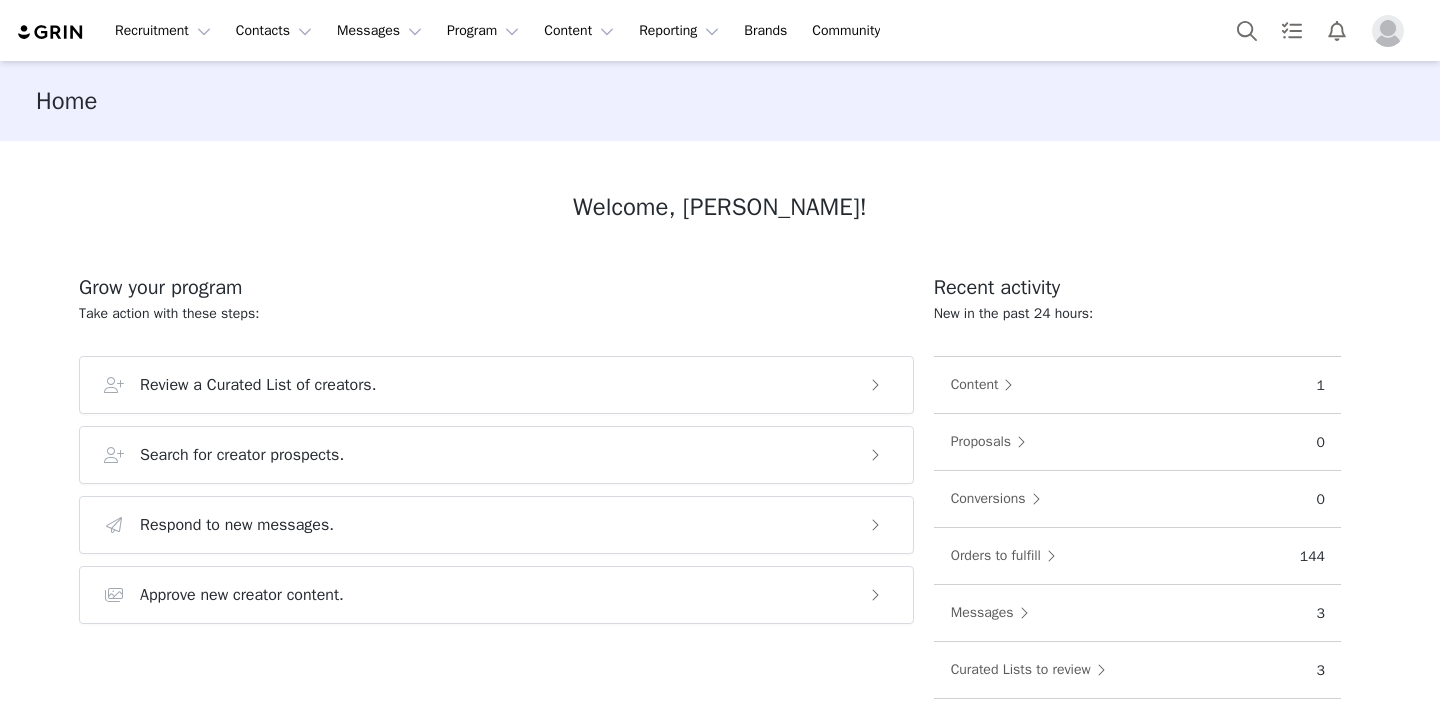 scroll, scrollTop: 0, scrollLeft: 0, axis: both 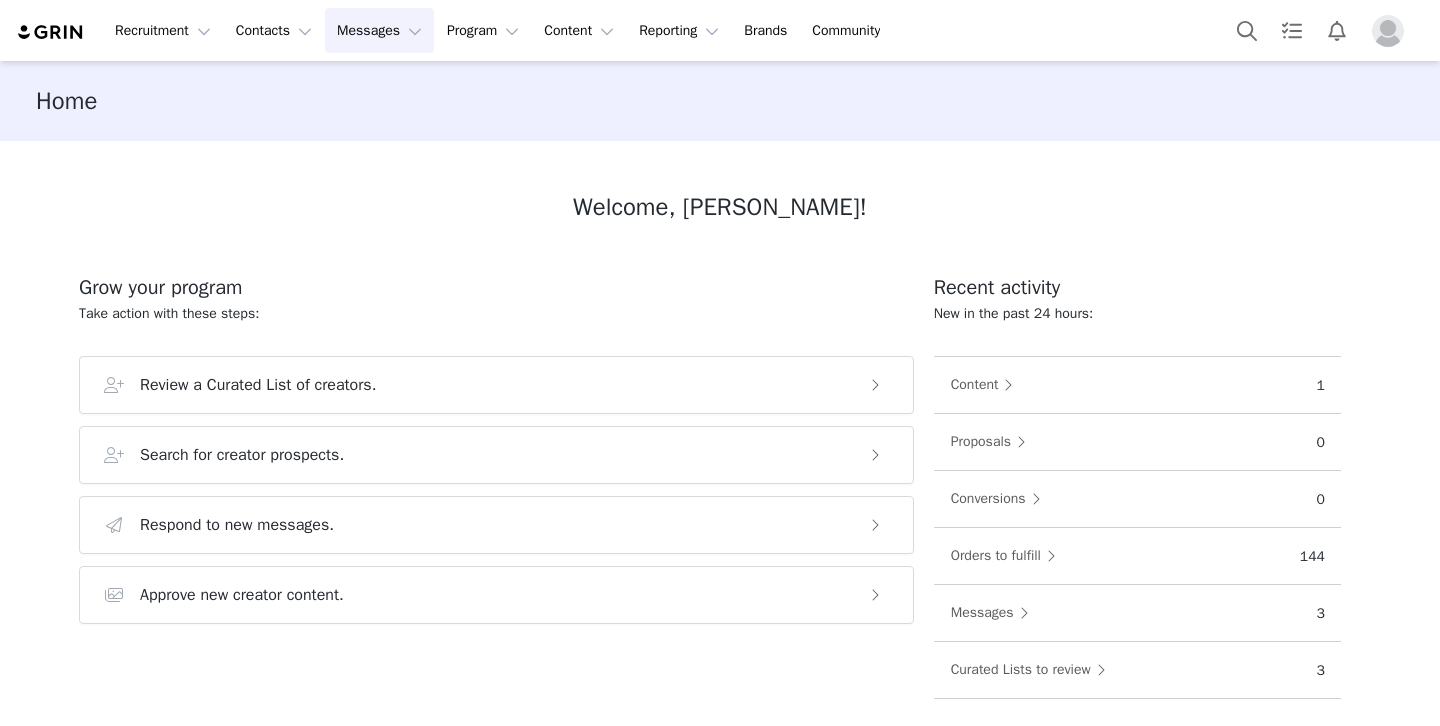 click on "Messages Messages" at bounding box center [379, 30] 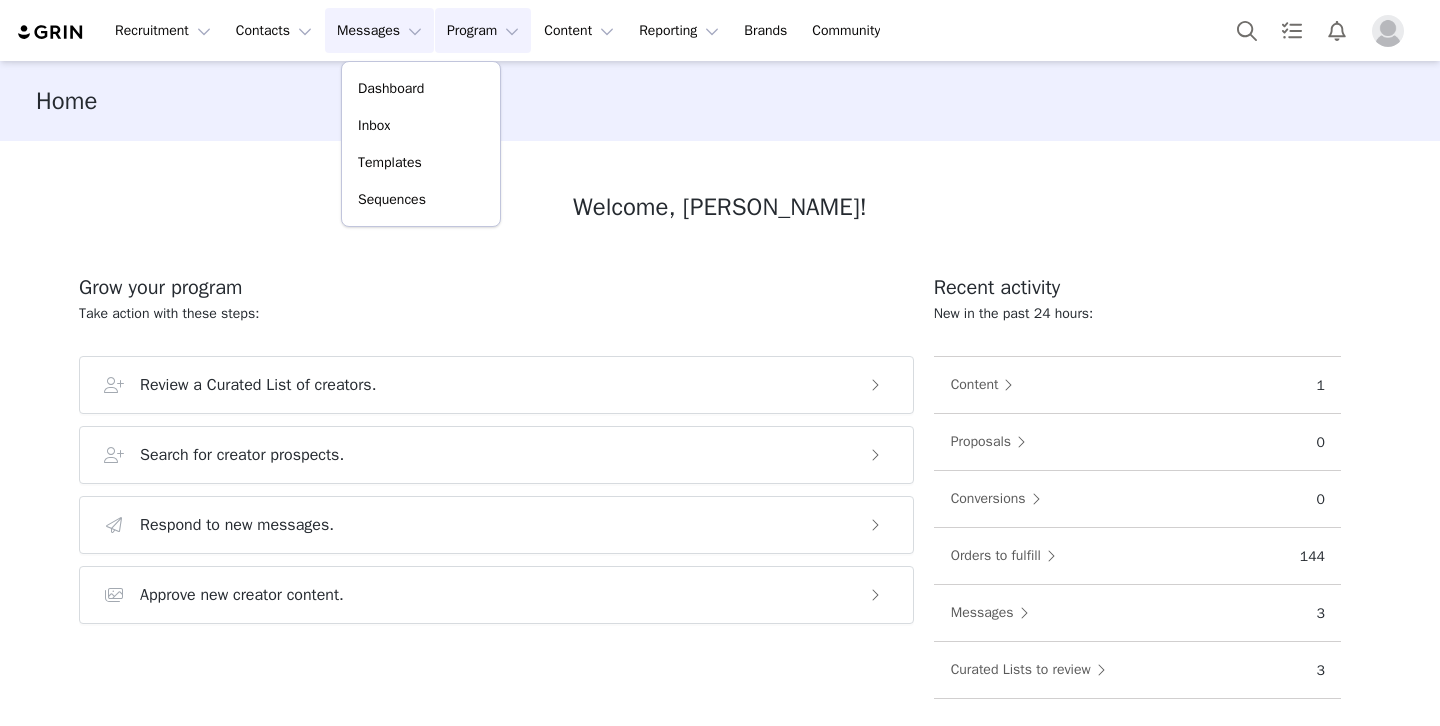 click on "Program Program" at bounding box center [483, 30] 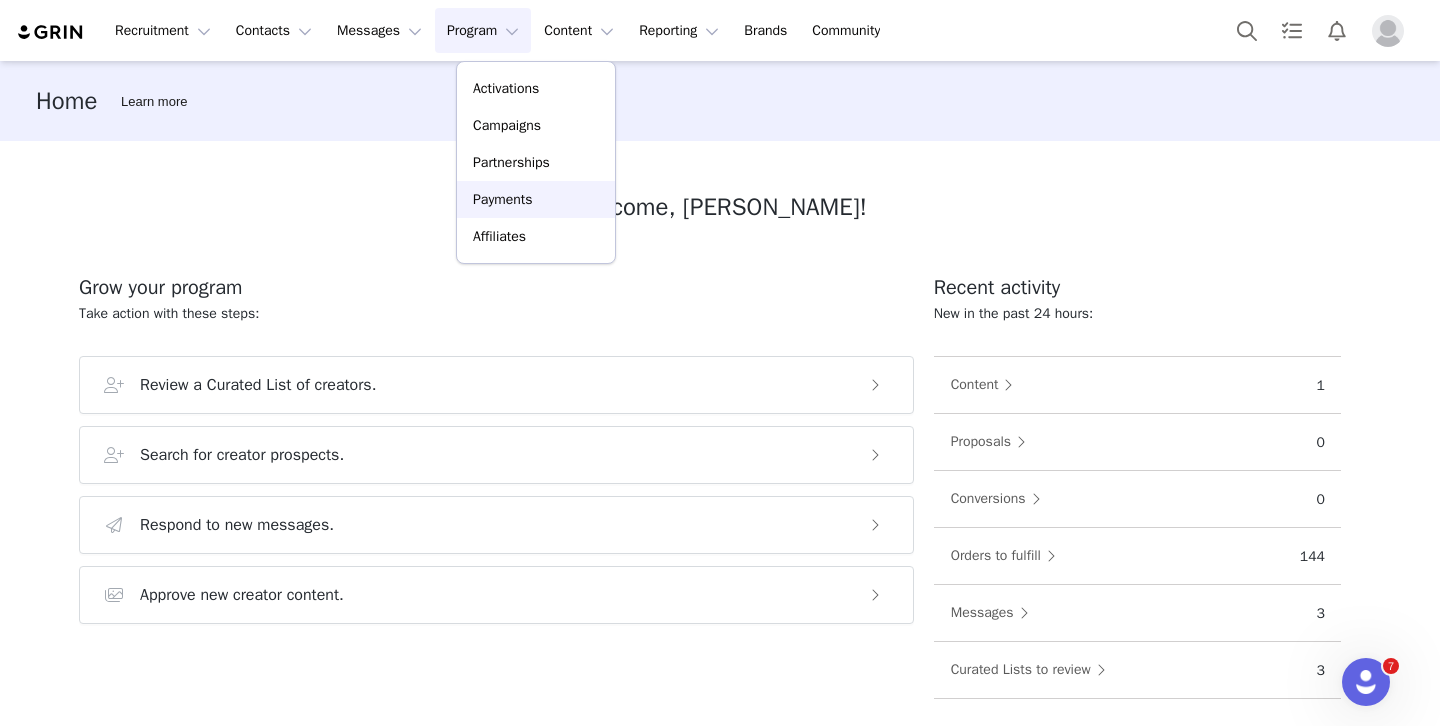 scroll, scrollTop: 0, scrollLeft: 0, axis: both 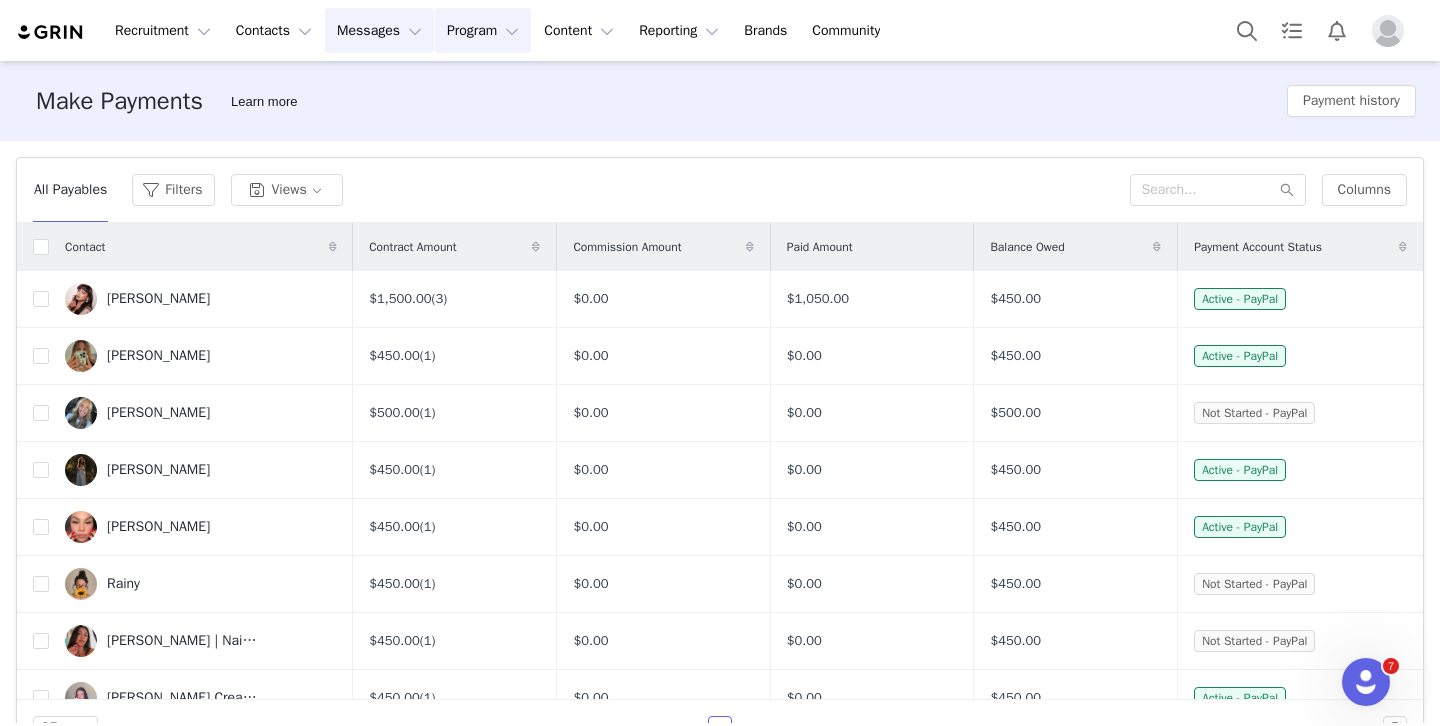 click on "Messages Messages" at bounding box center [379, 30] 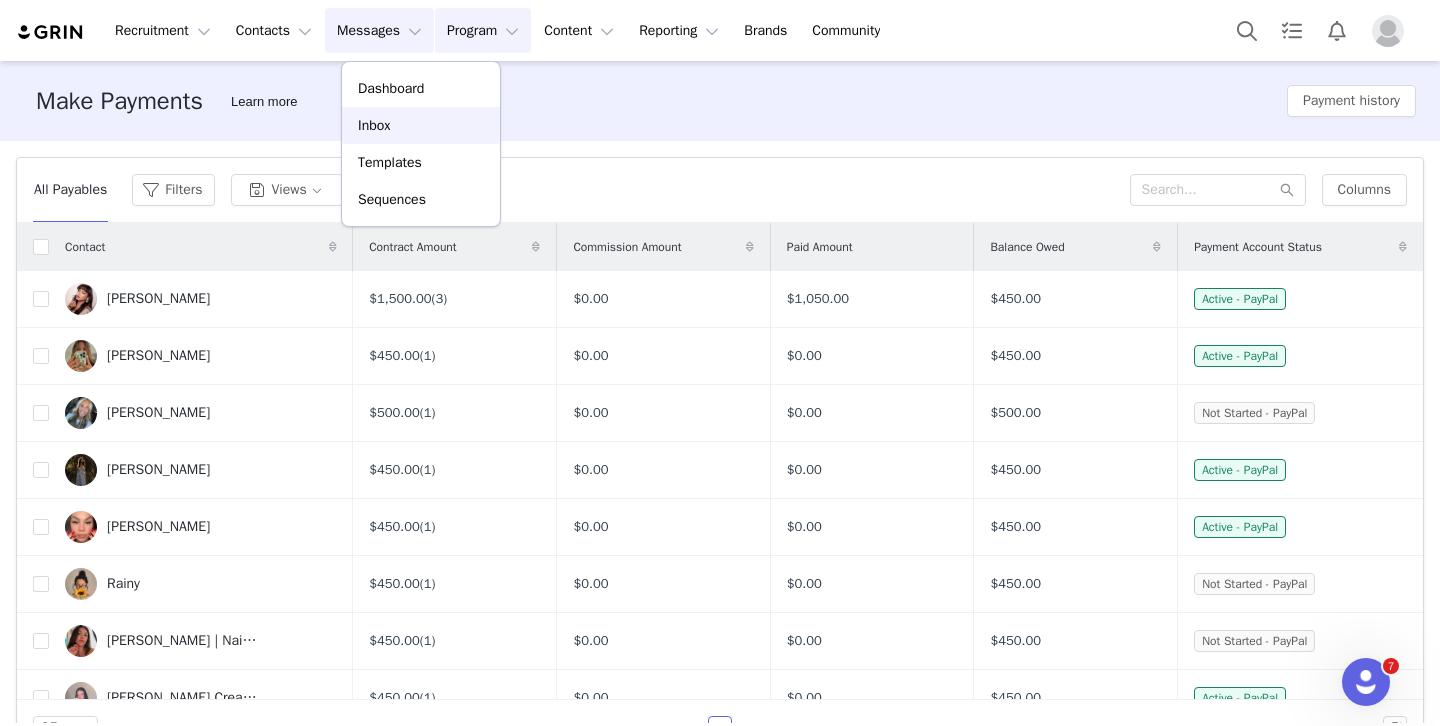 click on "Inbox" at bounding box center [421, 125] 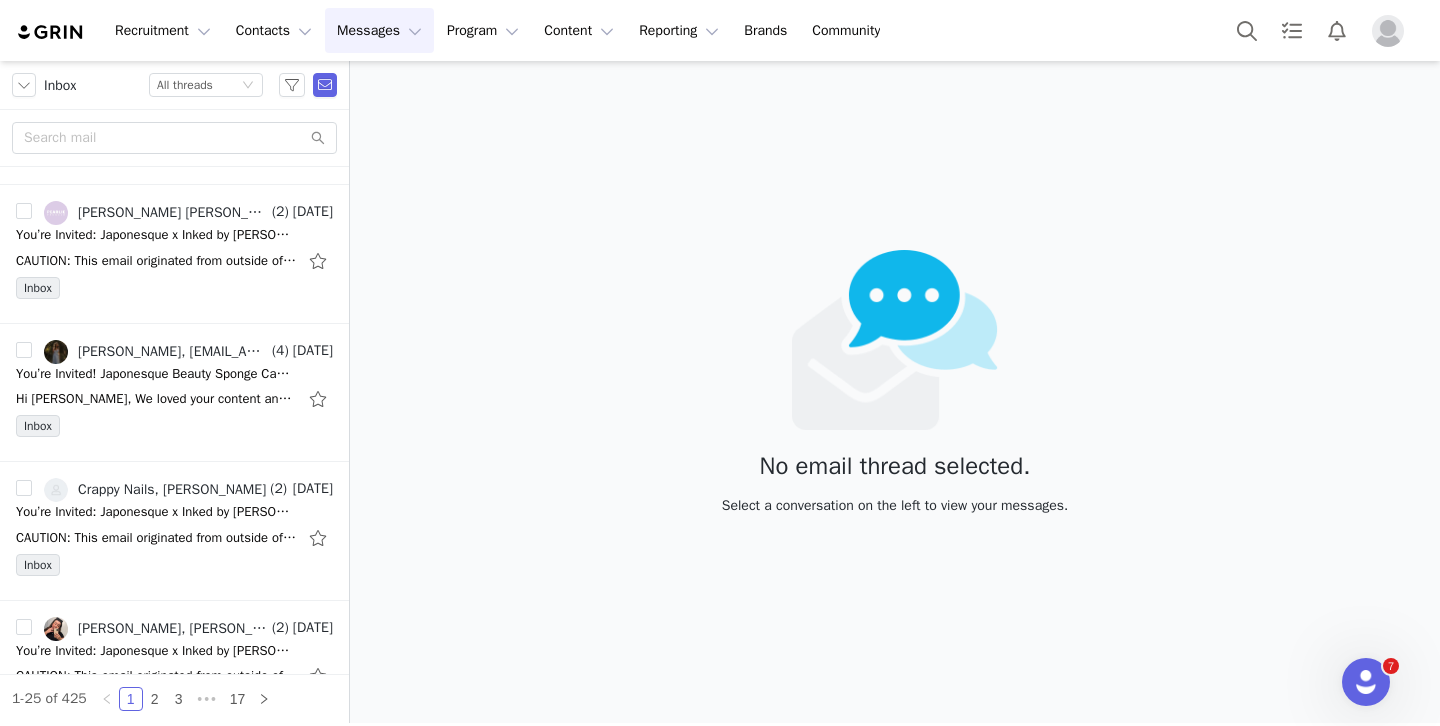 scroll, scrollTop: 1064, scrollLeft: 0, axis: vertical 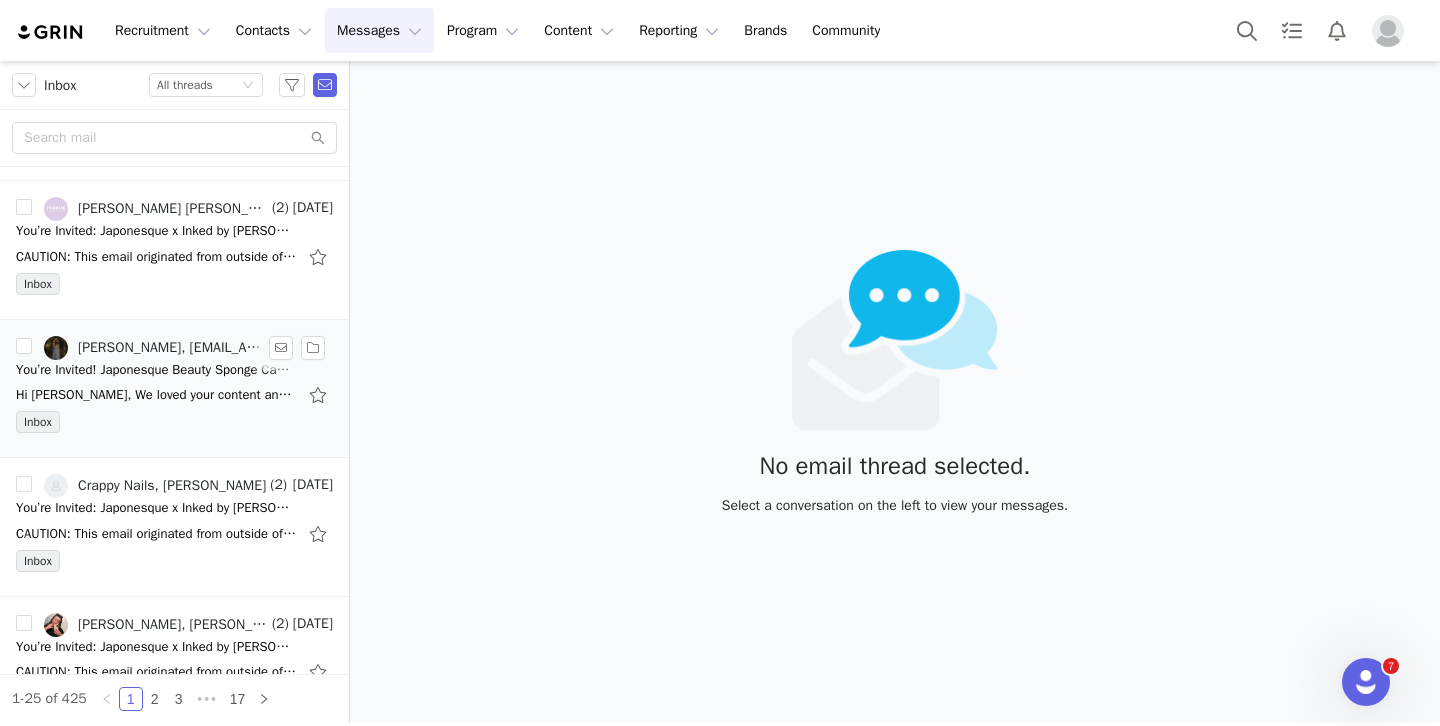 click on "You’re Invited! Japonesque Beauty Sponge Campaign 💖" at bounding box center [156, 370] 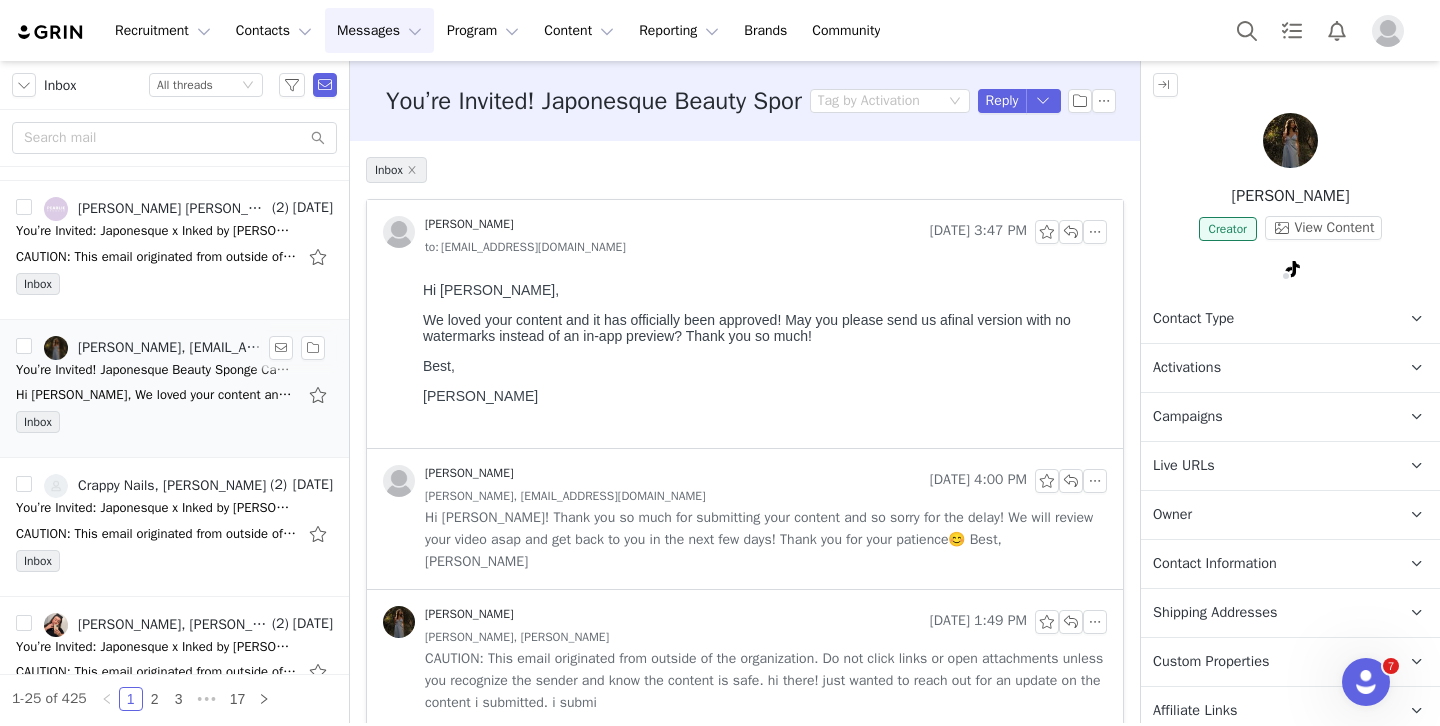 scroll, scrollTop: 0, scrollLeft: 0, axis: both 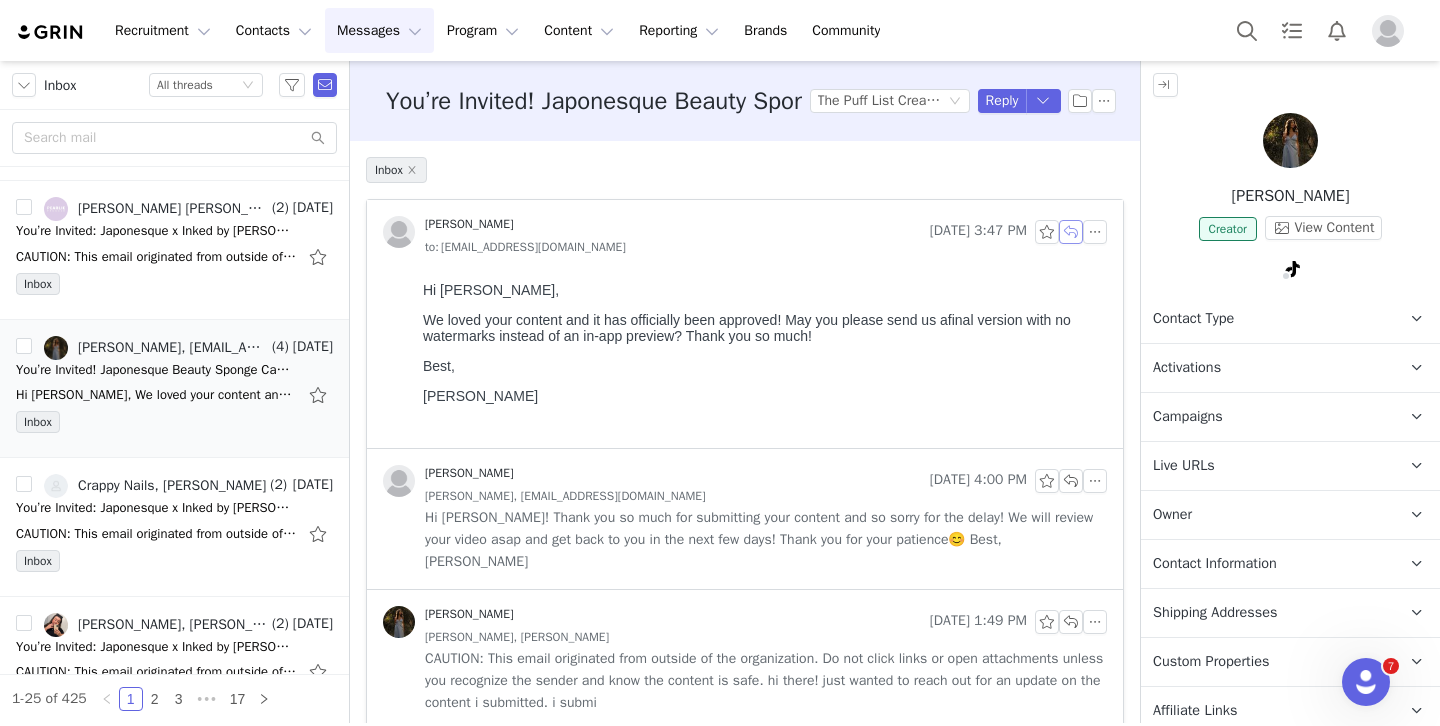 click at bounding box center [1071, 232] 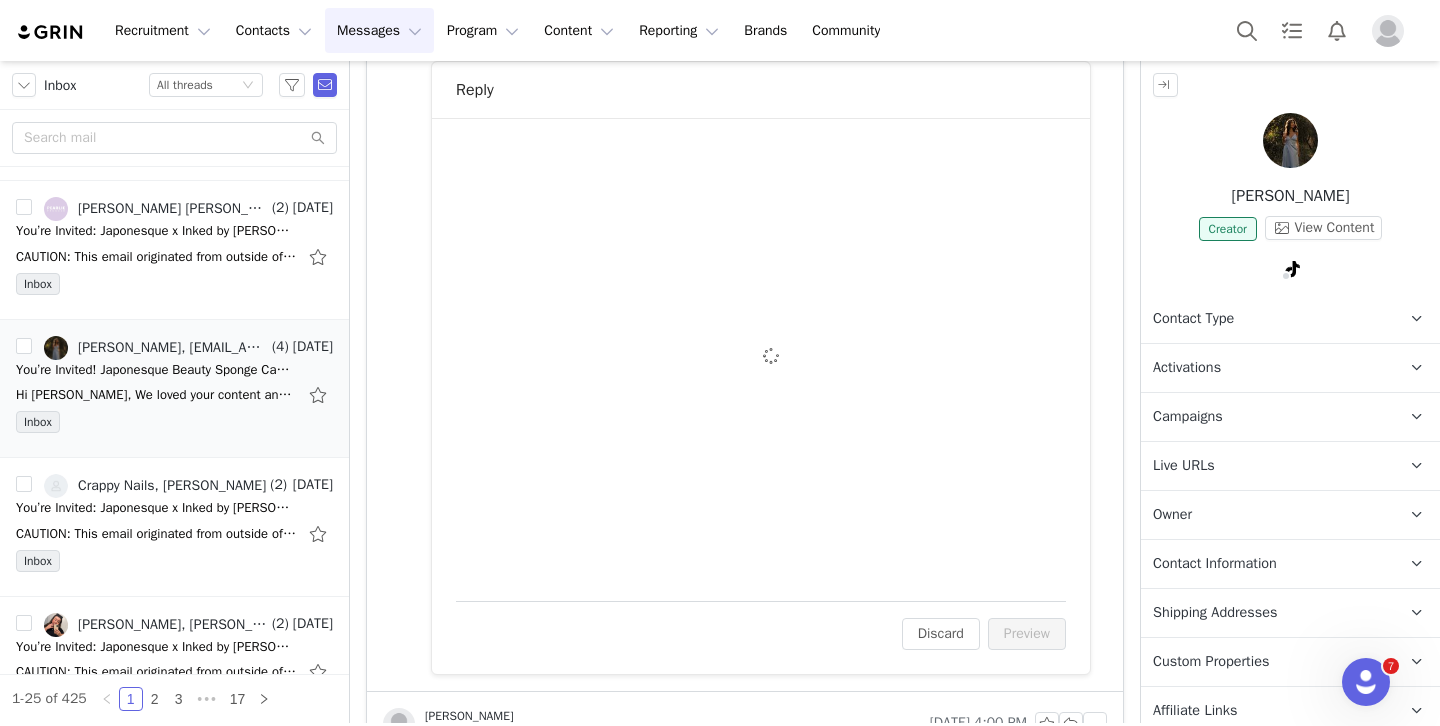 scroll, scrollTop: 421, scrollLeft: 0, axis: vertical 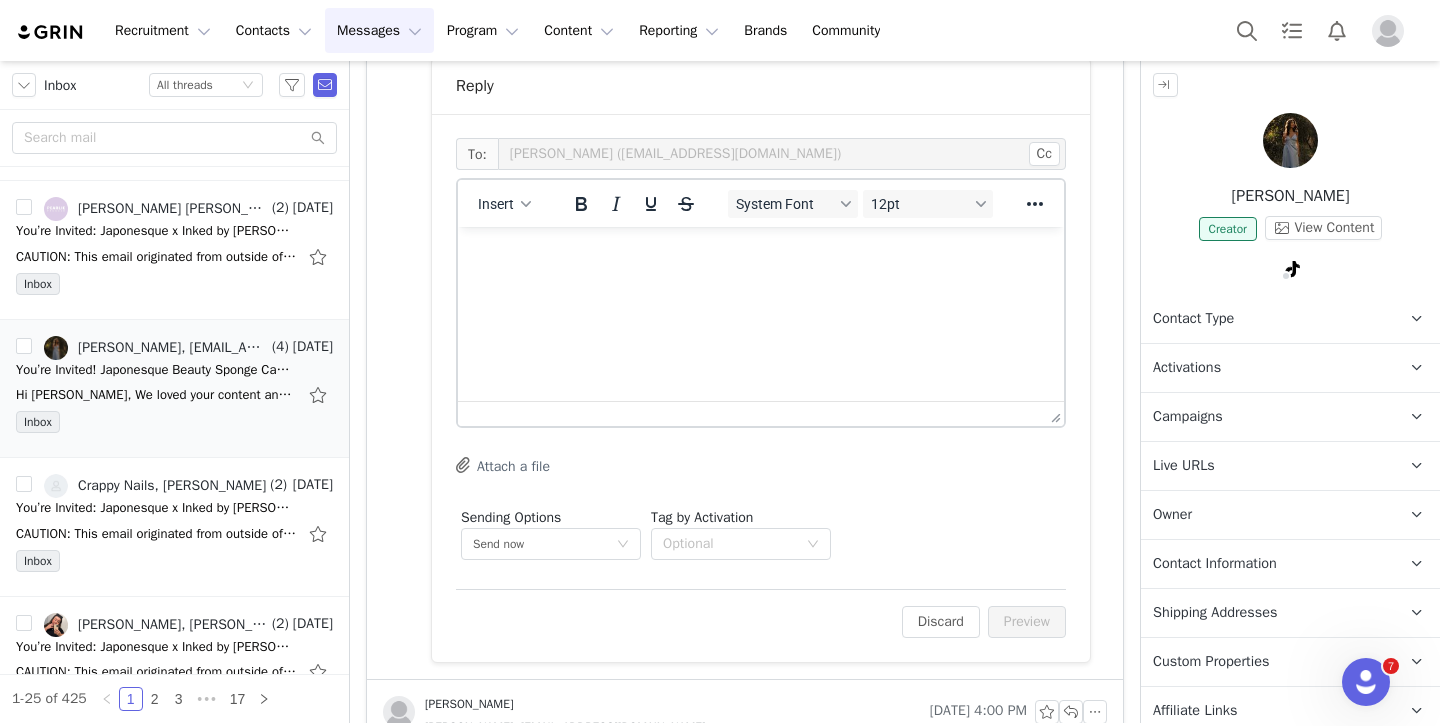 click at bounding box center (761, 254) 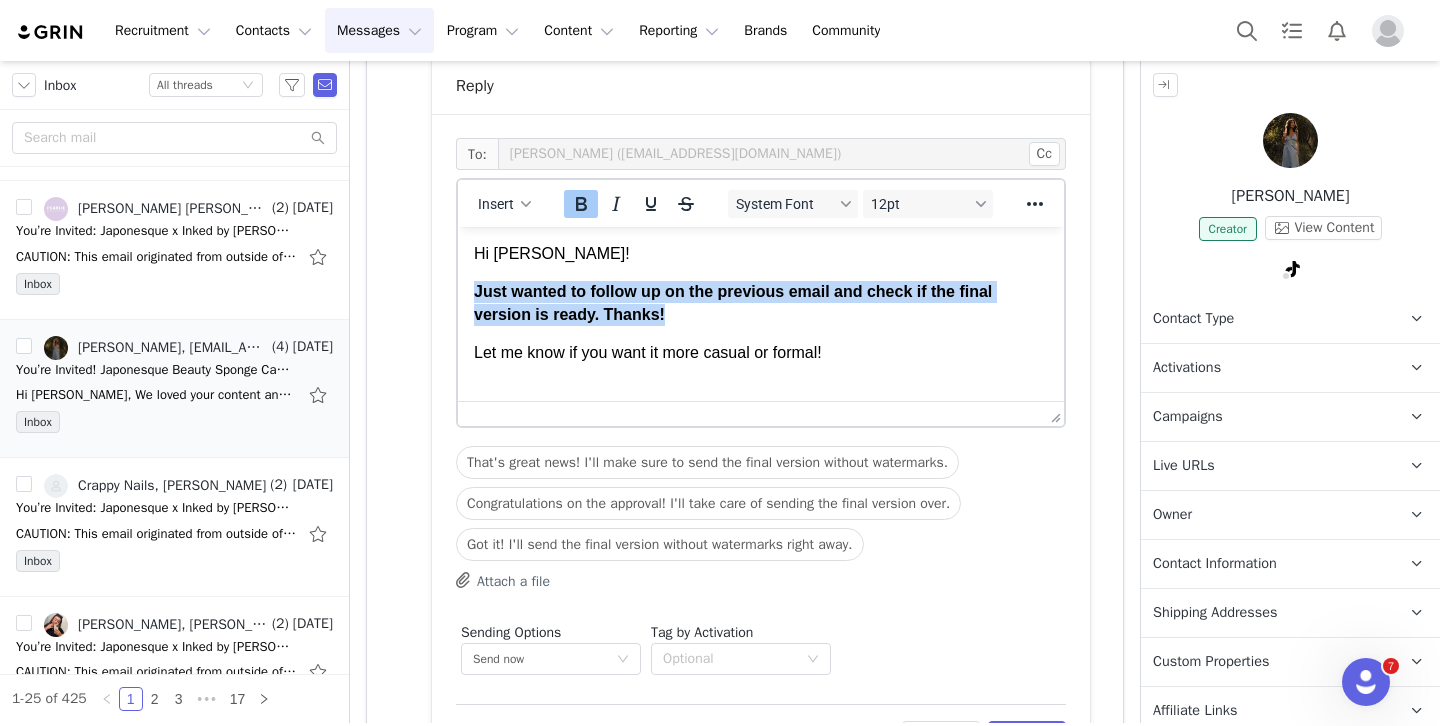 drag, startPoint x: 476, startPoint y: 291, endPoint x: 749, endPoint y: 313, distance: 273.885 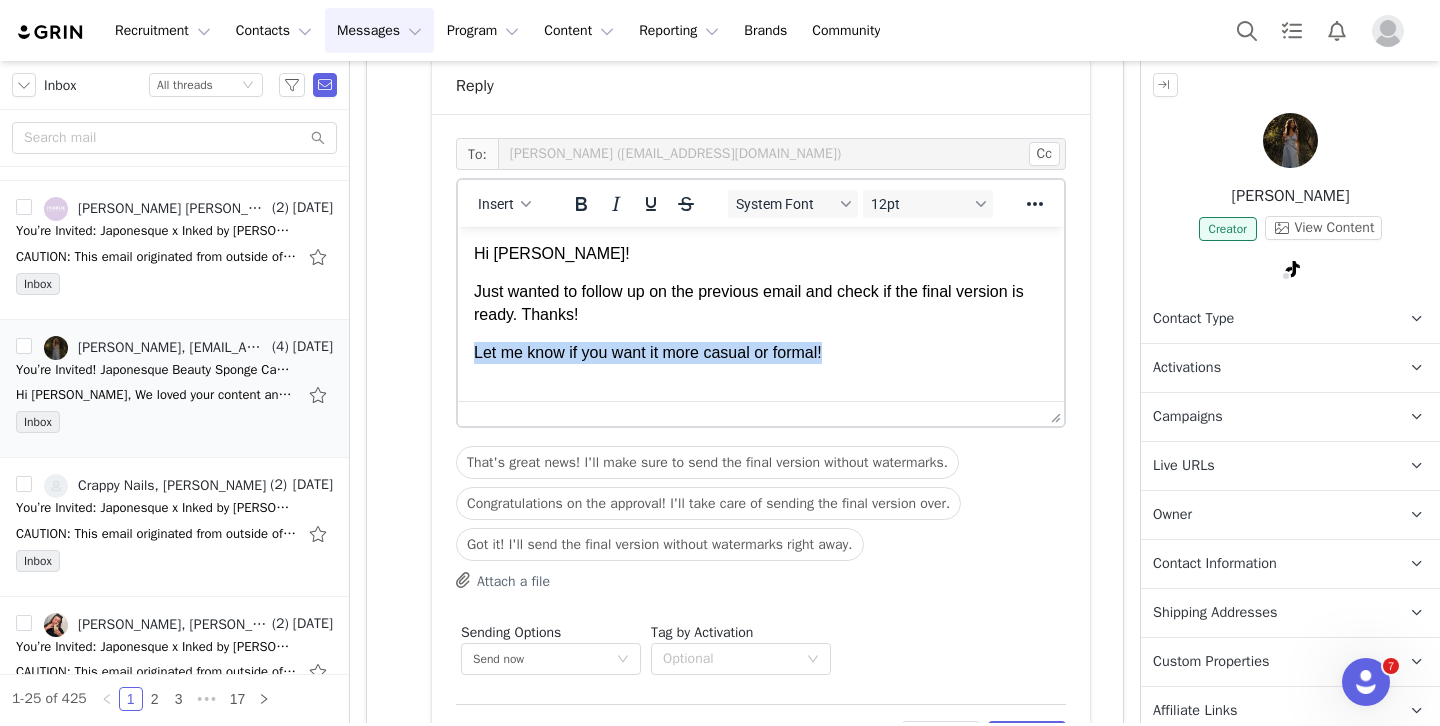 drag, startPoint x: 912, startPoint y: 363, endPoint x: 465, endPoint y: 356, distance: 447.0548 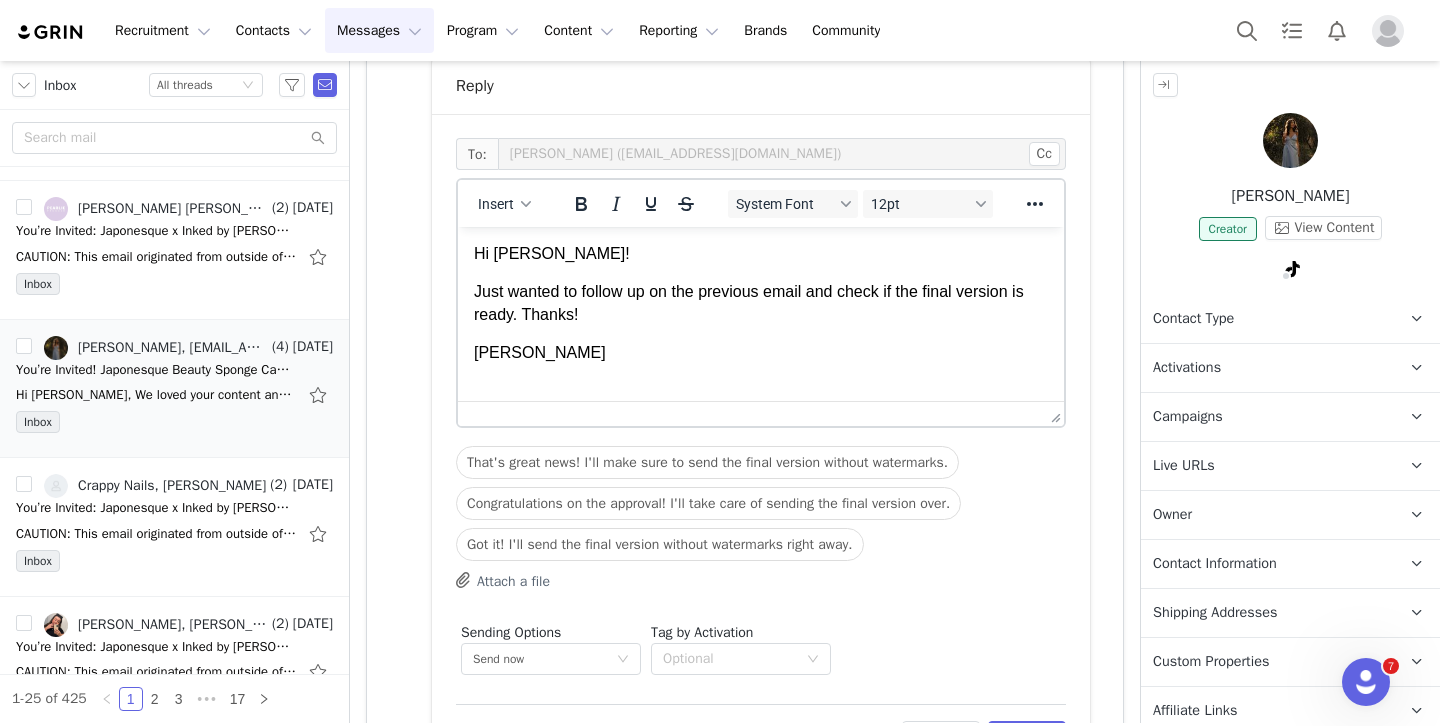 click on "Just wanted to follow up on the previous email and check if the final version is ready. Thanks!" at bounding box center [761, 303] 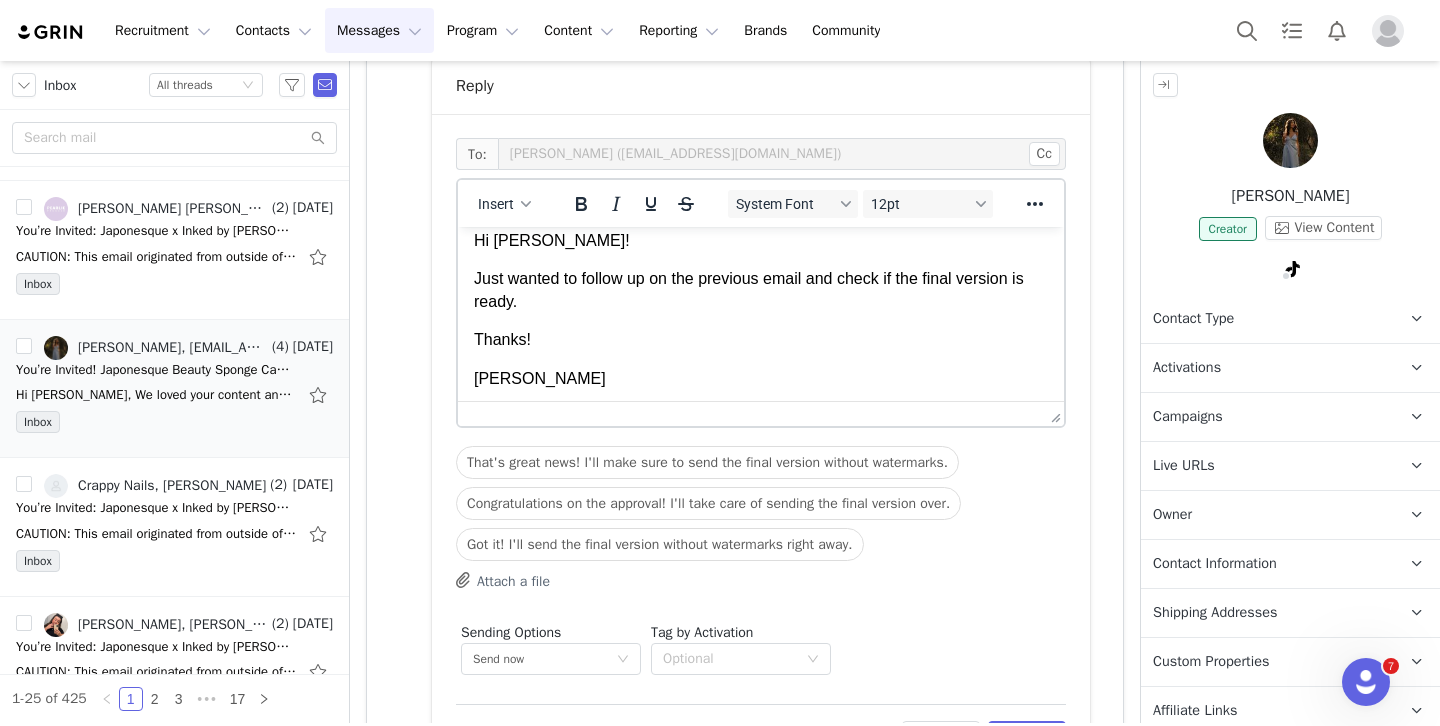 scroll, scrollTop: 18, scrollLeft: 0, axis: vertical 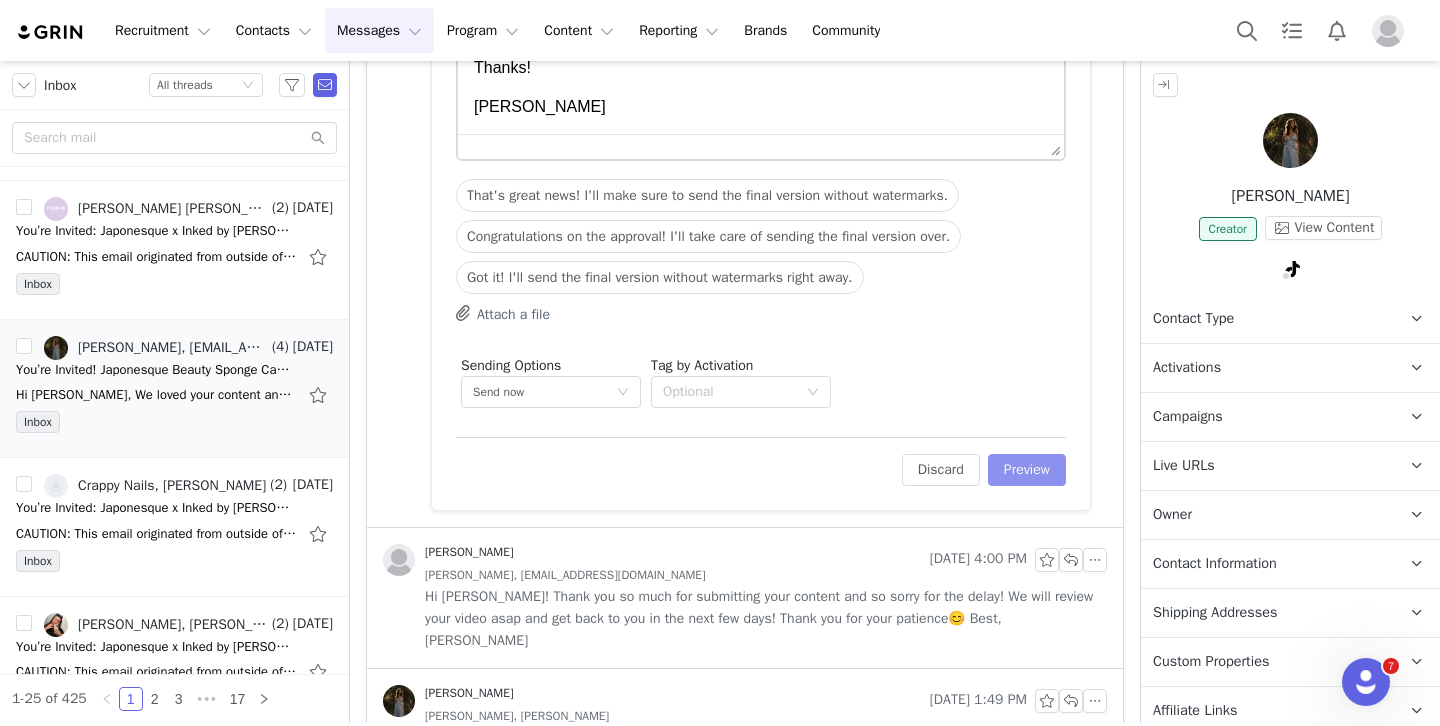 click on "Preview" at bounding box center (1027, 470) 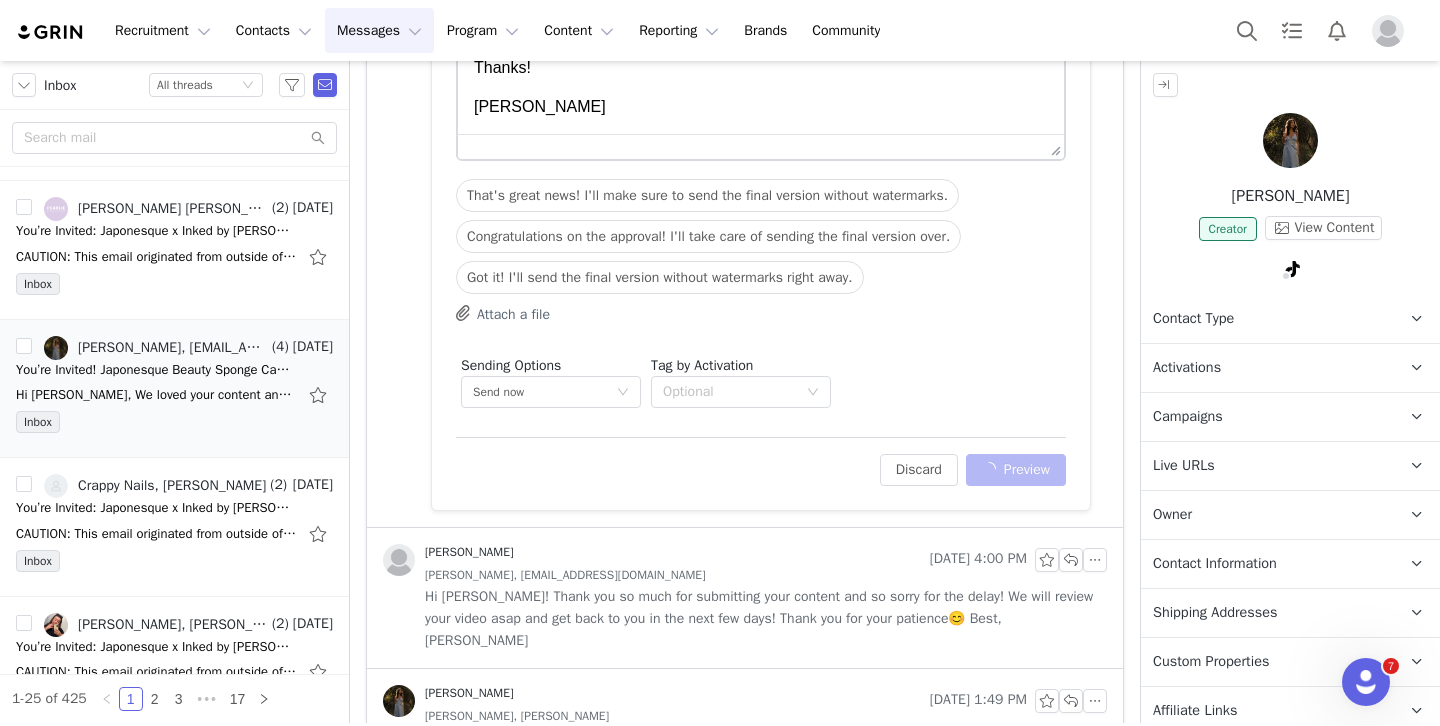 scroll, scrollTop: 497, scrollLeft: 0, axis: vertical 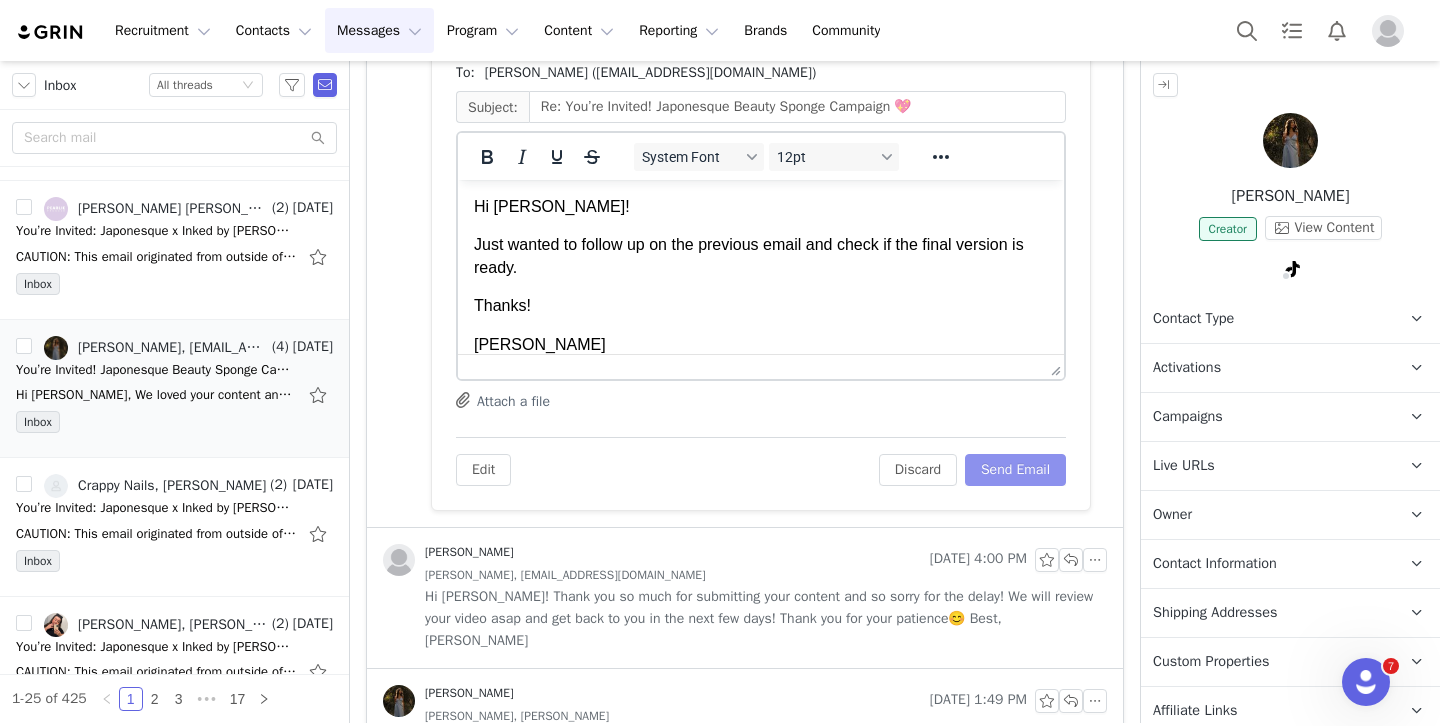 click on "Send Email" at bounding box center [1015, 470] 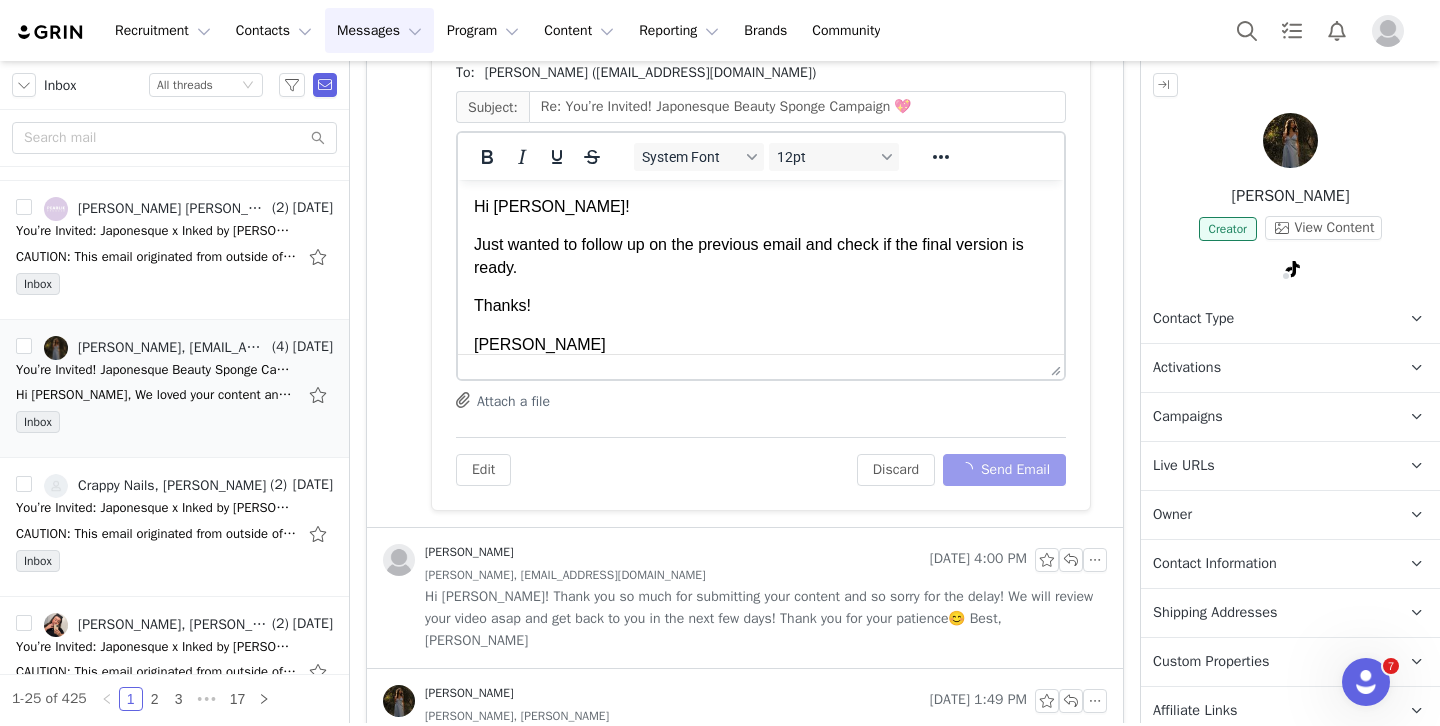 scroll, scrollTop: 143, scrollLeft: 0, axis: vertical 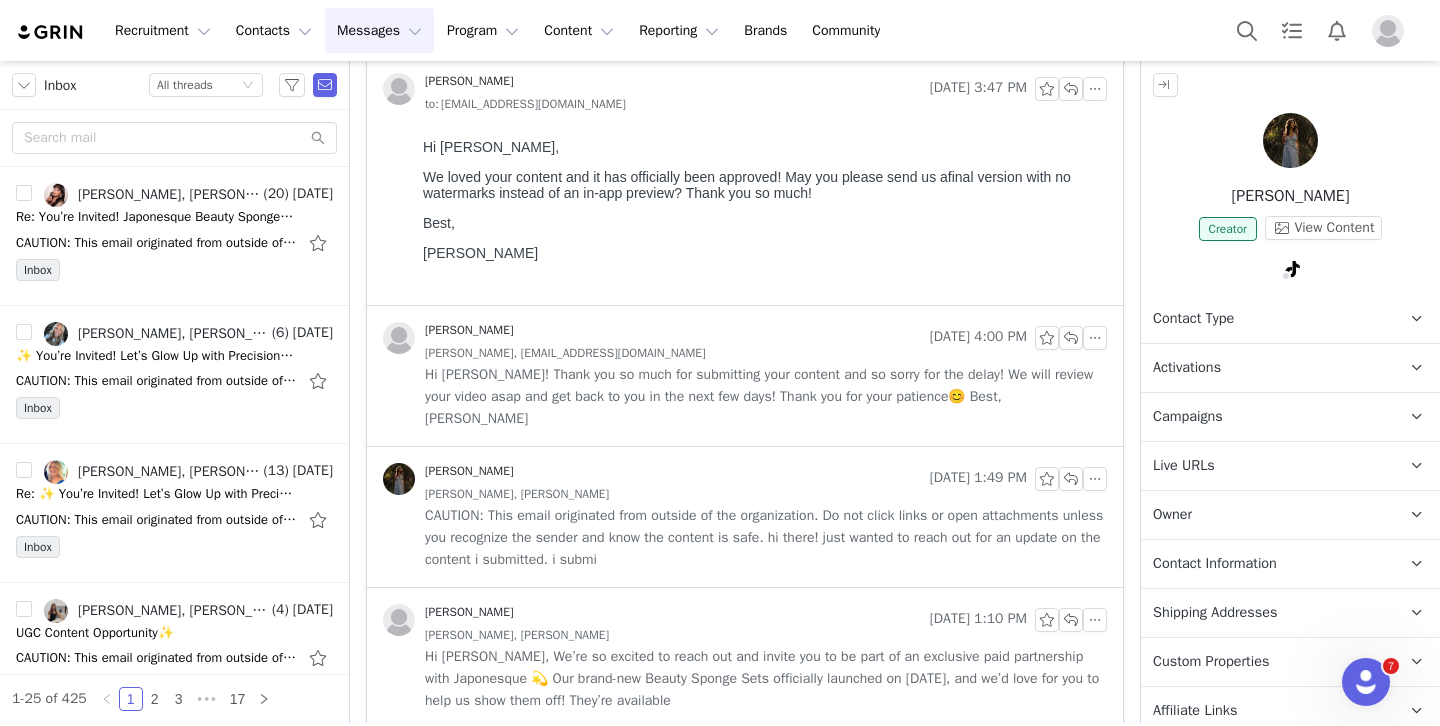 click at bounding box center (174, 138) 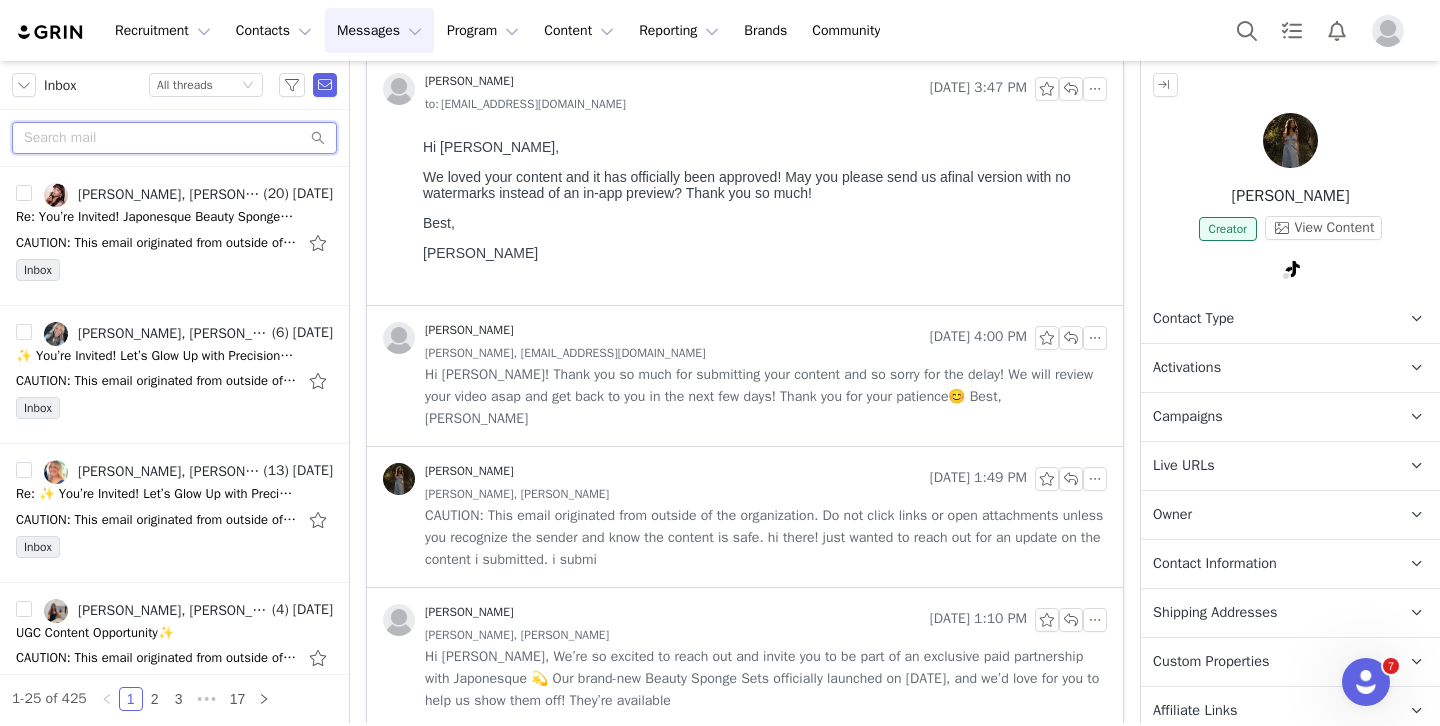 click at bounding box center [174, 138] 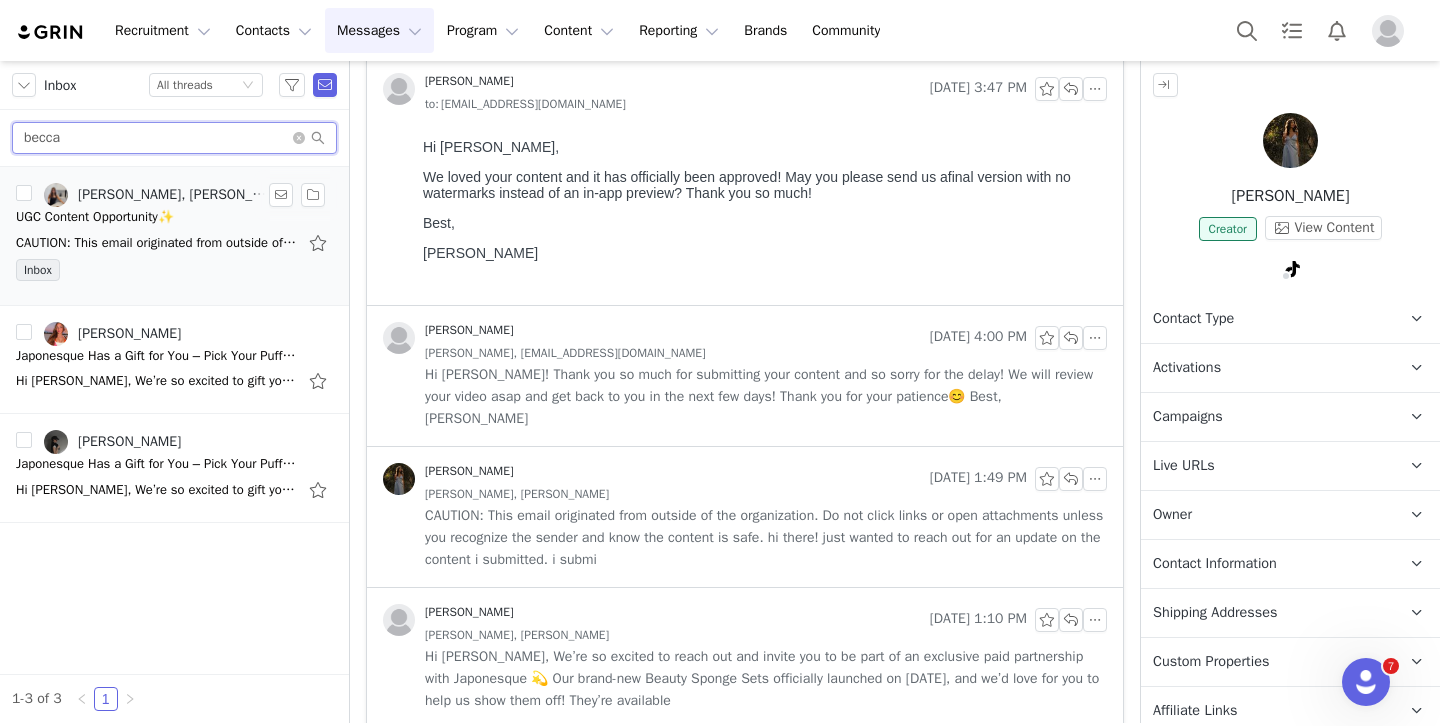 type on "becca" 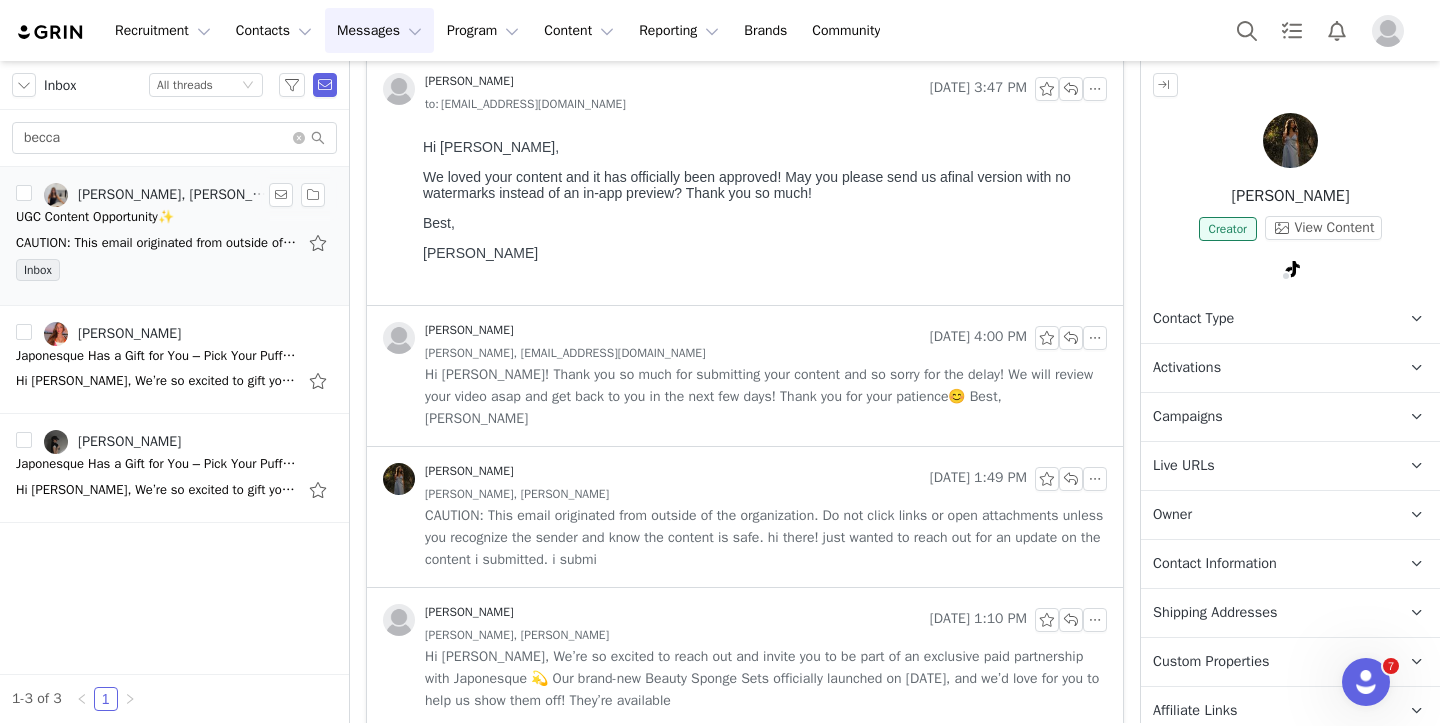 click on "Ella Melvin, Rebecca Camilleri" at bounding box center [173, 195] 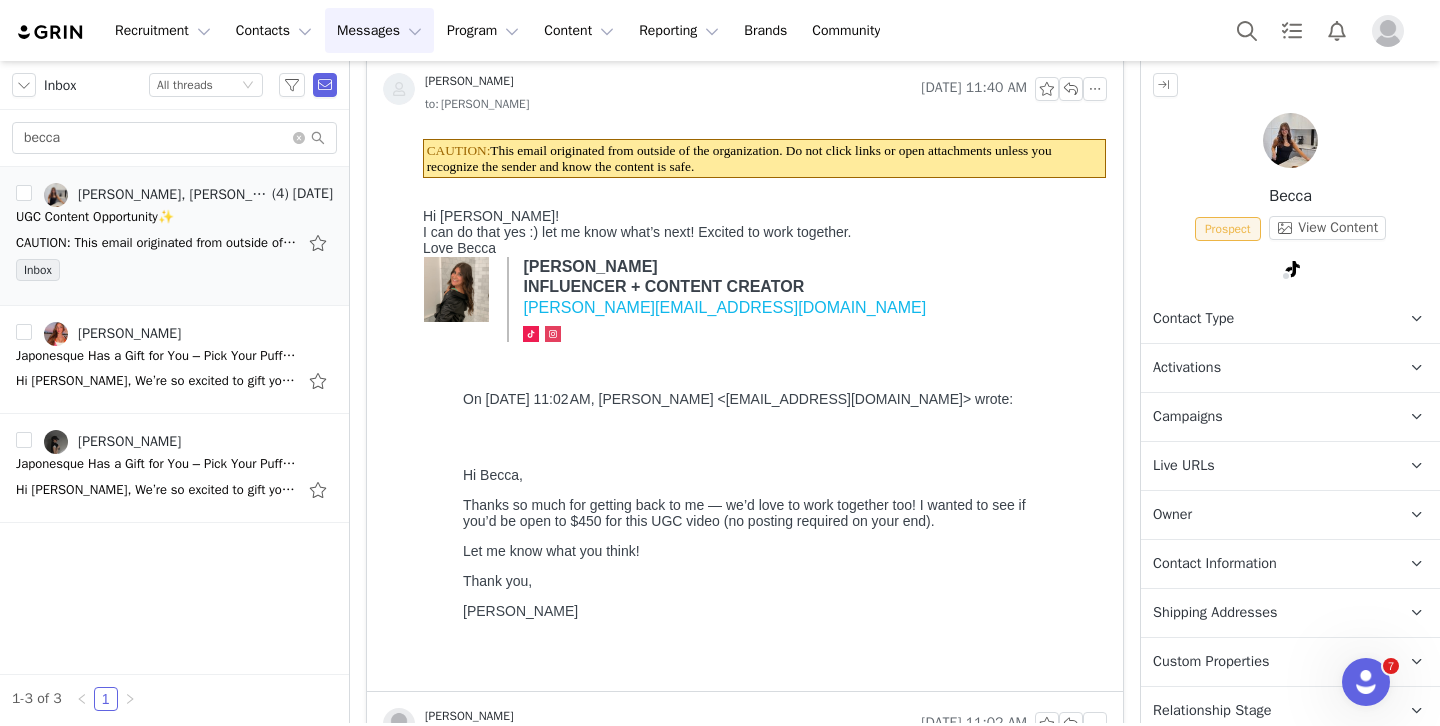 scroll, scrollTop: 16, scrollLeft: 0, axis: vertical 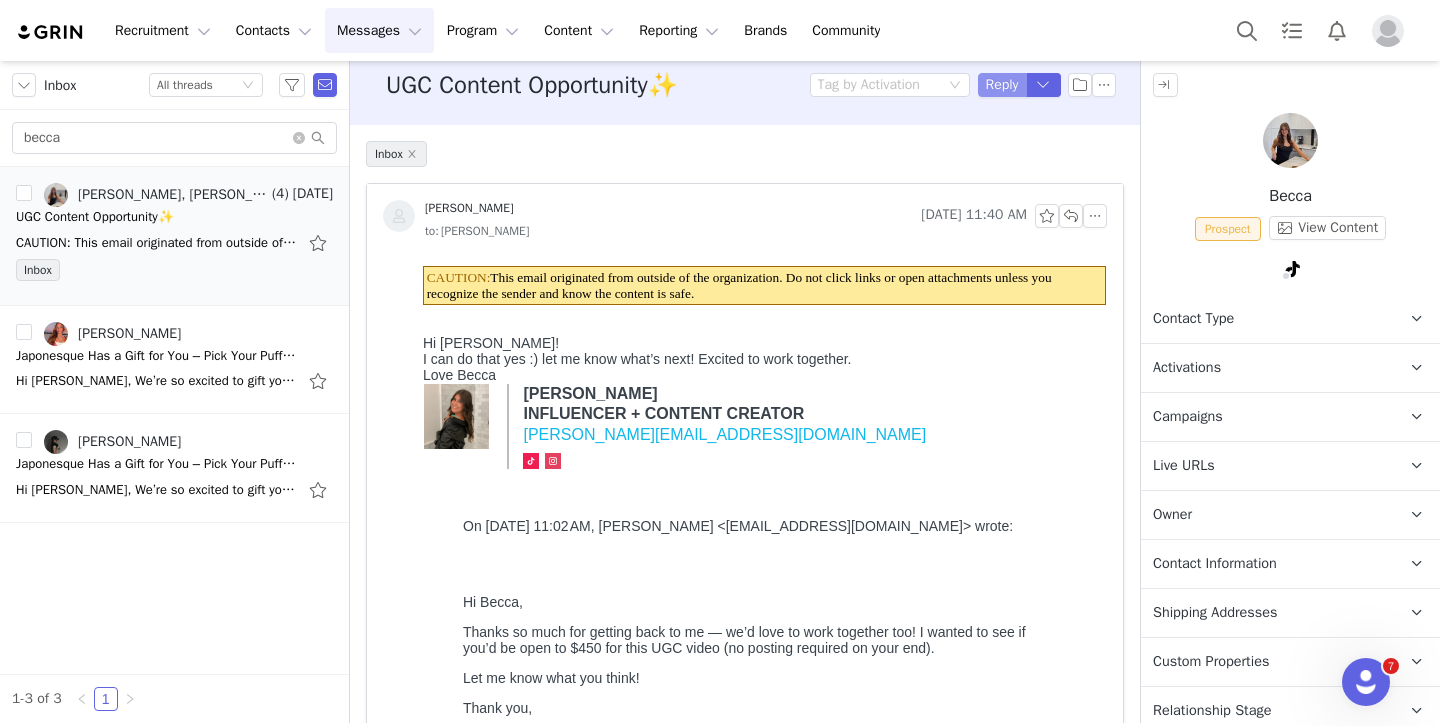 click on "Reply" at bounding box center (1002, 85) 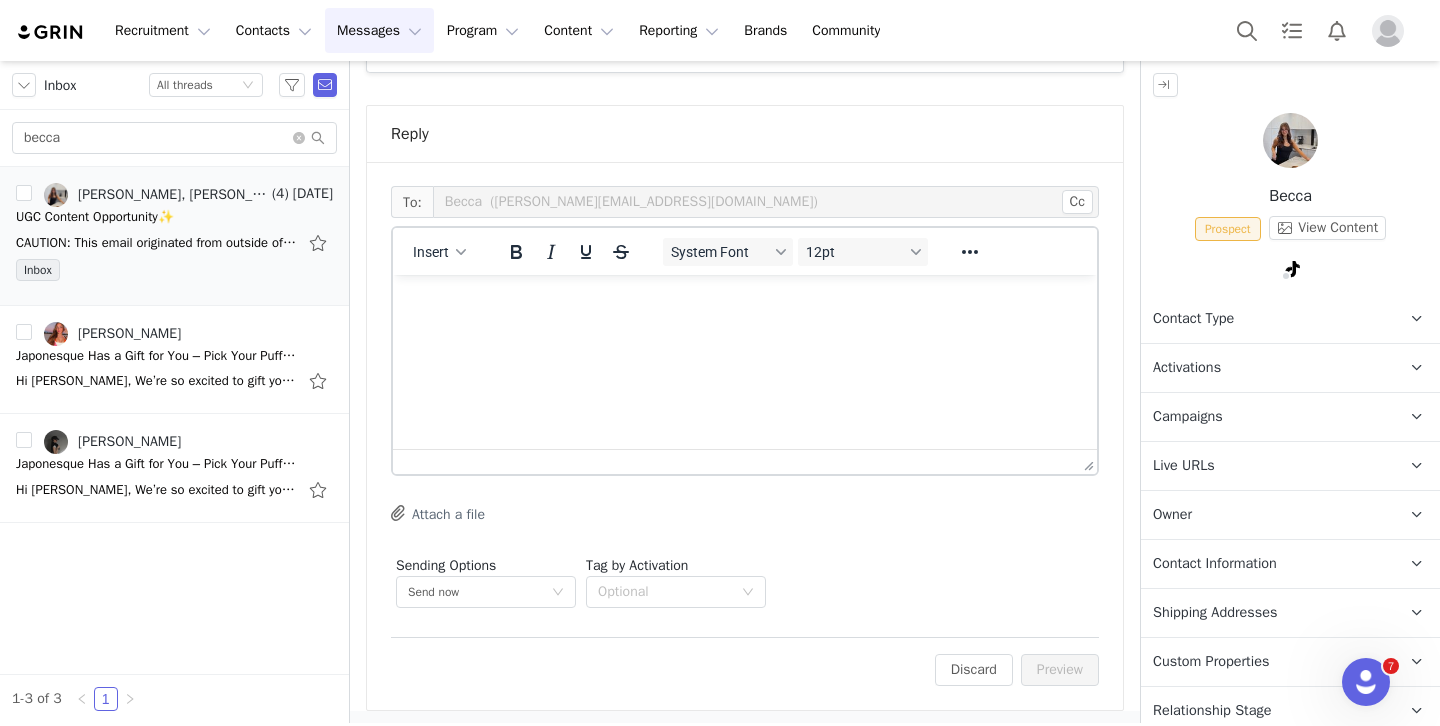 scroll, scrollTop: 1194, scrollLeft: 0, axis: vertical 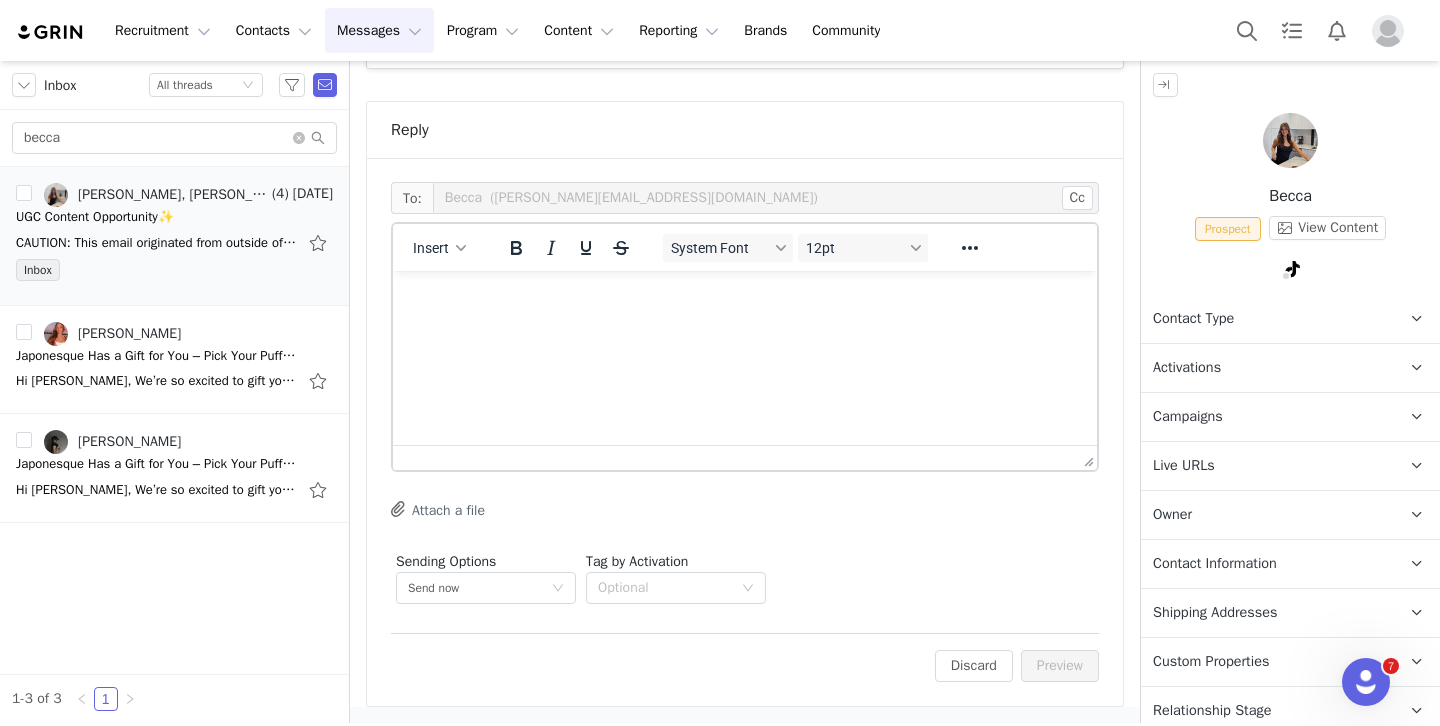 click at bounding box center [745, 298] 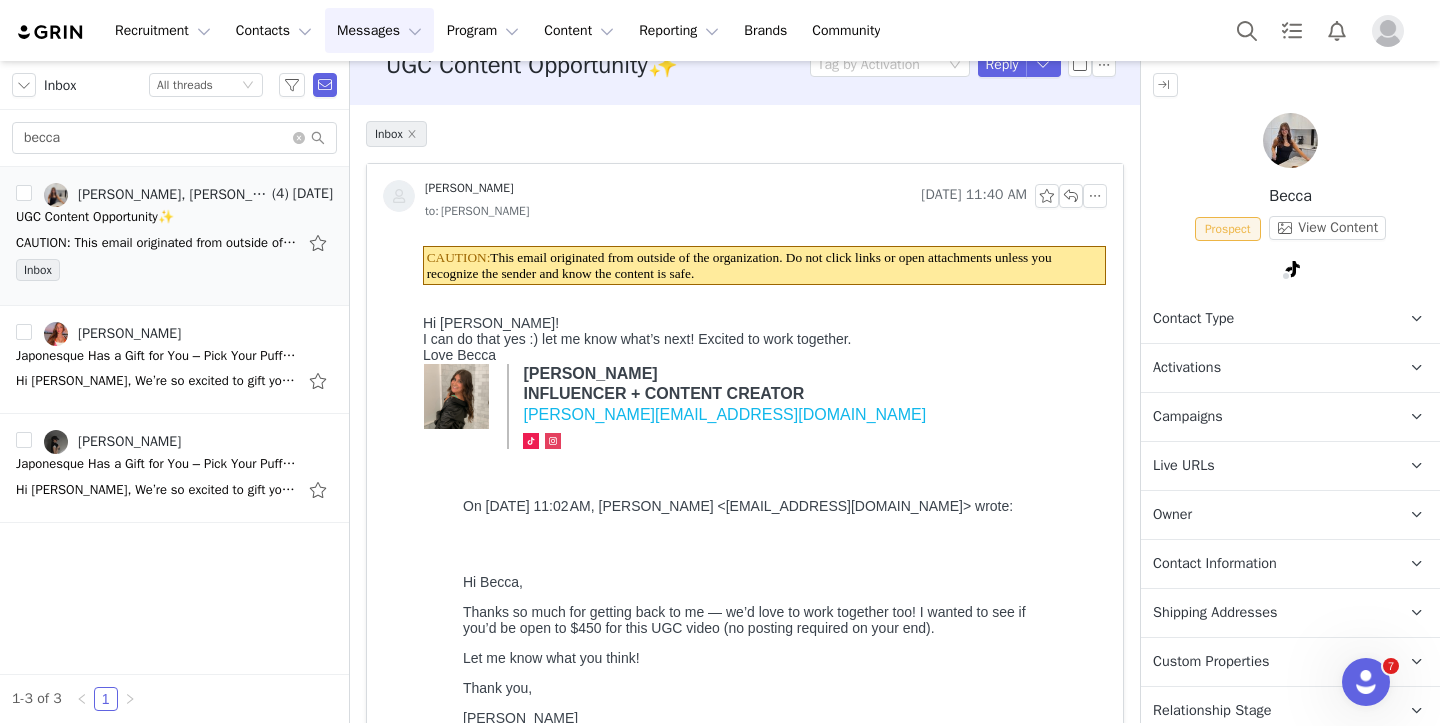 scroll, scrollTop: 0, scrollLeft: 0, axis: both 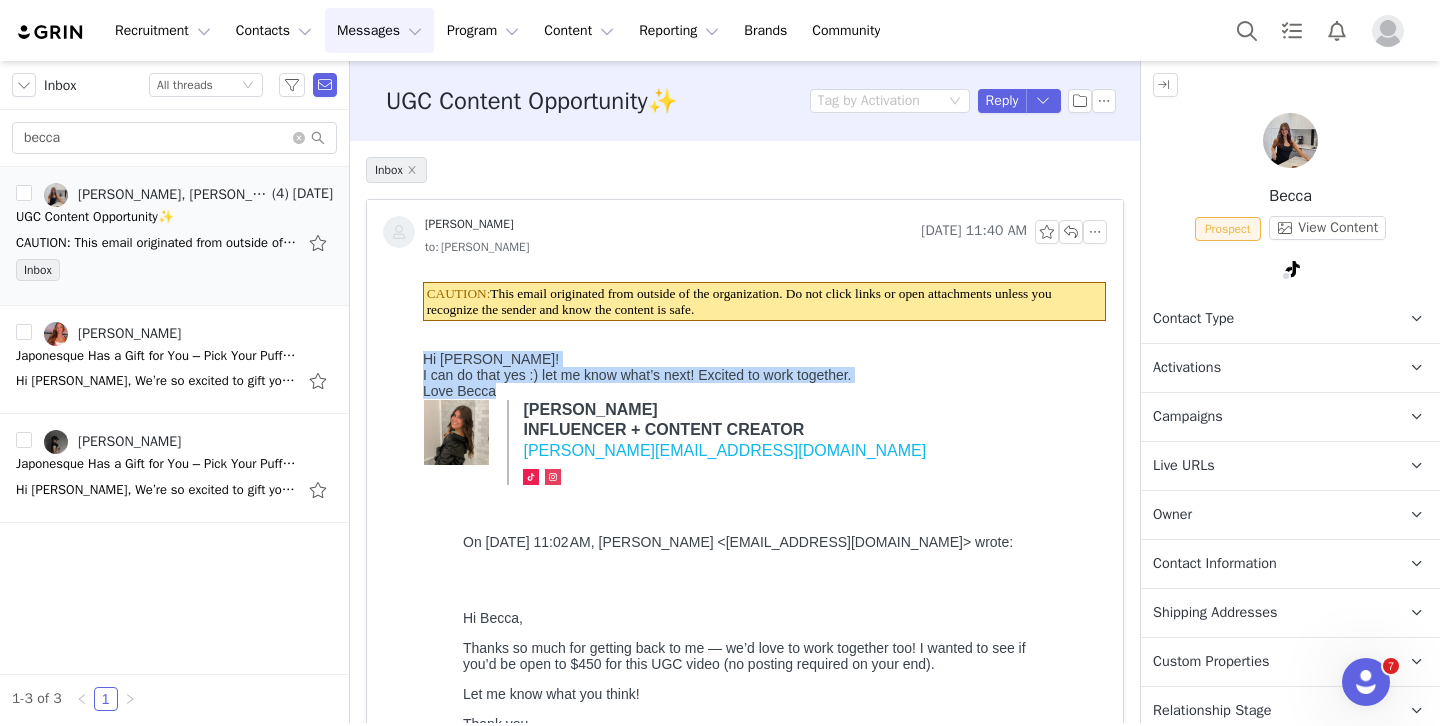 drag, startPoint x: 417, startPoint y: 353, endPoint x: 551, endPoint y: 392, distance: 139.56003 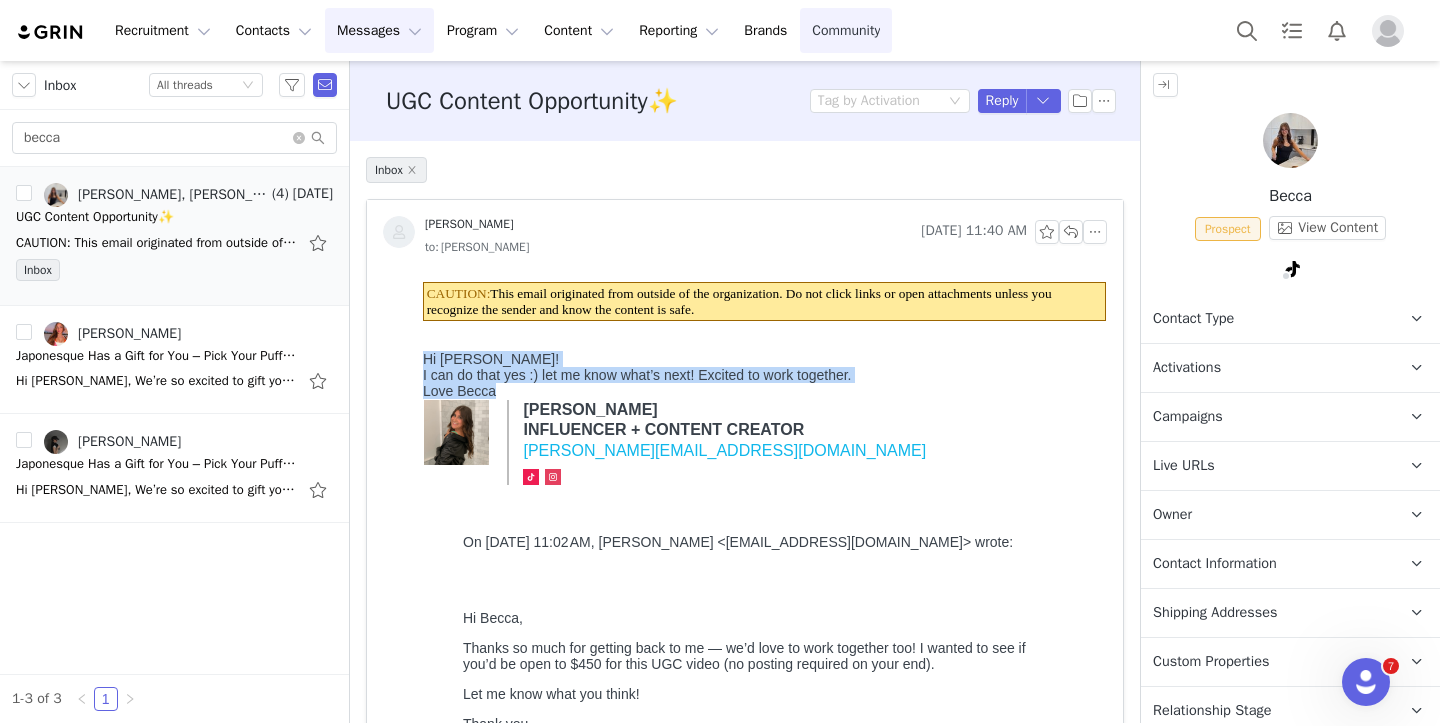 copy on "Hi Ella!  I can do that yes :) let me know what’s next! Excited to work together. Love Becca" 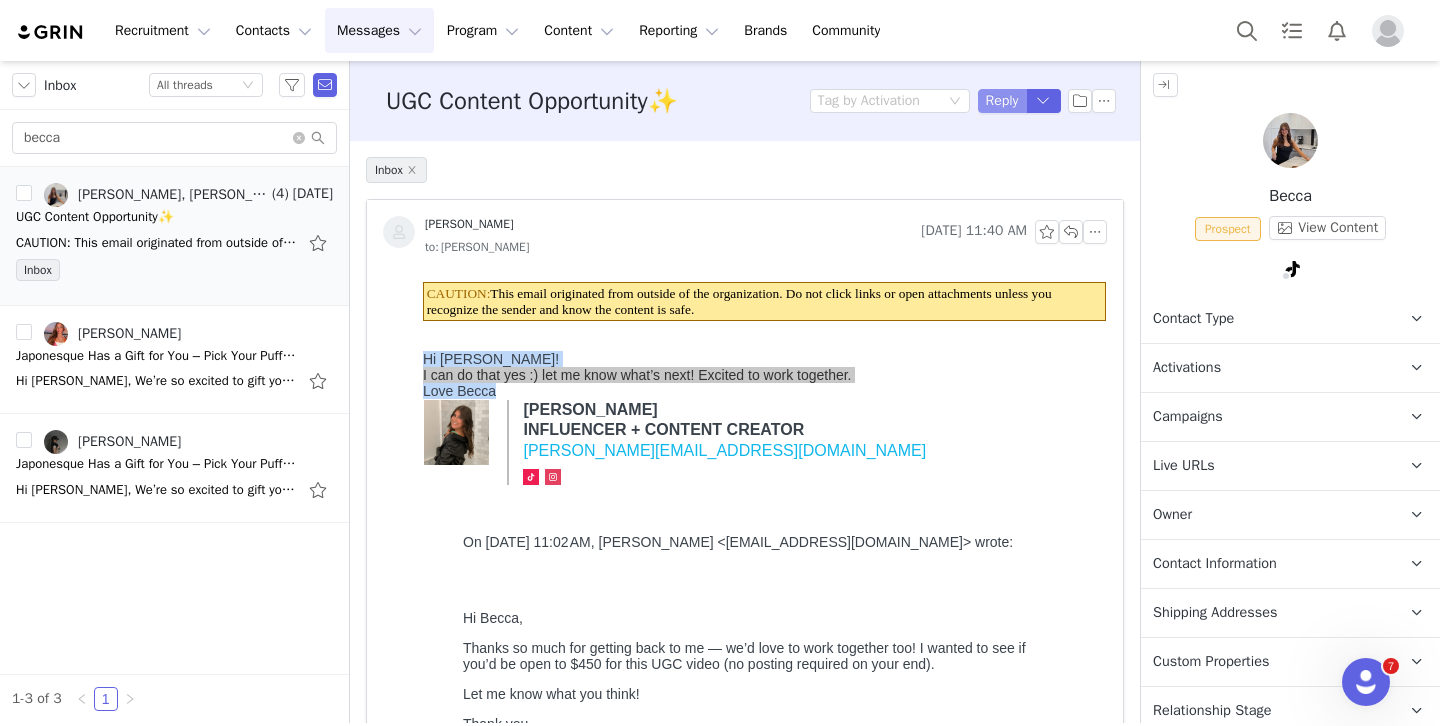 click on "Reply" at bounding box center (1002, 101) 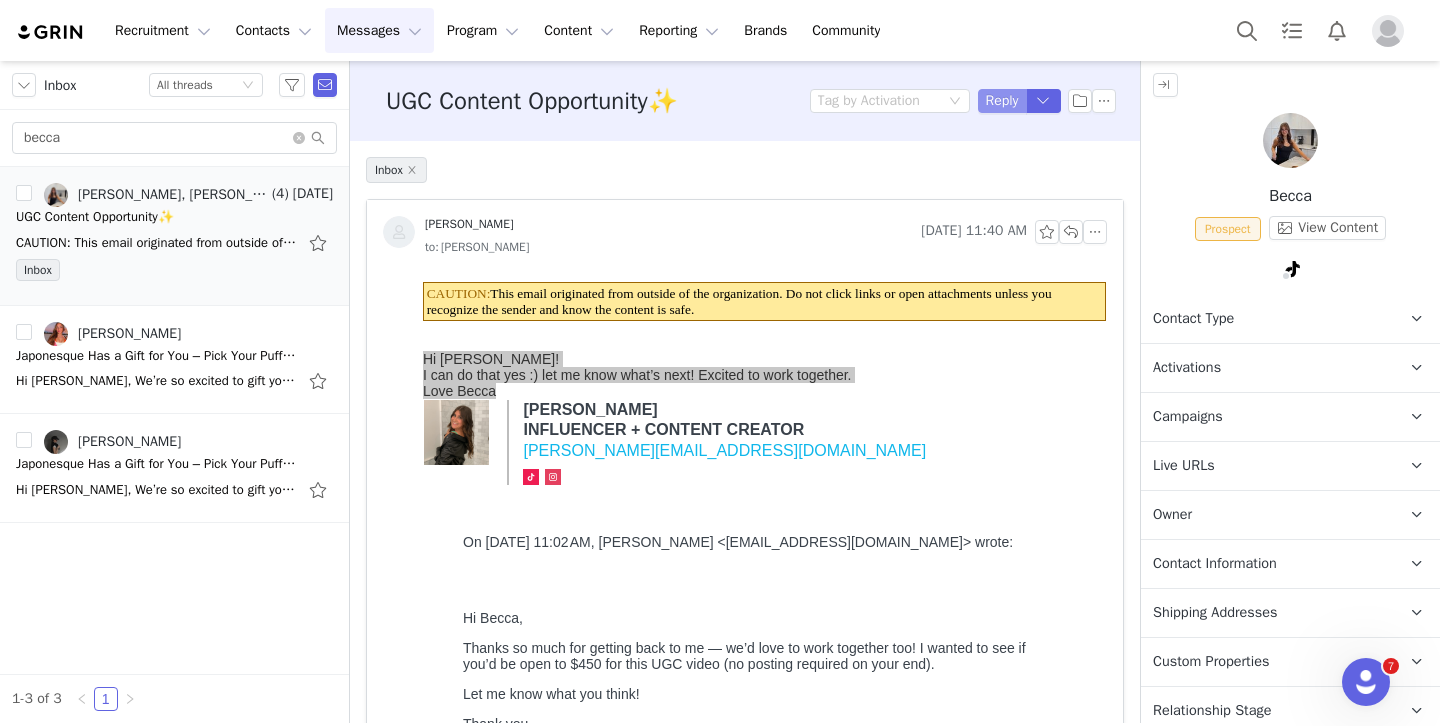click on "Reply" at bounding box center [1002, 101] 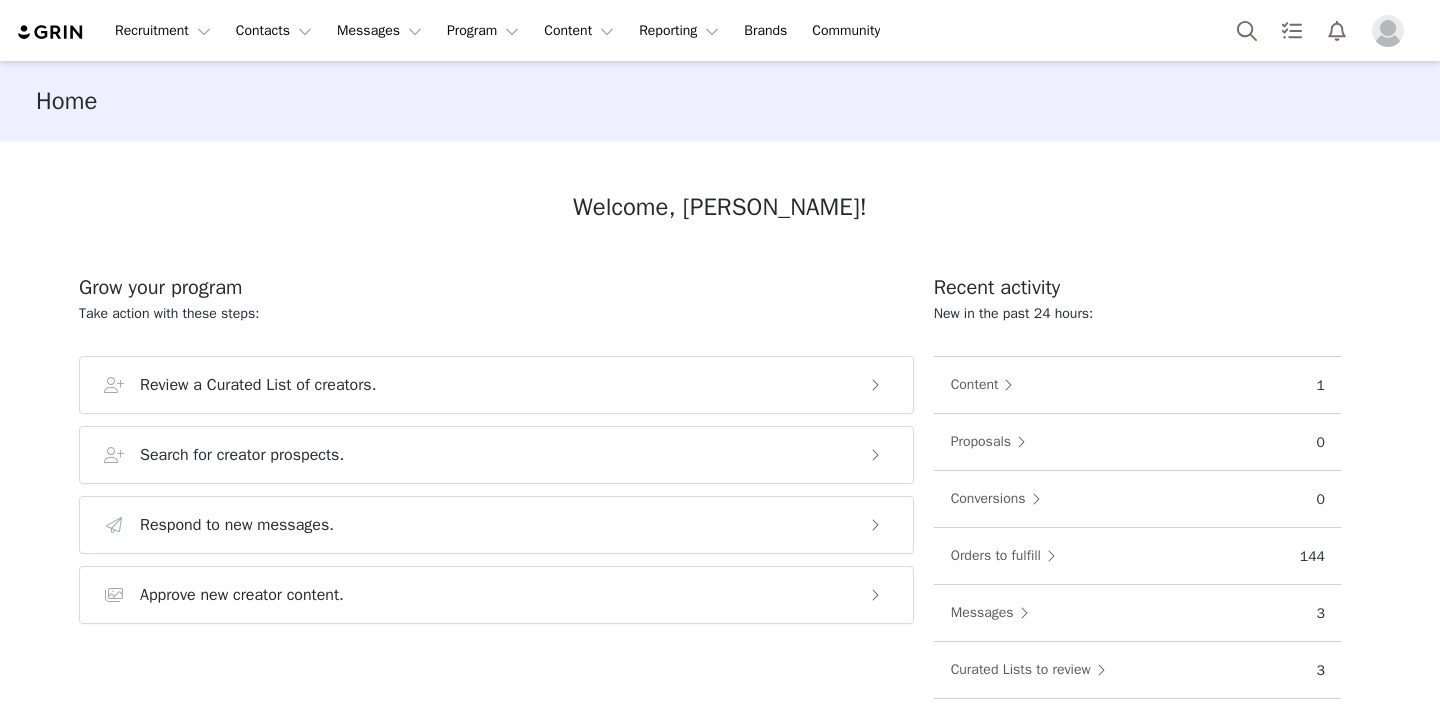scroll, scrollTop: 0, scrollLeft: 0, axis: both 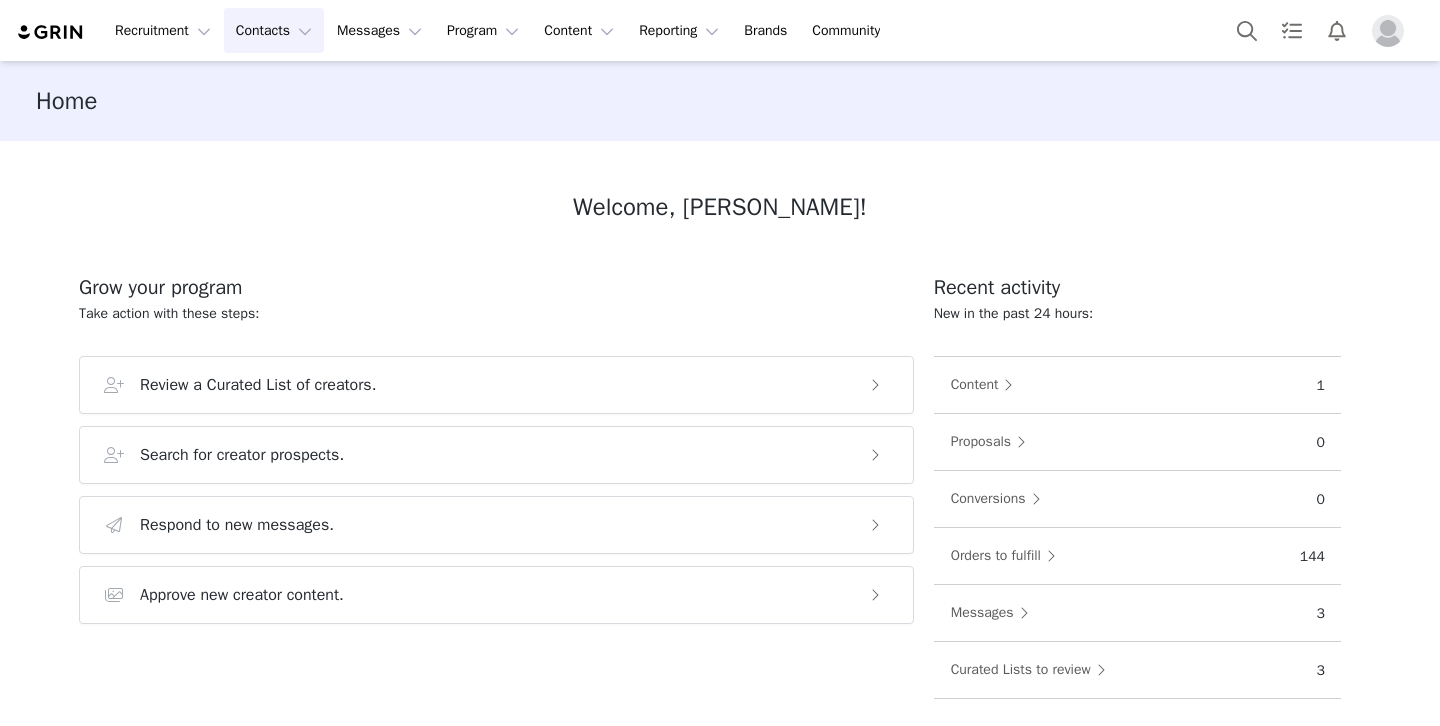 click on "Contacts Contacts" at bounding box center [274, 30] 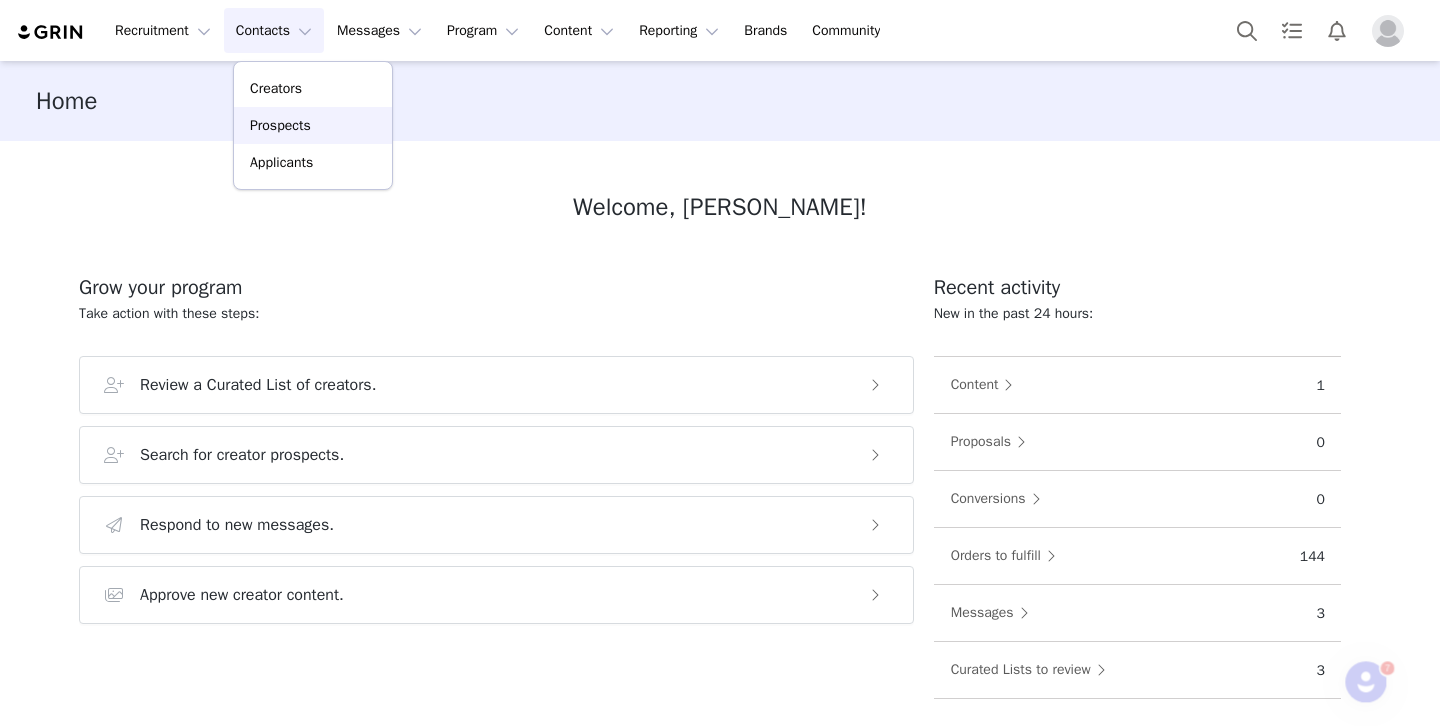 scroll, scrollTop: 0, scrollLeft: 0, axis: both 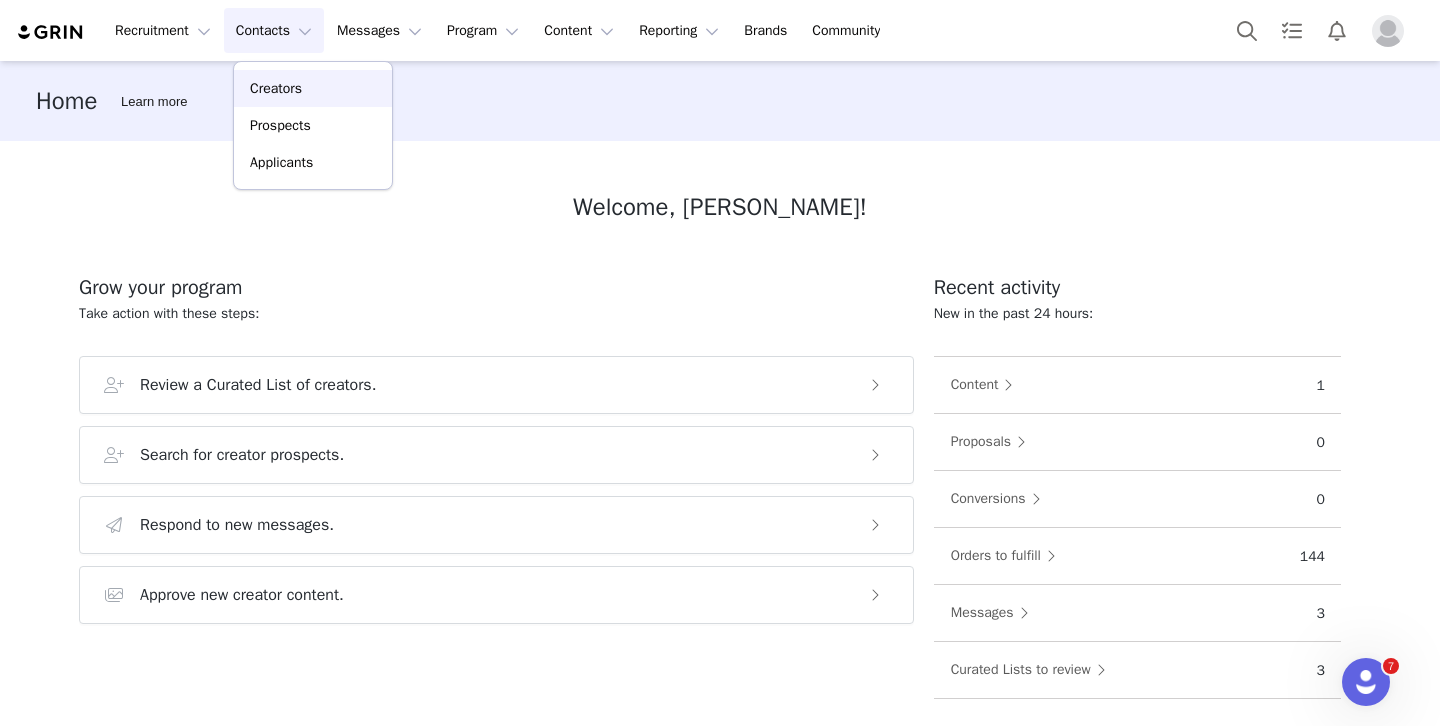 click on "Creators" at bounding box center [276, 88] 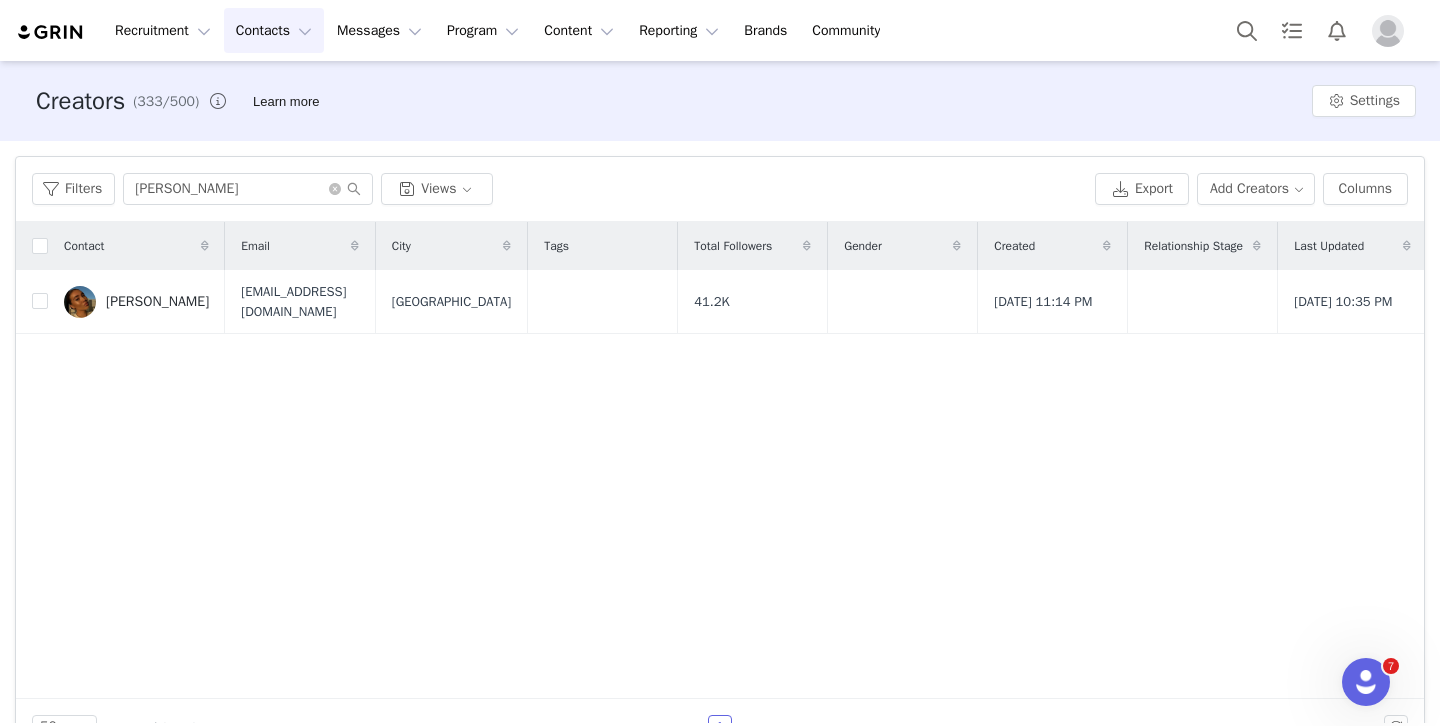 click on "Contacts Contacts" at bounding box center [274, 30] 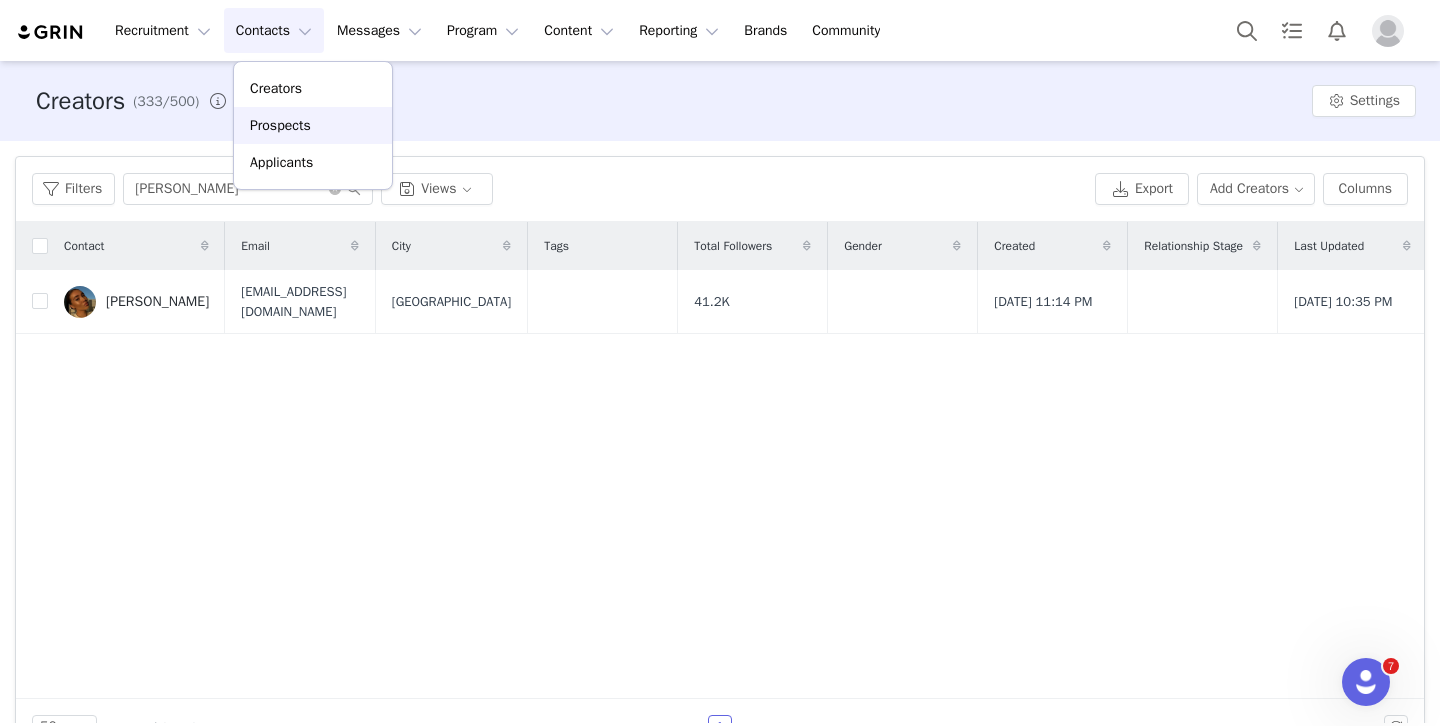 click on "Prospects" at bounding box center [313, 125] 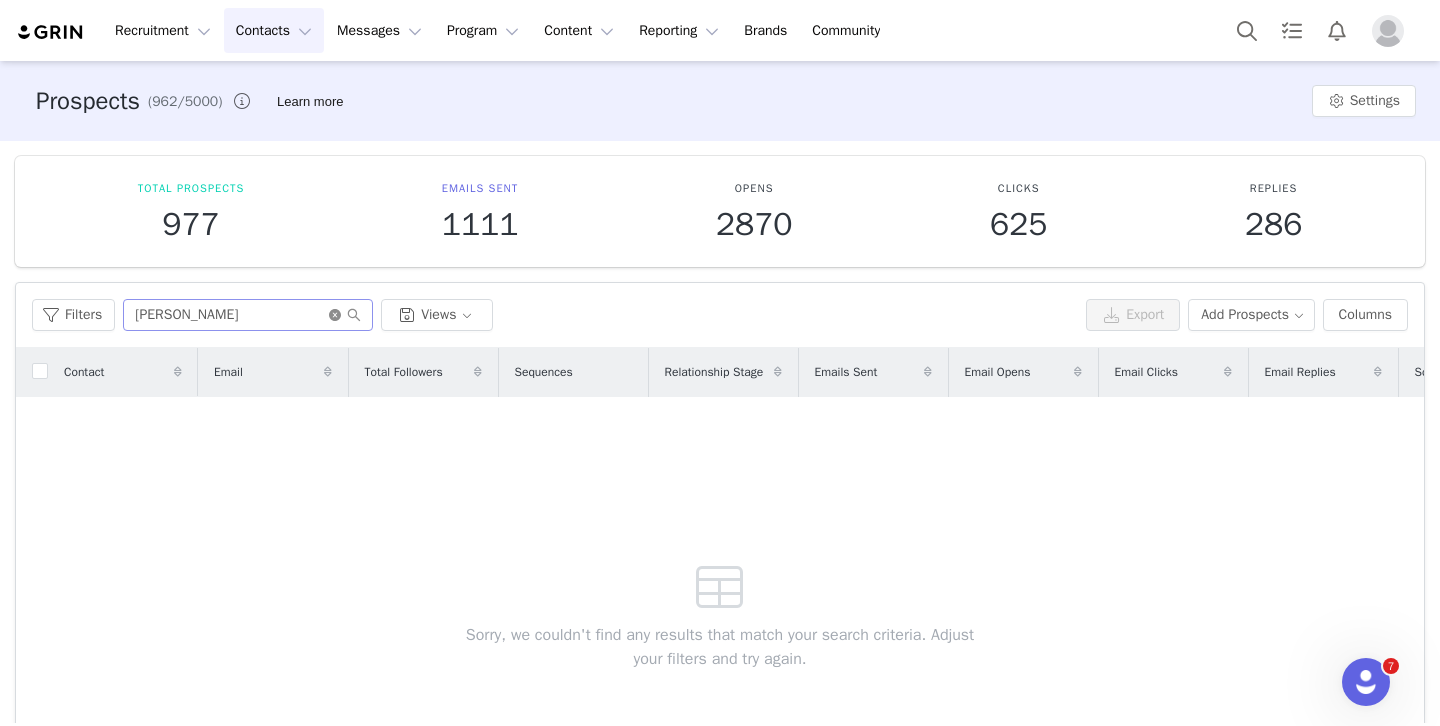 click 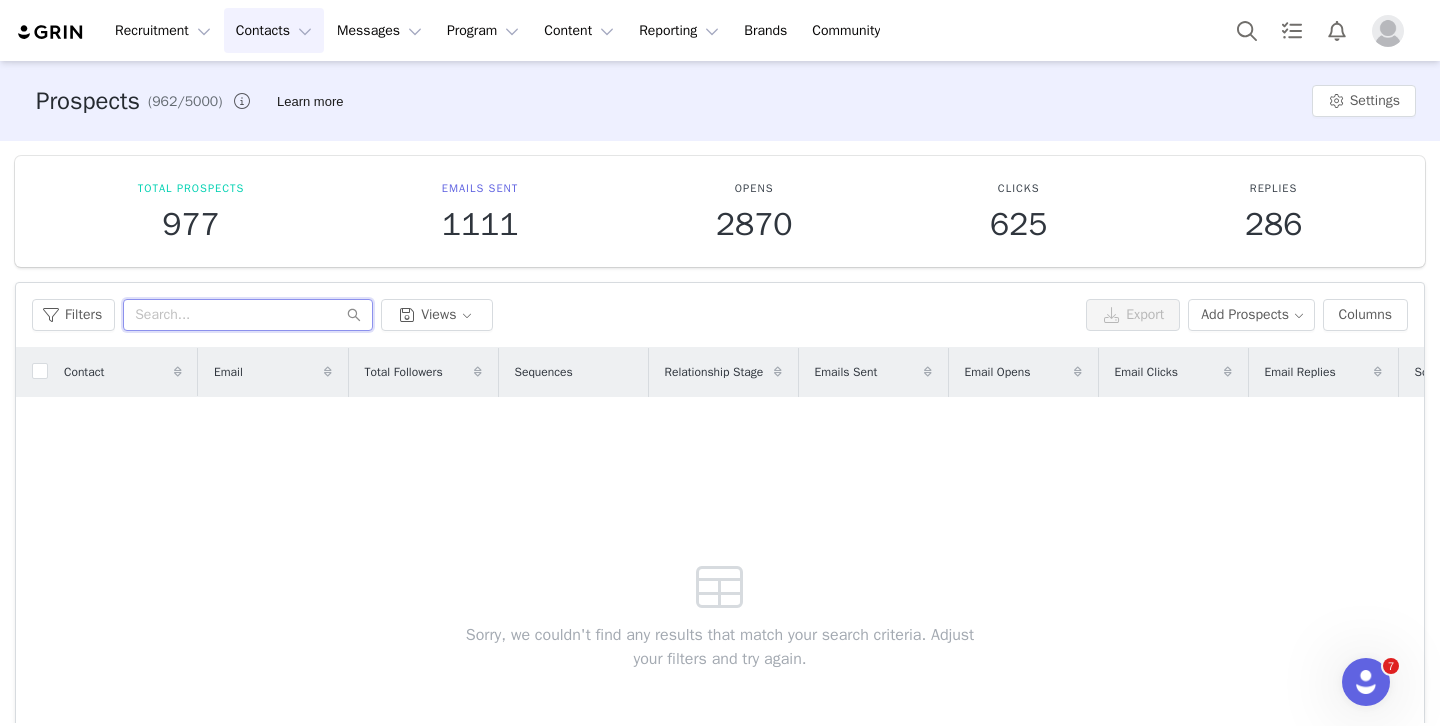 click at bounding box center (248, 315) 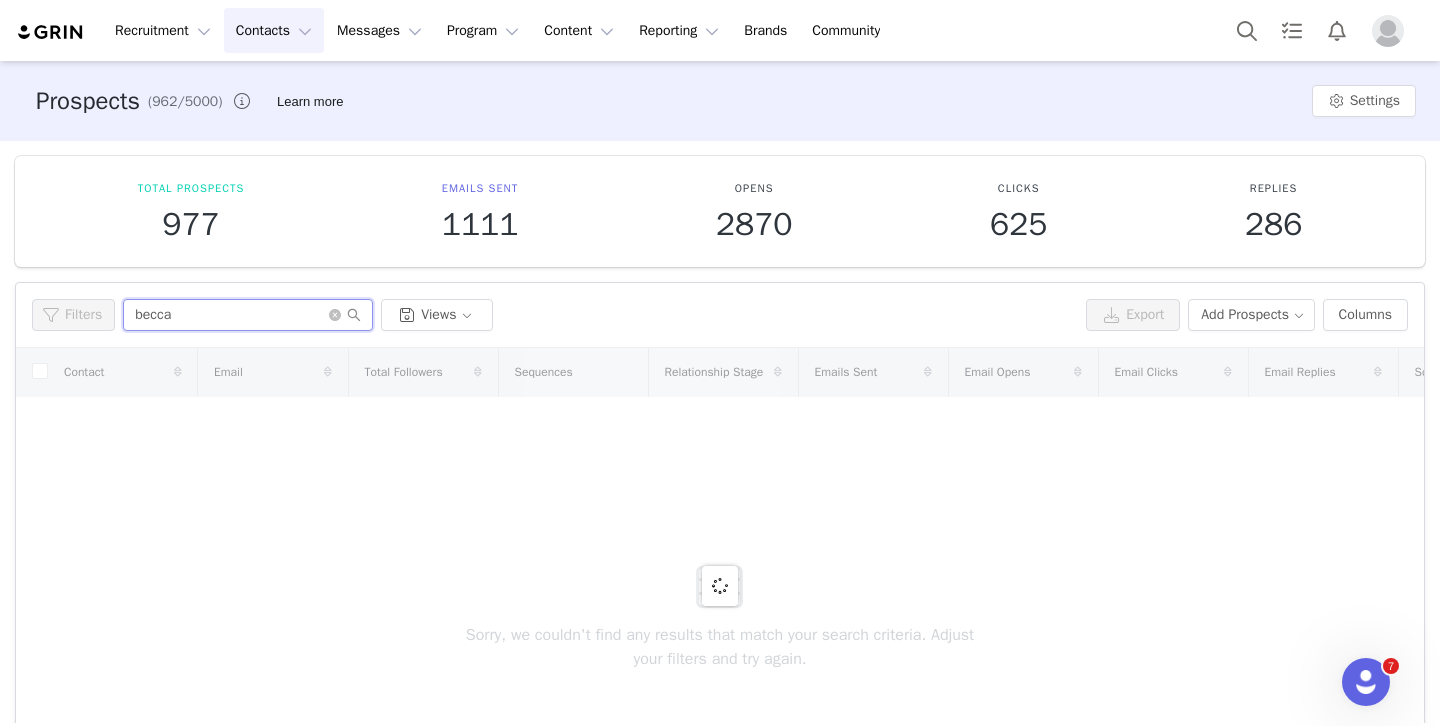 type on "becca" 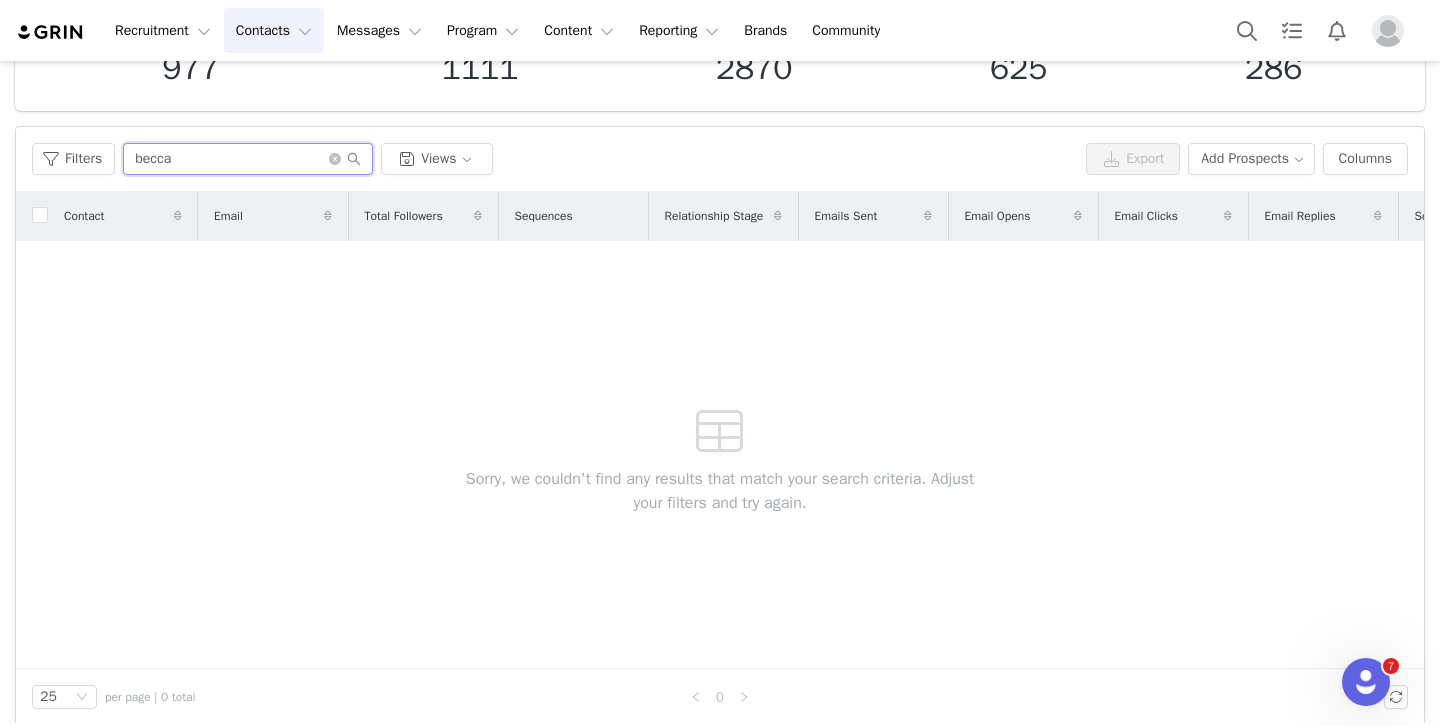 scroll, scrollTop: 173, scrollLeft: 0, axis: vertical 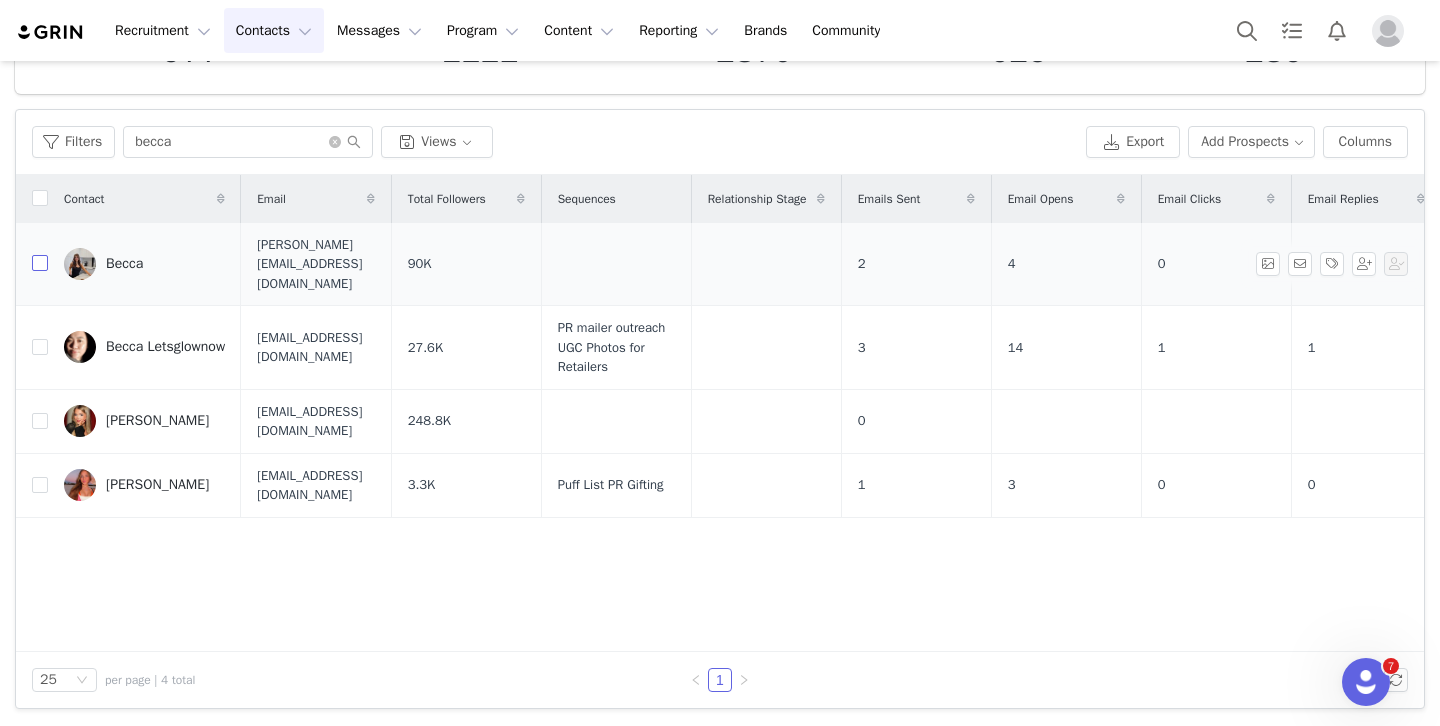 click at bounding box center [40, 263] 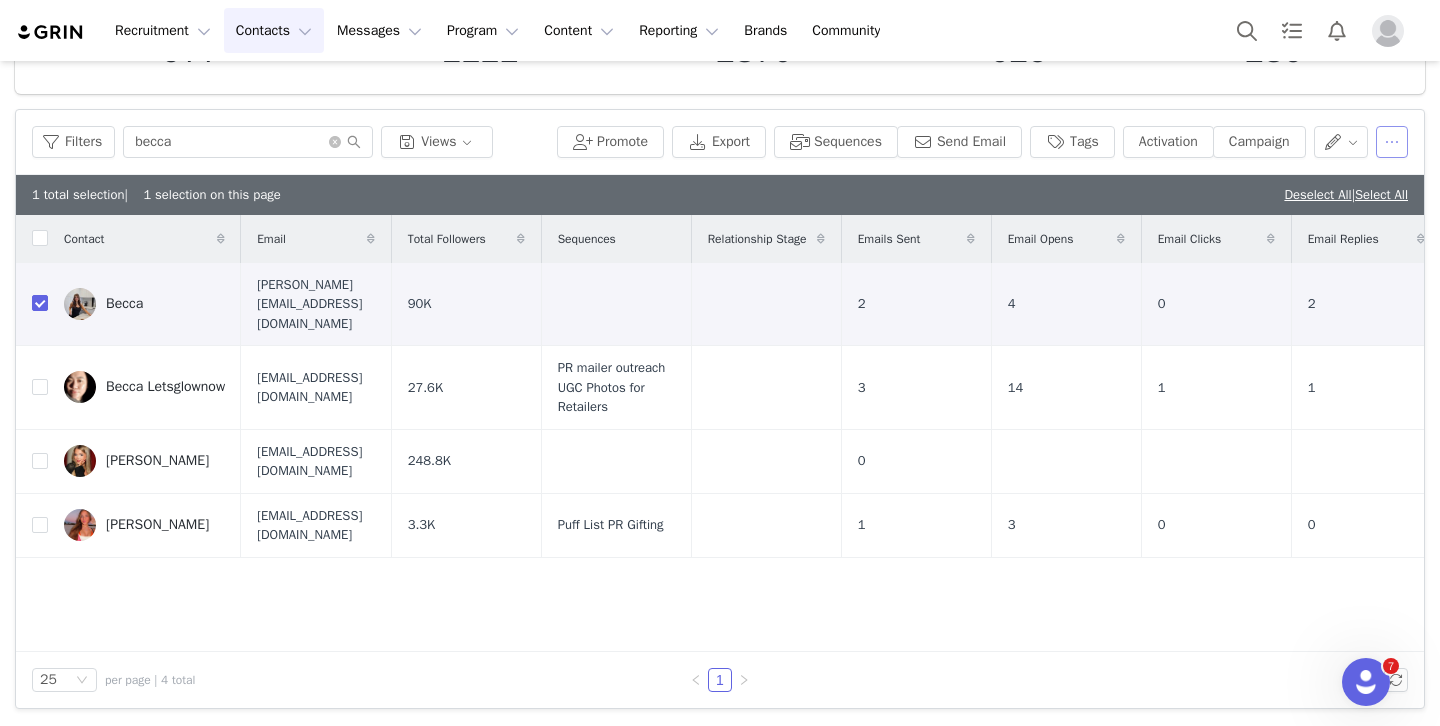 click at bounding box center (1392, 142) 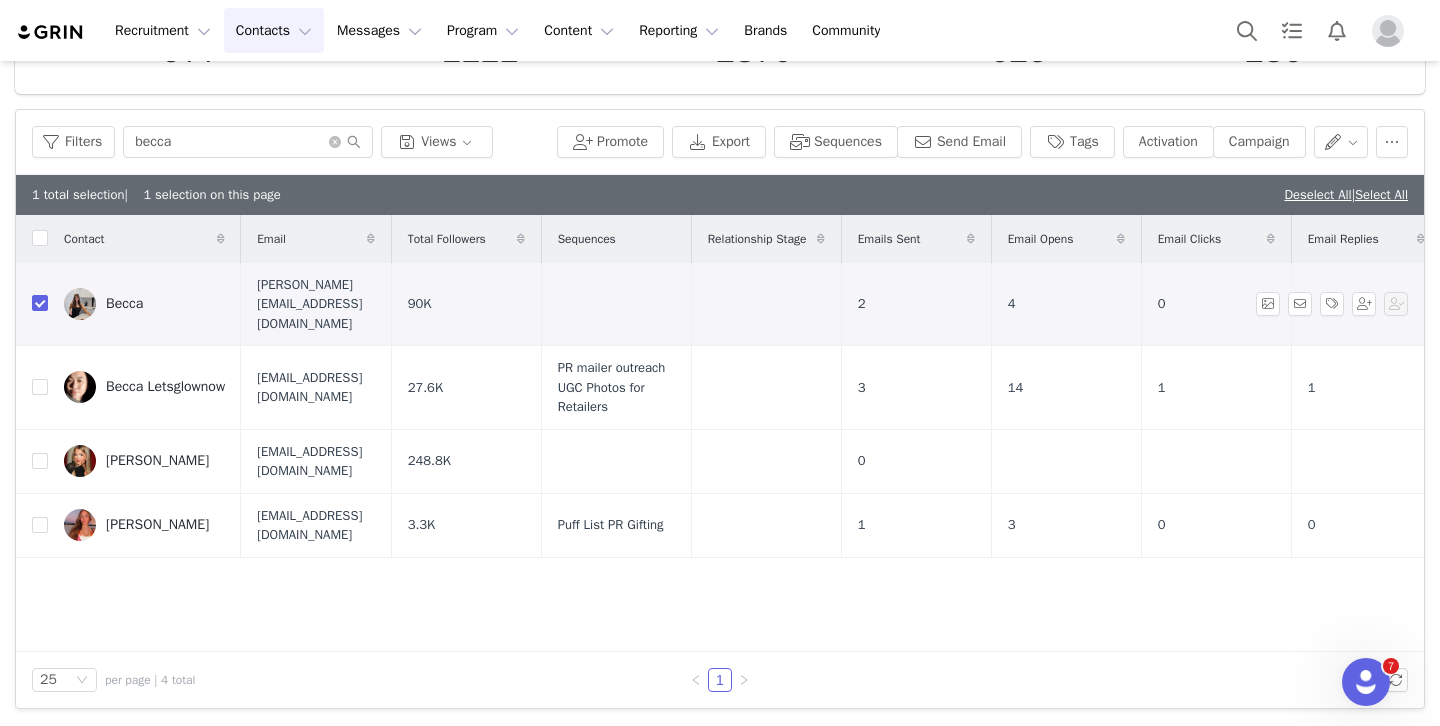 click on "Becca" at bounding box center [124, 304] 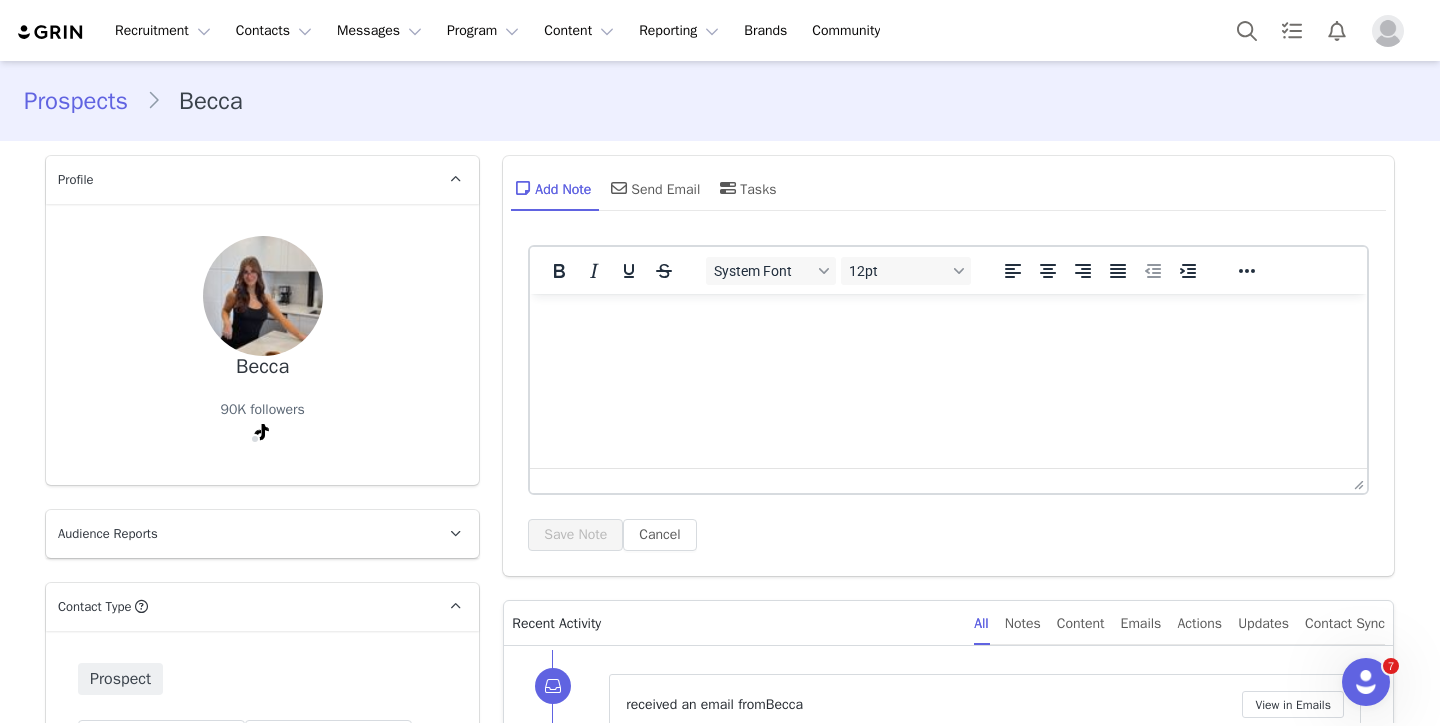 scroll, scrollTop: 0, scrollLeft: 0, axis: both 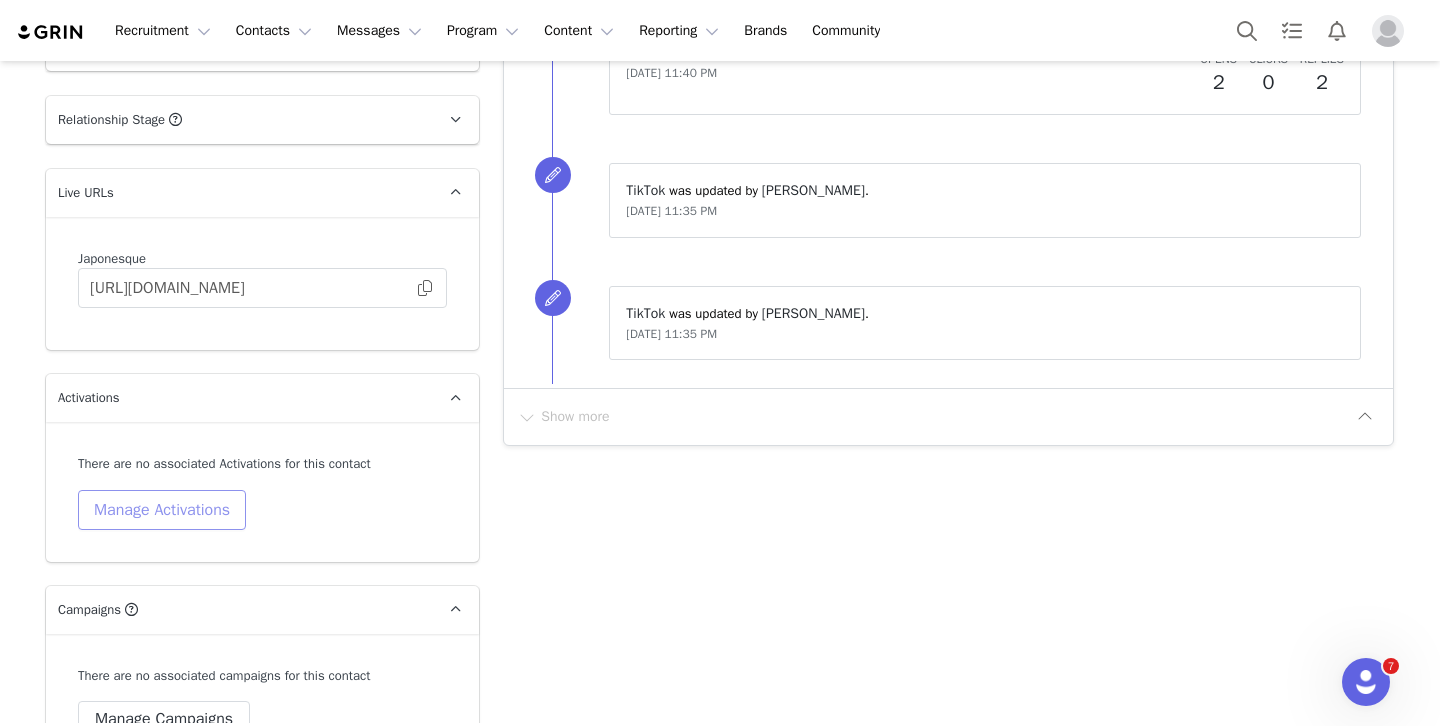 click on "Manage Activations" at bounding box center (162, 510) 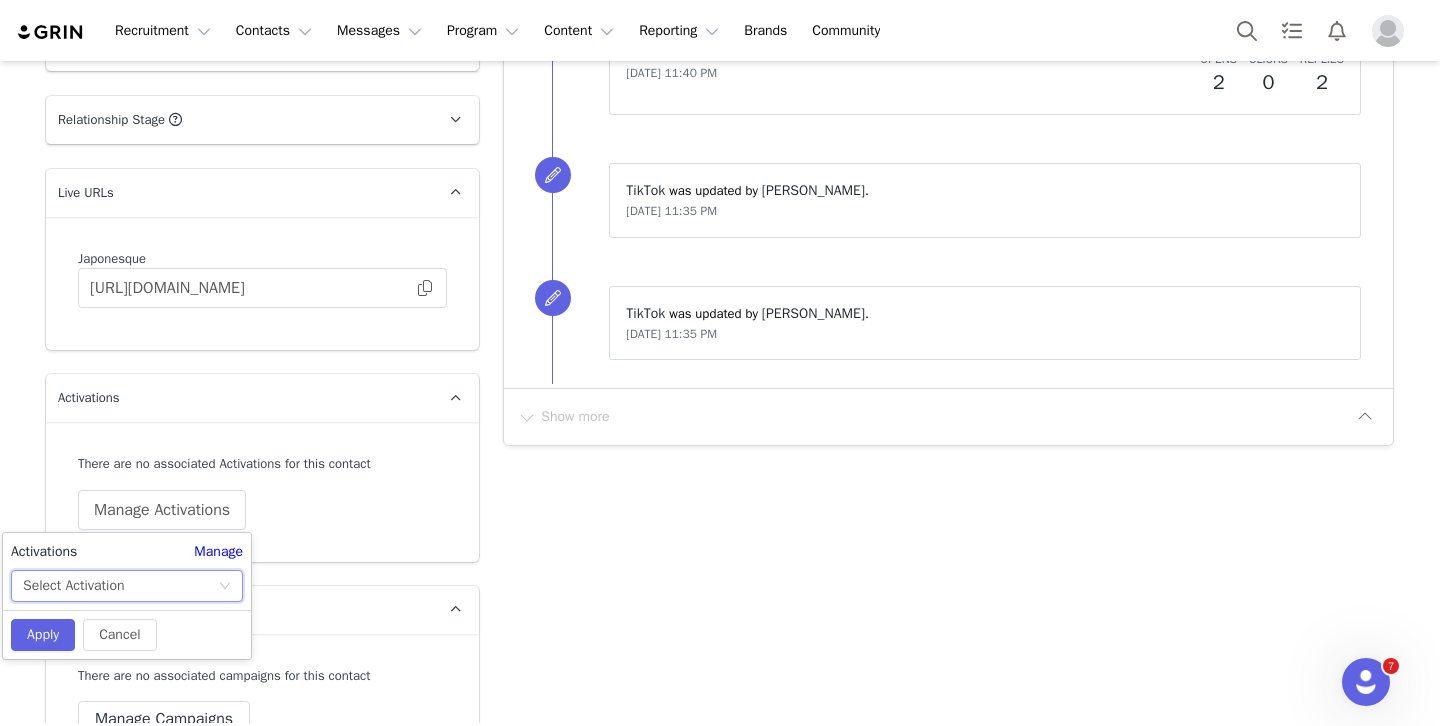 click on "Select Activation" at bounding box center (120, 586) 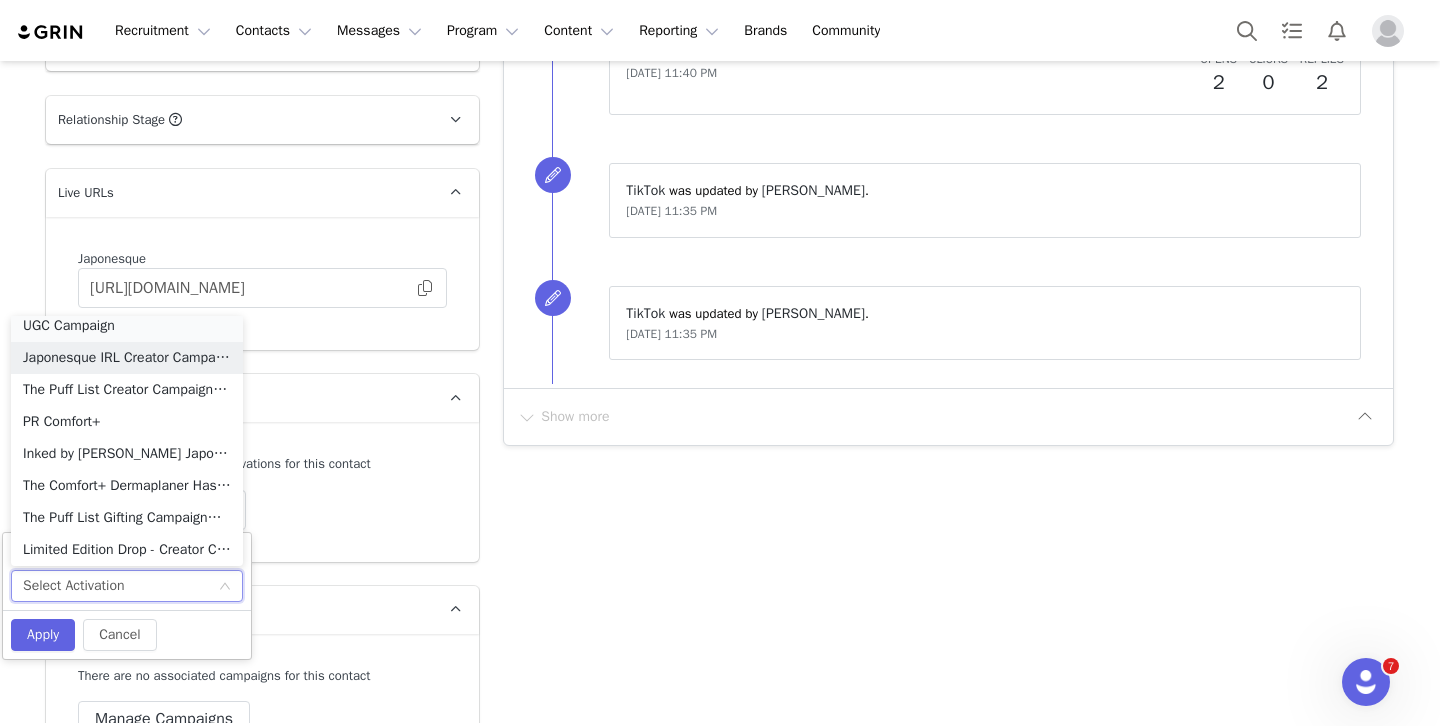 scroll, scrollTop: 4, scrollLeft: 0, axis: vertical 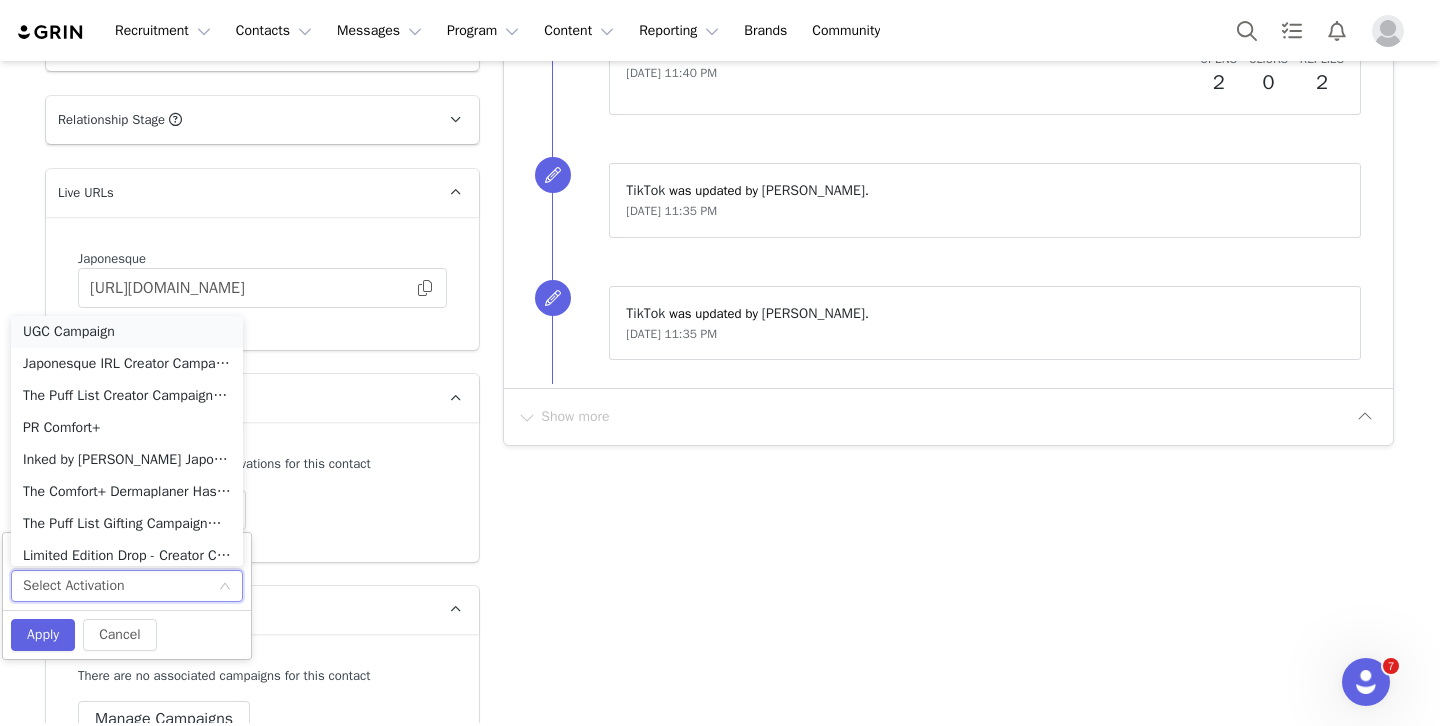 click on "UGC Campaign" at bounding box center [127, 332] 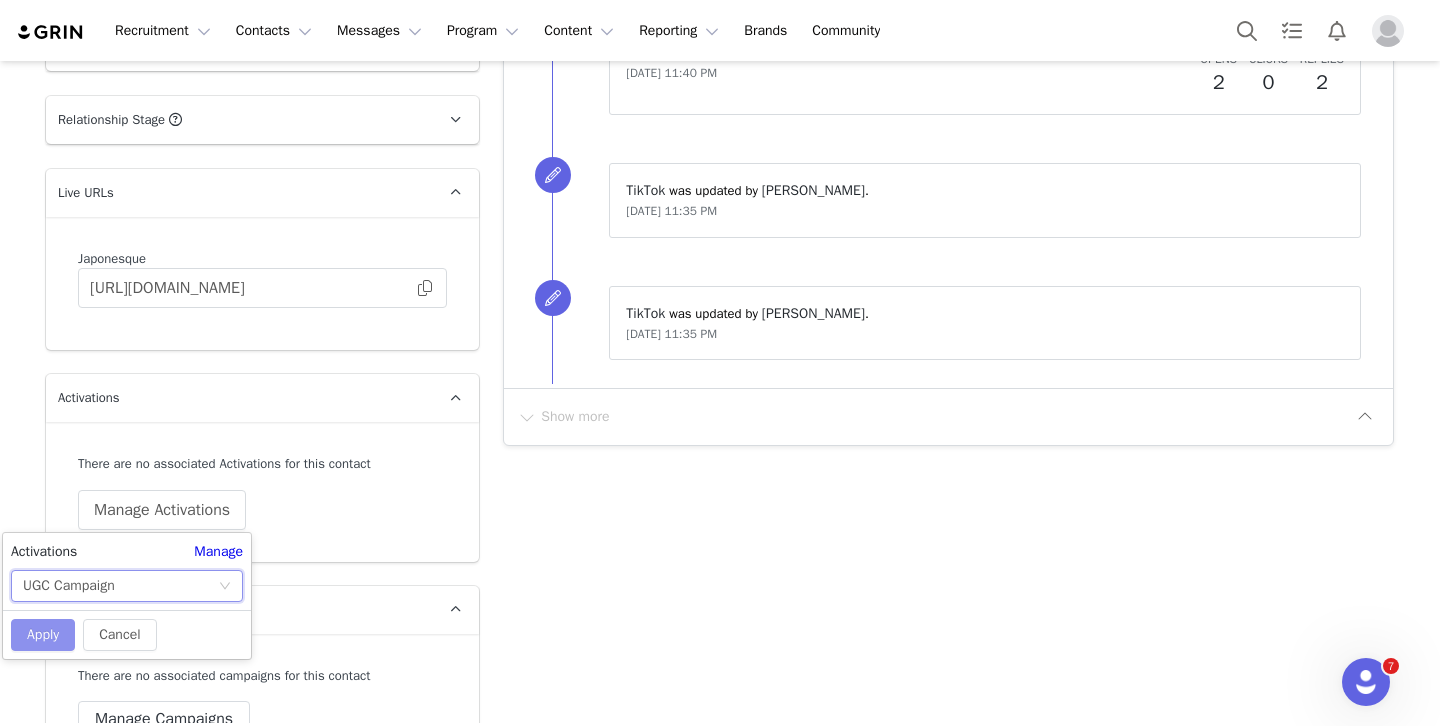 click on "Apply" at bounding box center [43, 635] 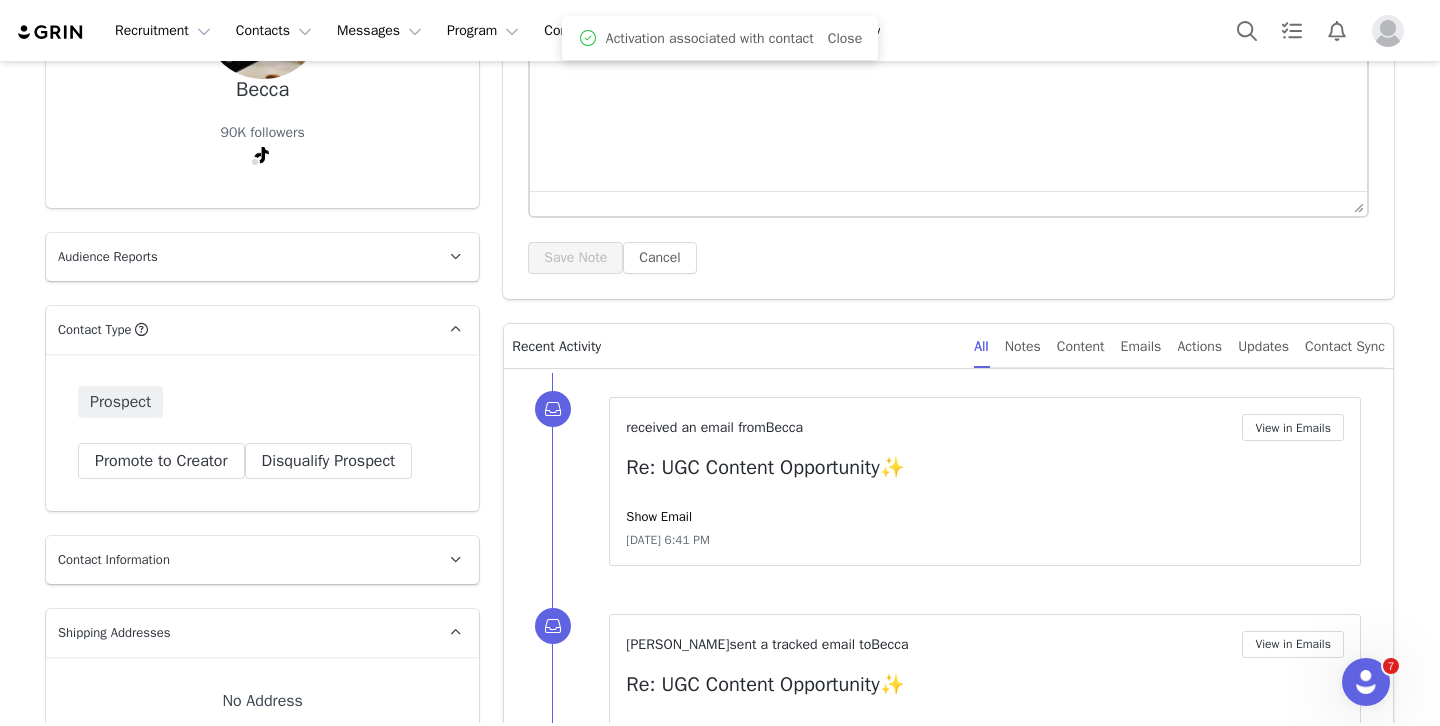 scroll, scrollTop: 0, scrollLeft: 0, axis: both 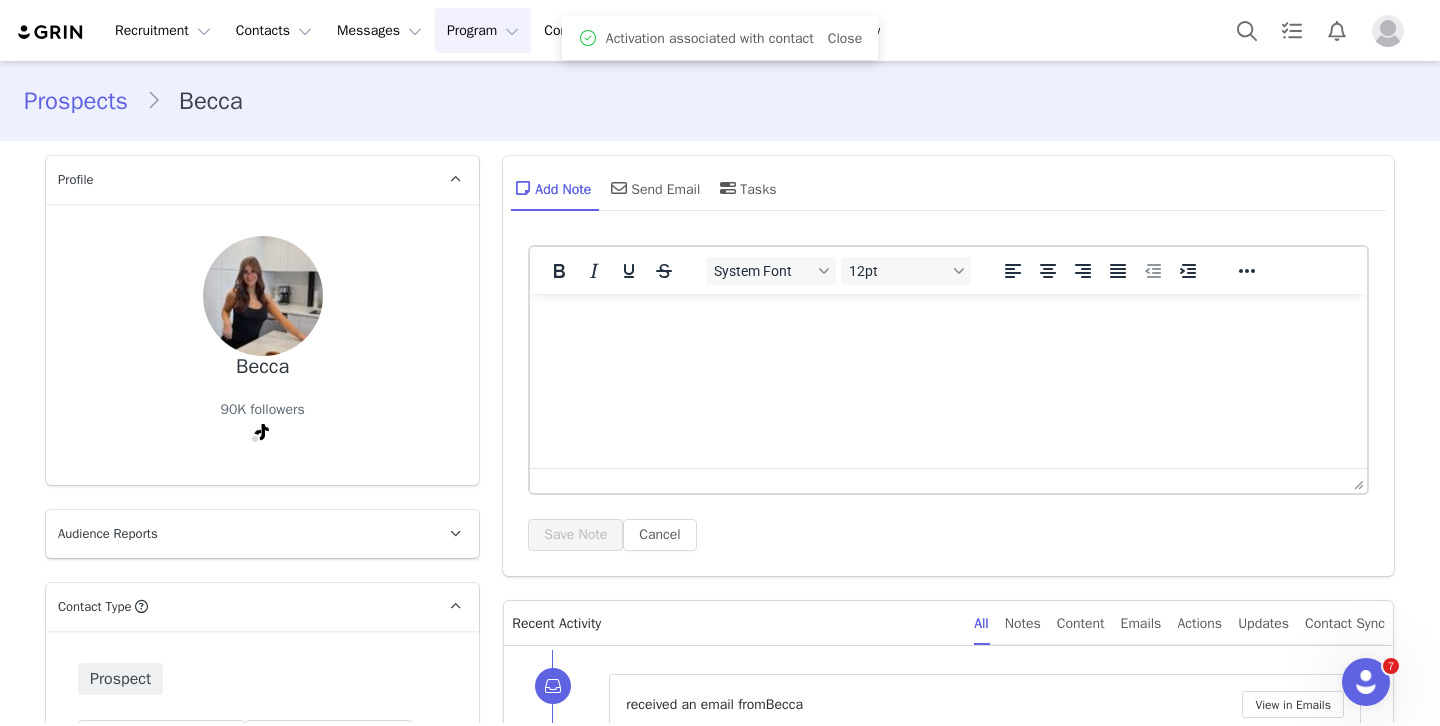 click on "Program Program" at bounding box center (483, 30) 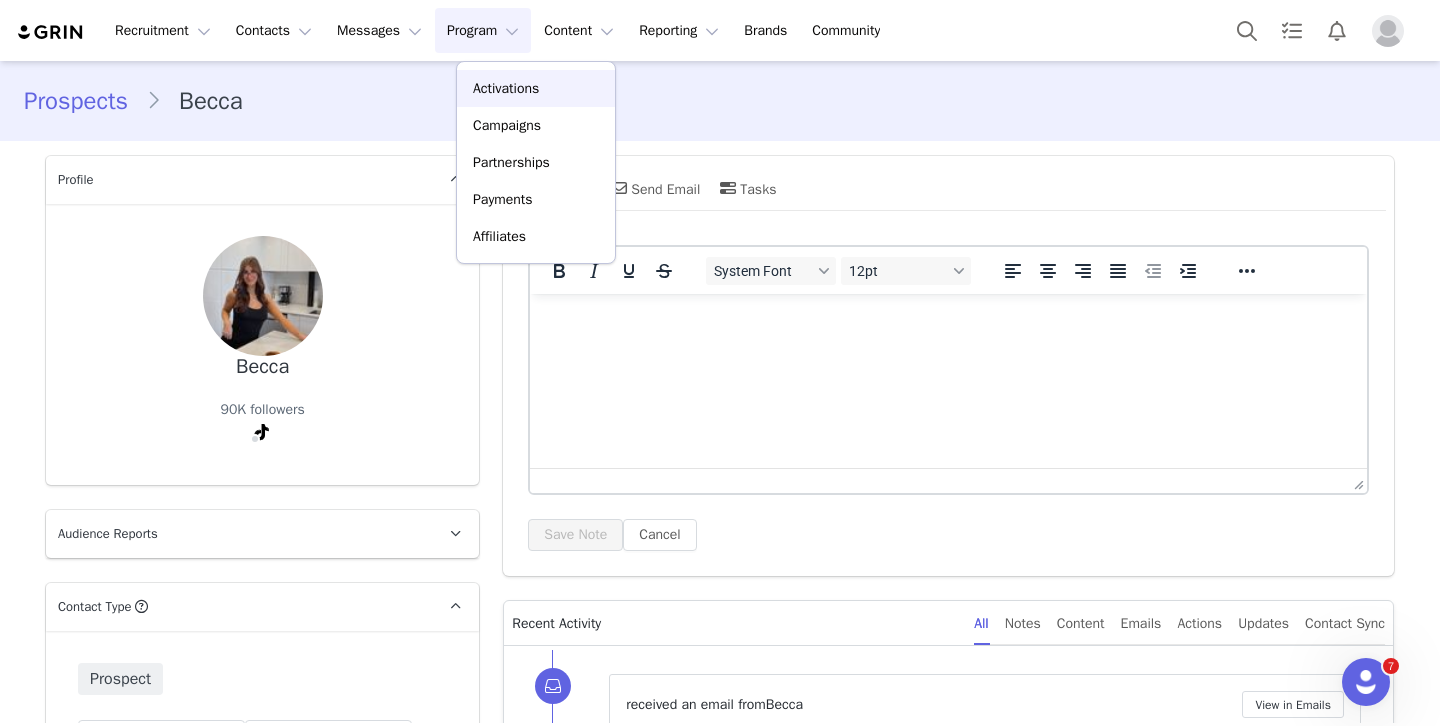 click on "Activations" at bounding box center [506, 88] 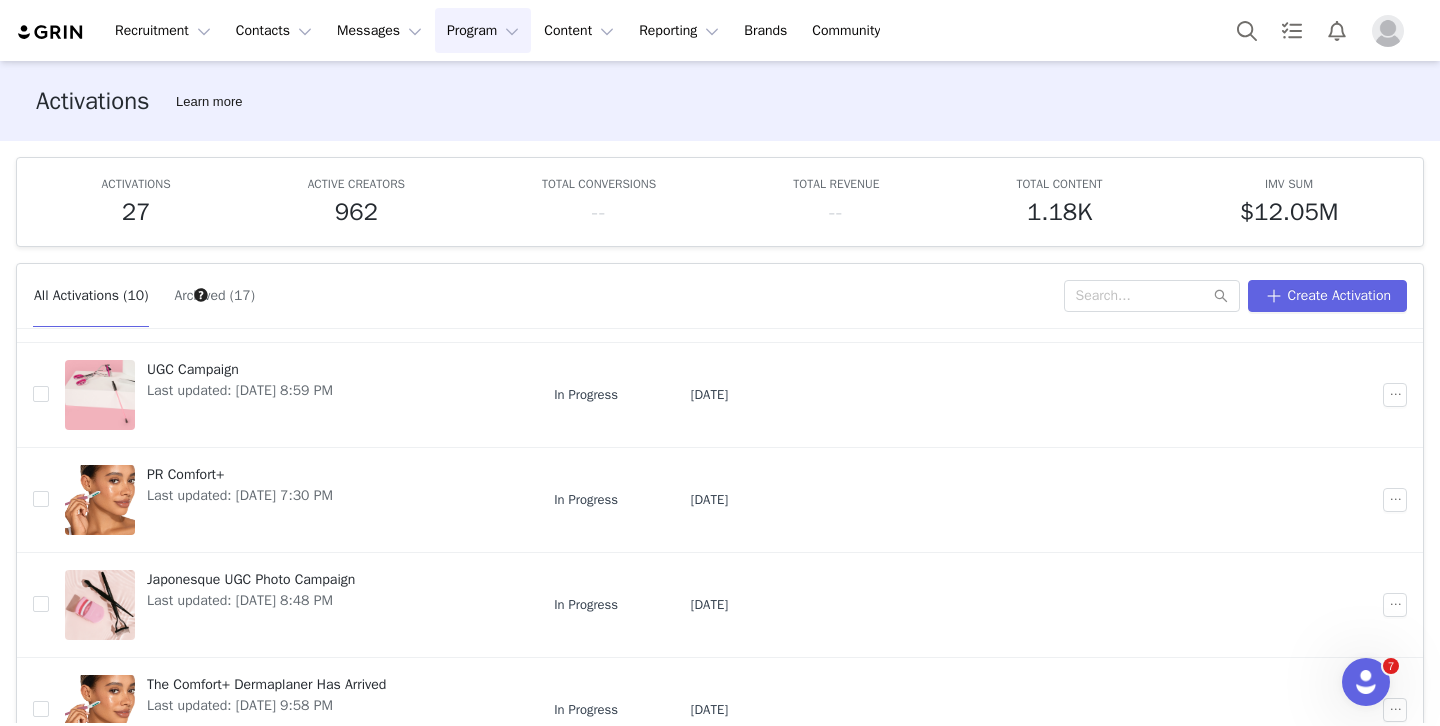 scroll, scrollTop: 458, scrollLeft: 0, axis: vertical 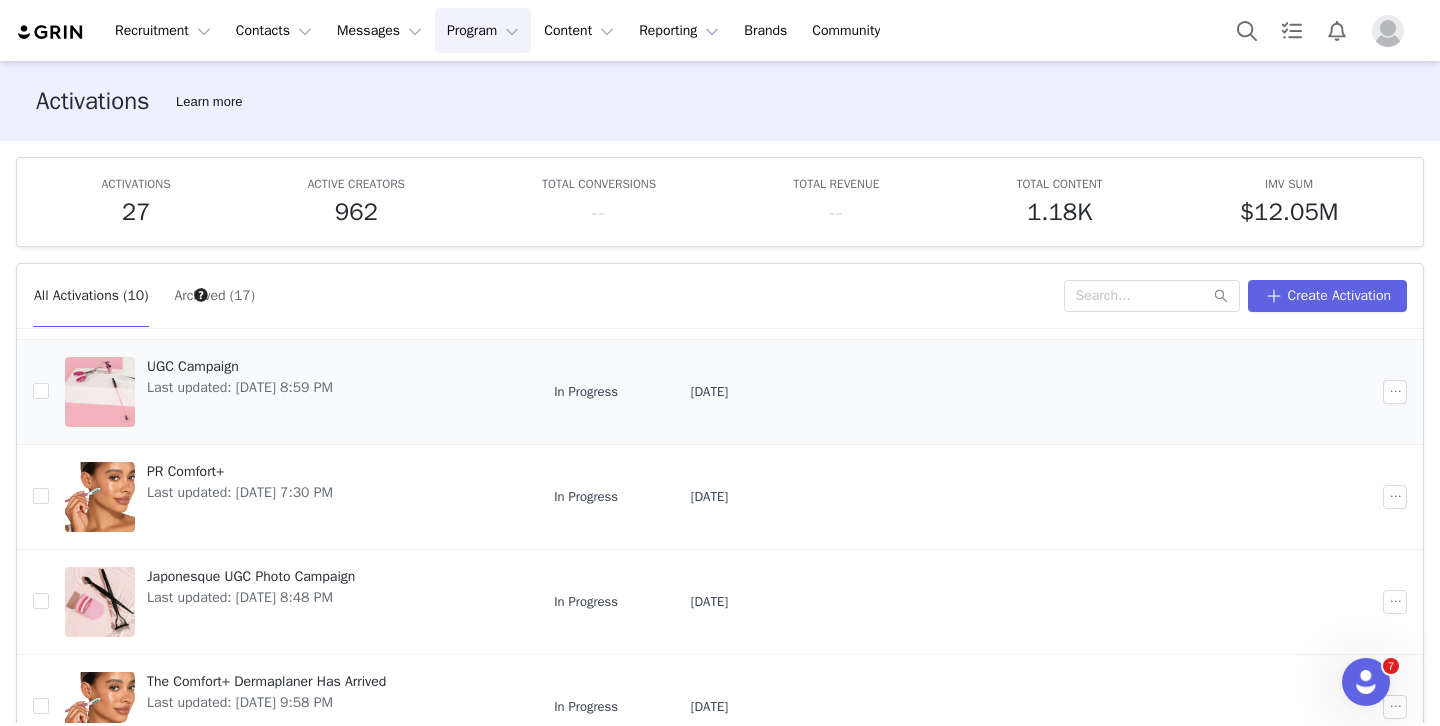 click on "Last updated: Jul 9, 2025 8:59 PM" at bounding box center [240, 387] 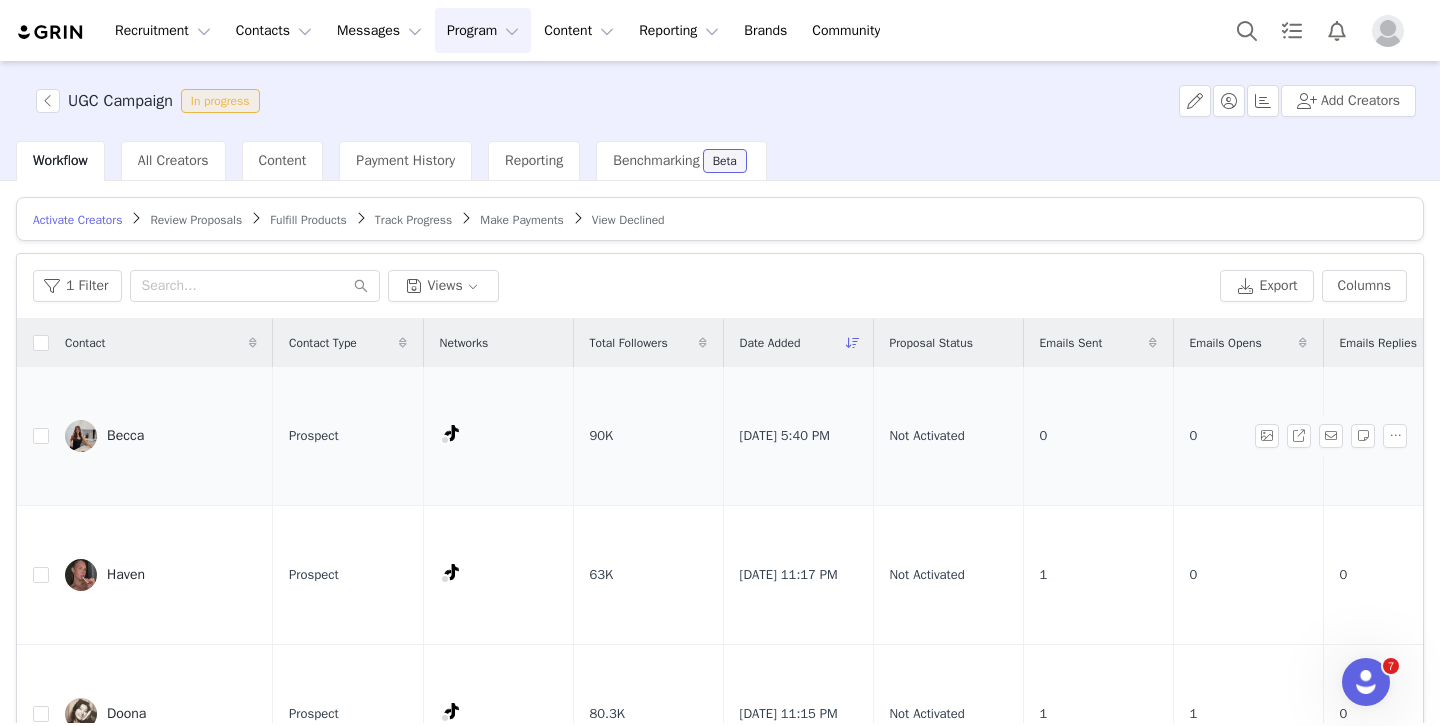 click on "Becca" at bounding box center [125, 436] 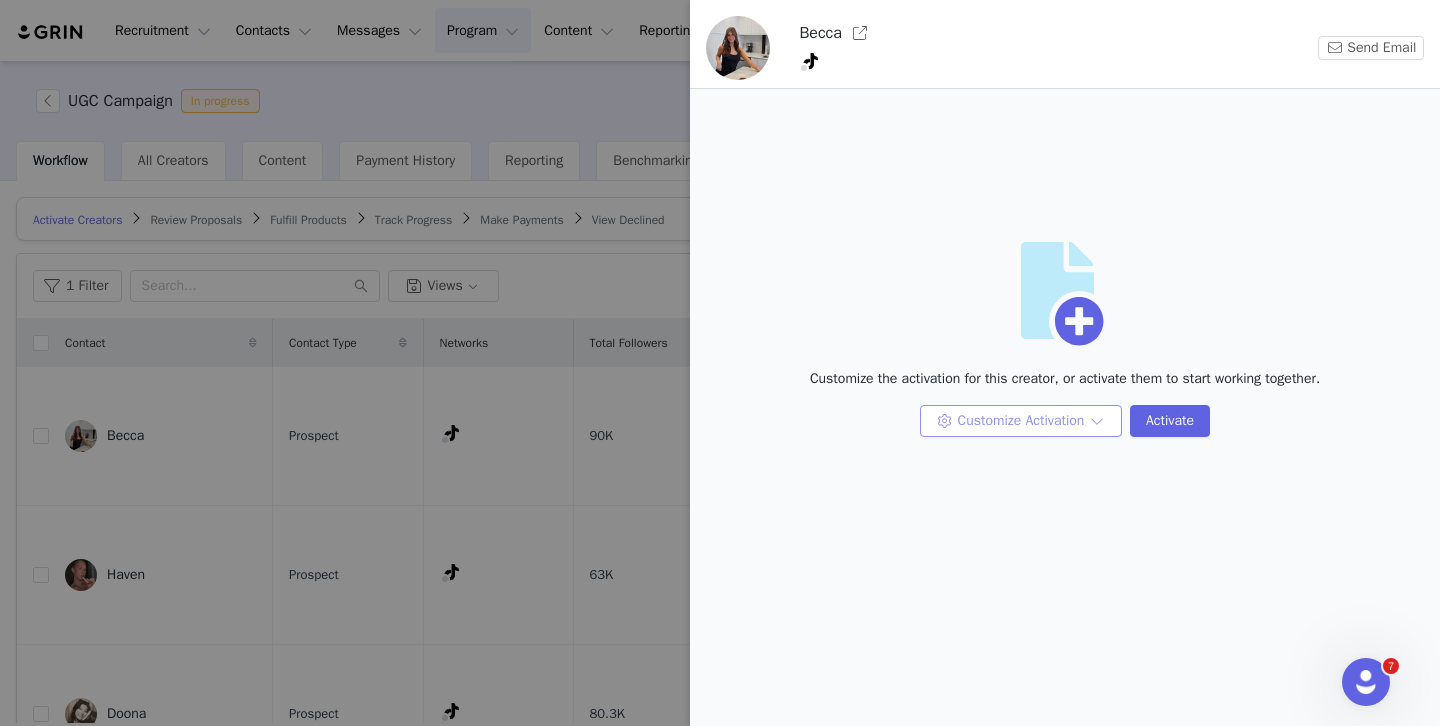 click on "Customize Activation" at bounding box center (1021, 421) 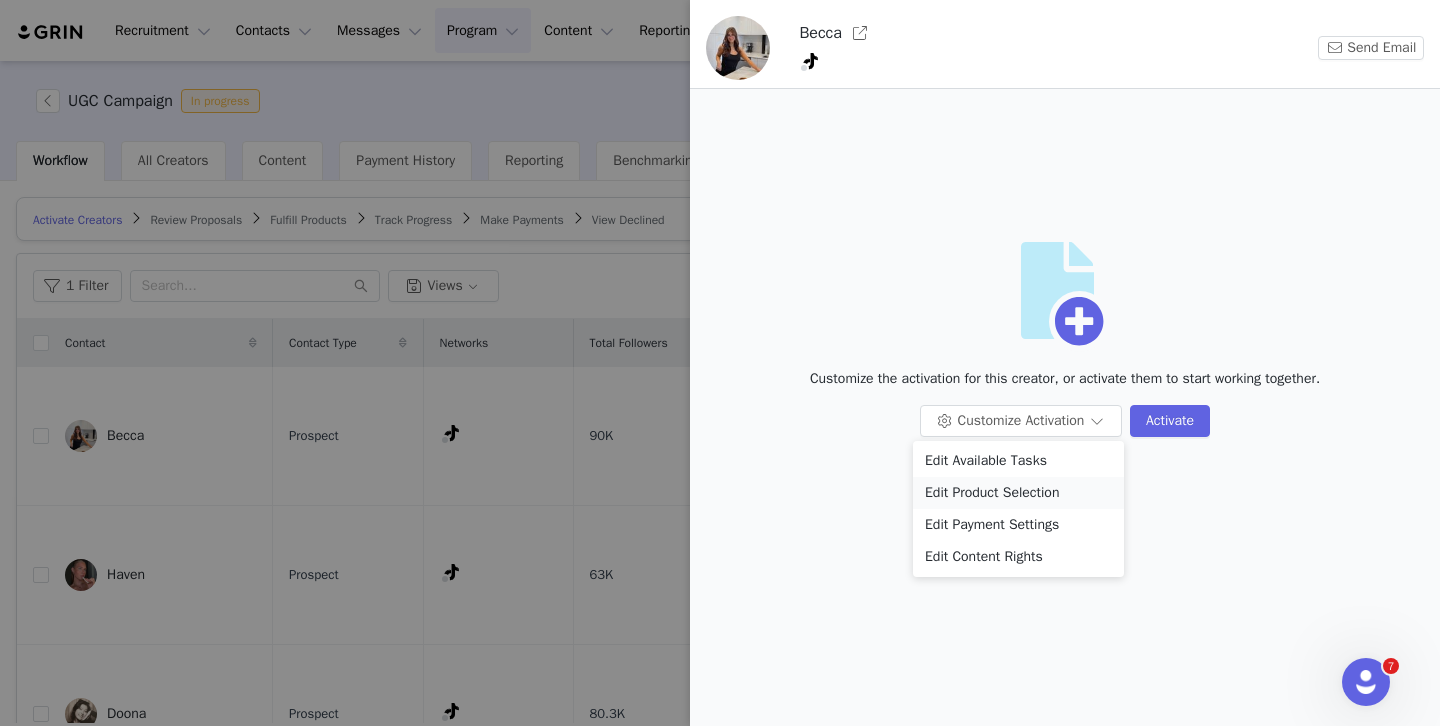 click on "Edit Product Selection" at bounding box center [1018, 493] 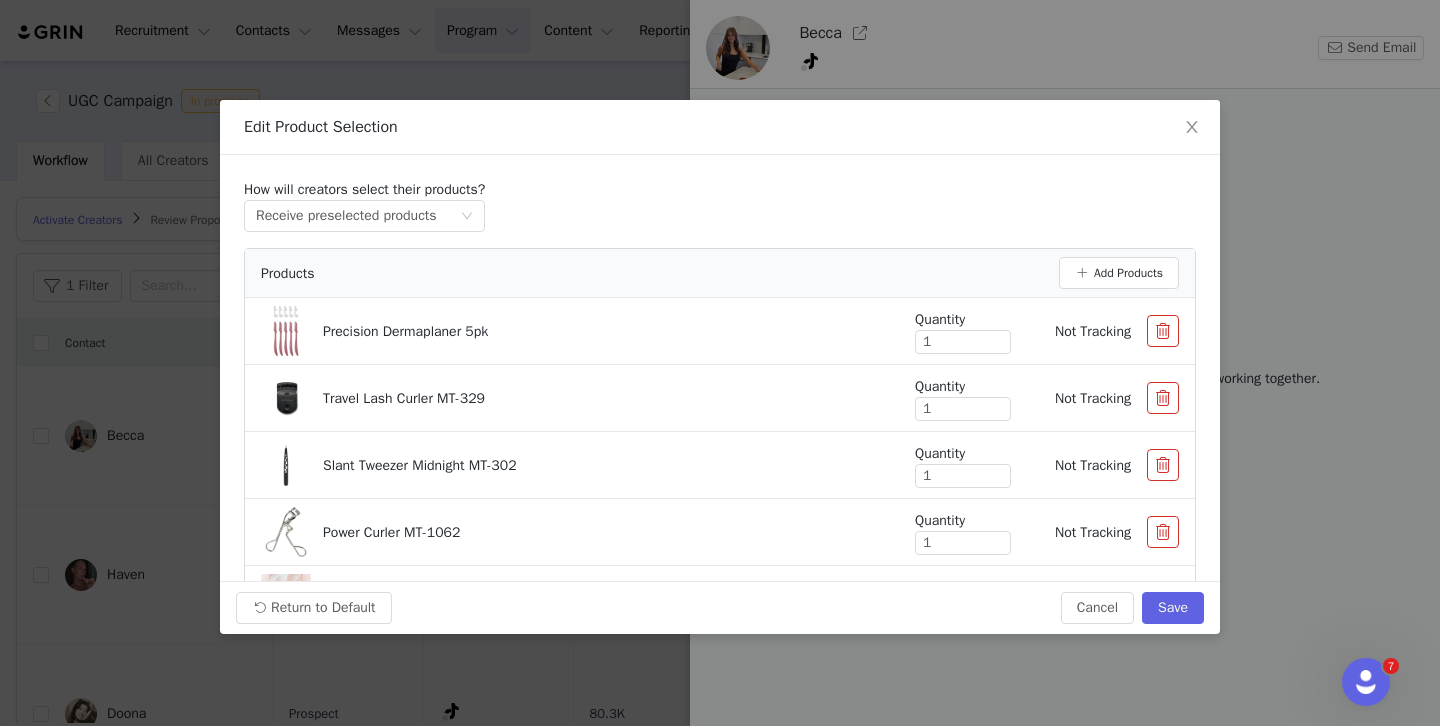 scroll, scrollTop: 21, scrollLeft: 0, axis: vertical 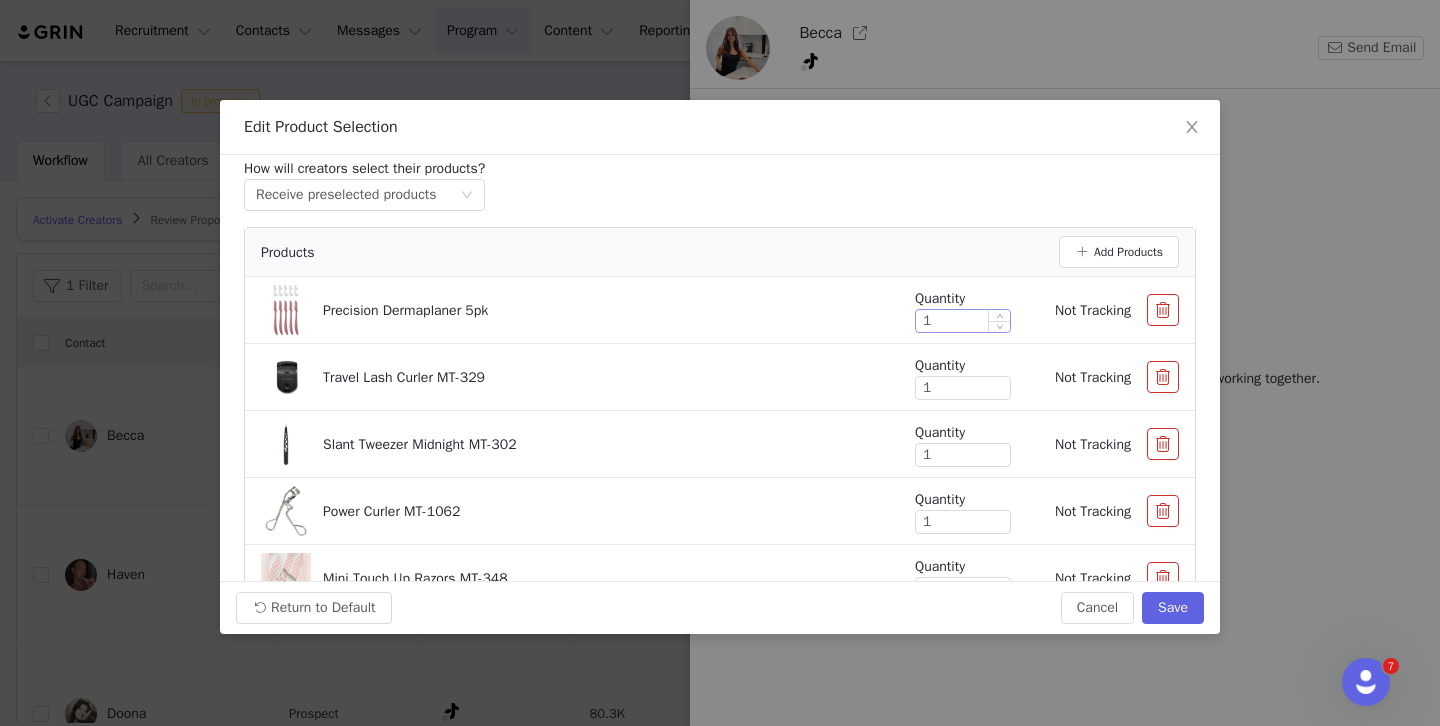 click on "1" at bounding box center [963, 321] 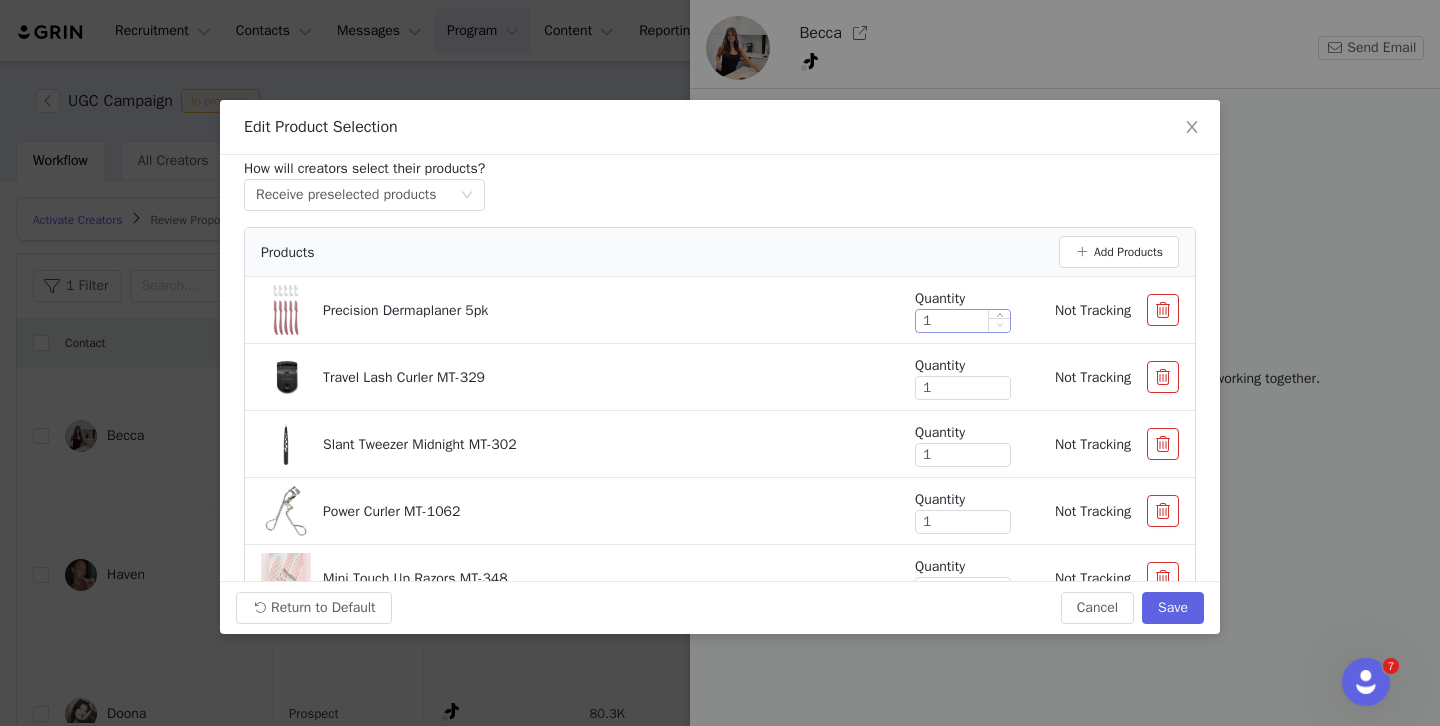 click 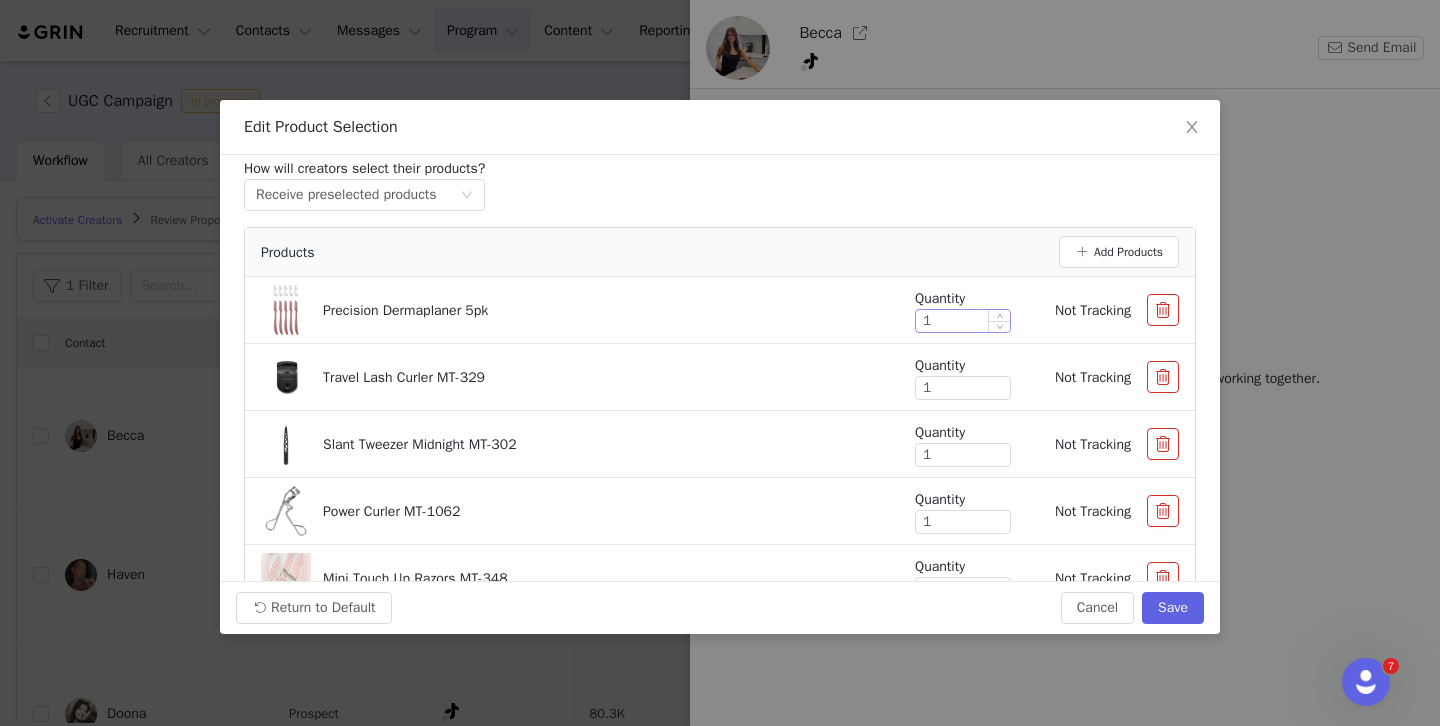 click on "1" at bounding box center [963, 321] 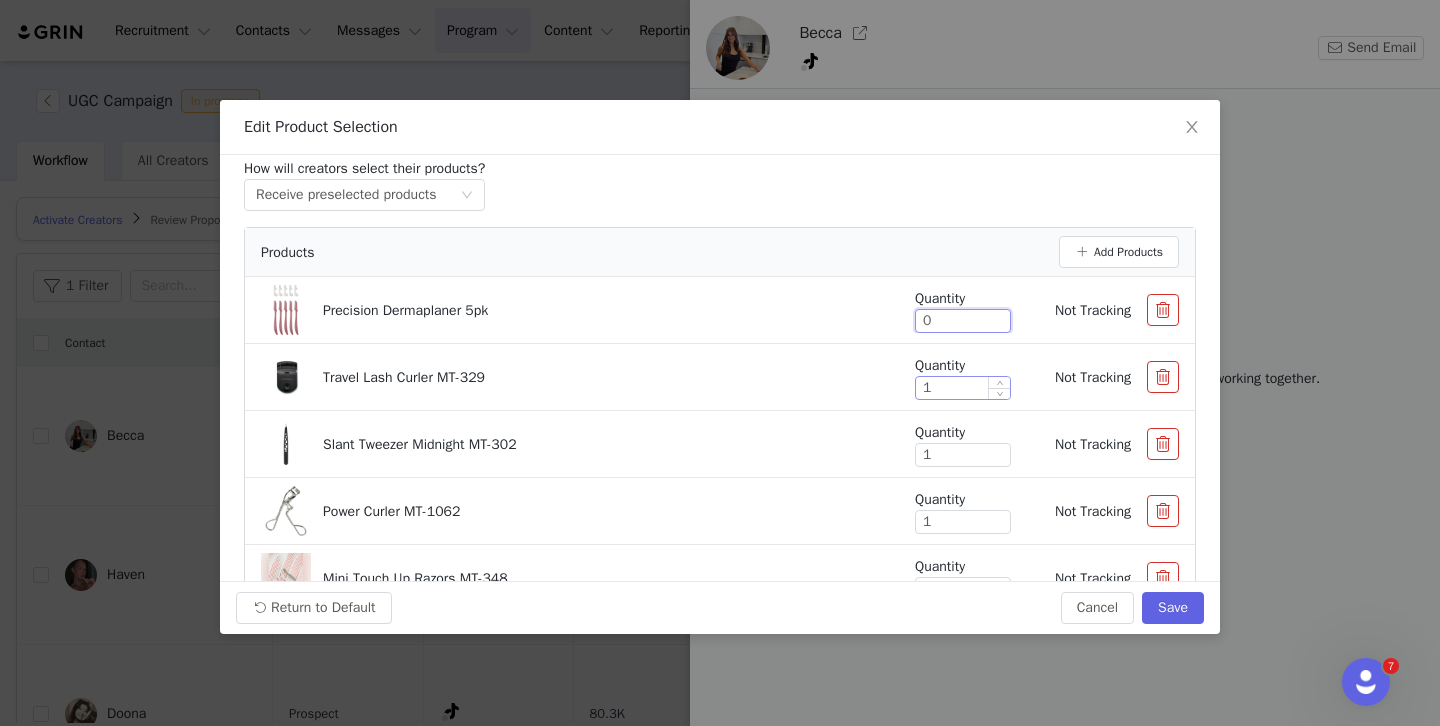 type on "1" 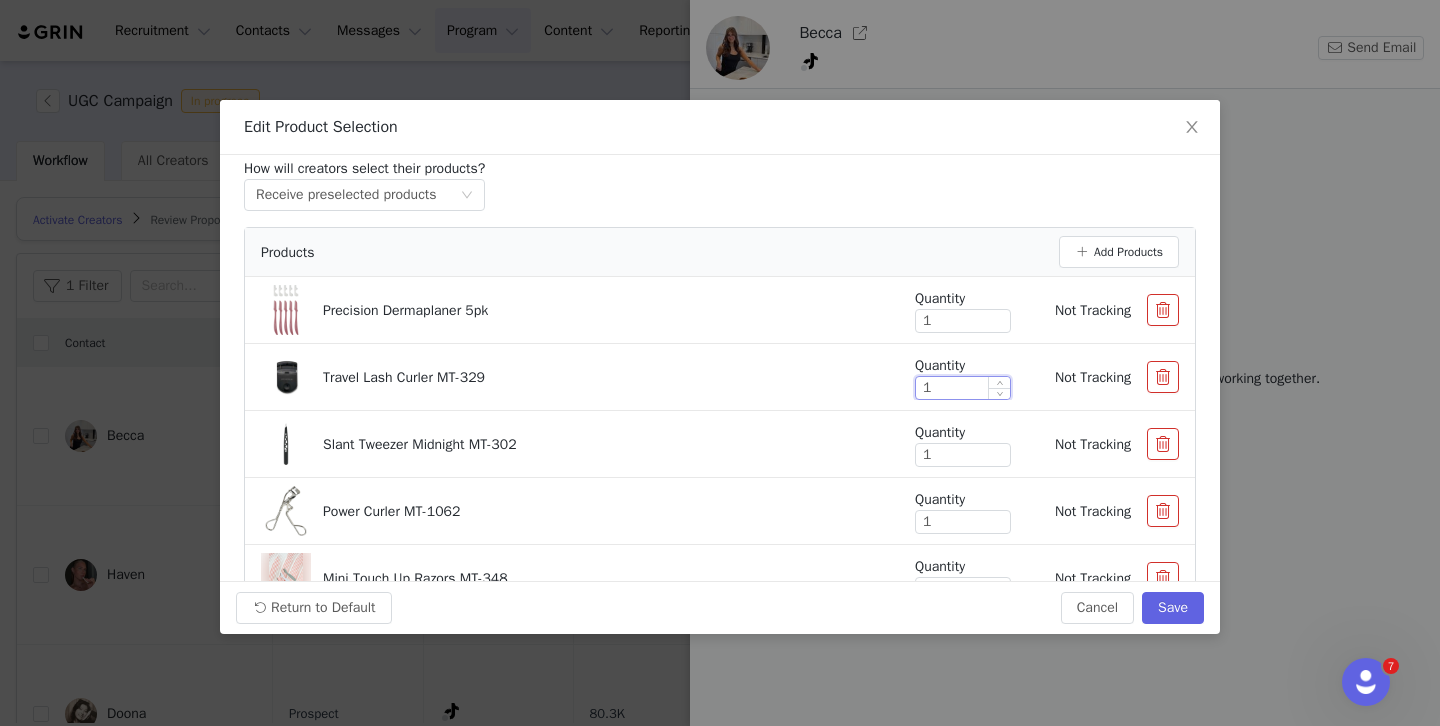 click on "1" at bounding box center (963, 388) 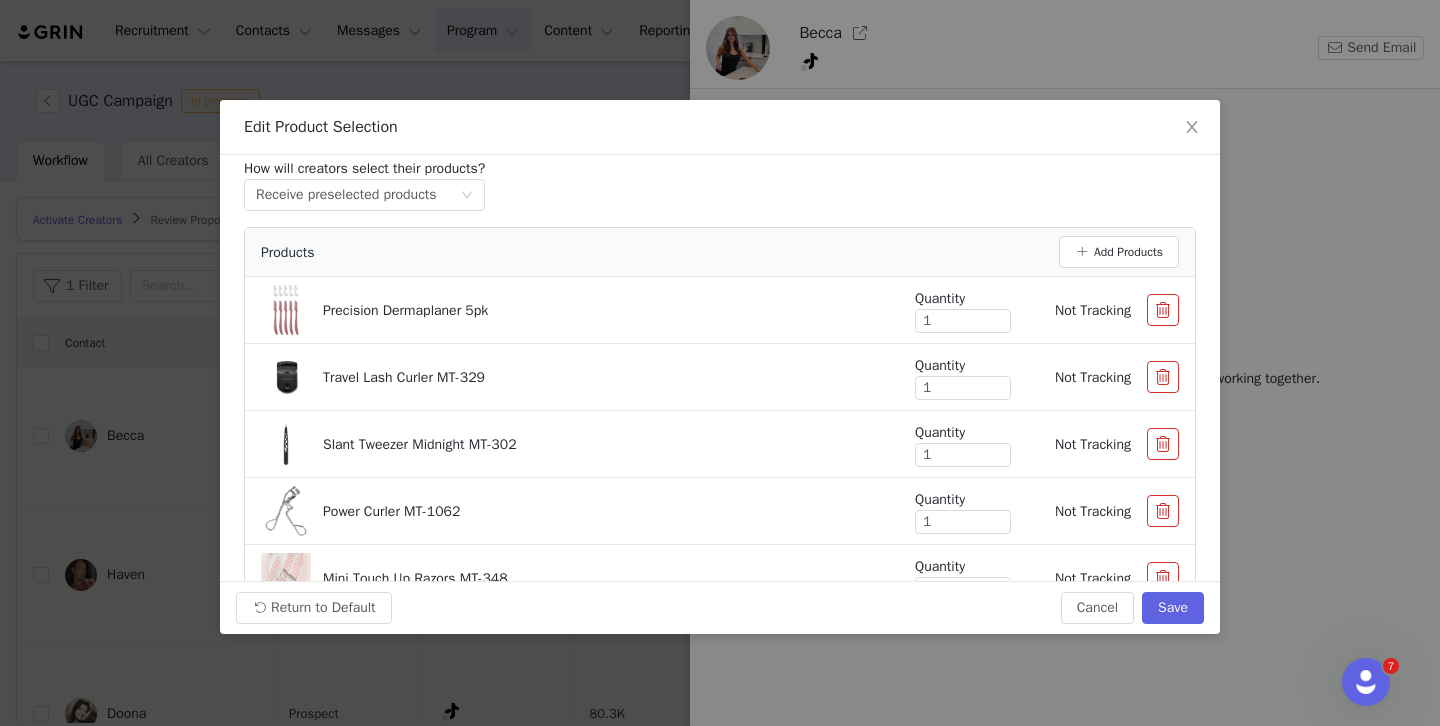 click at bounding box center [1163, 310] 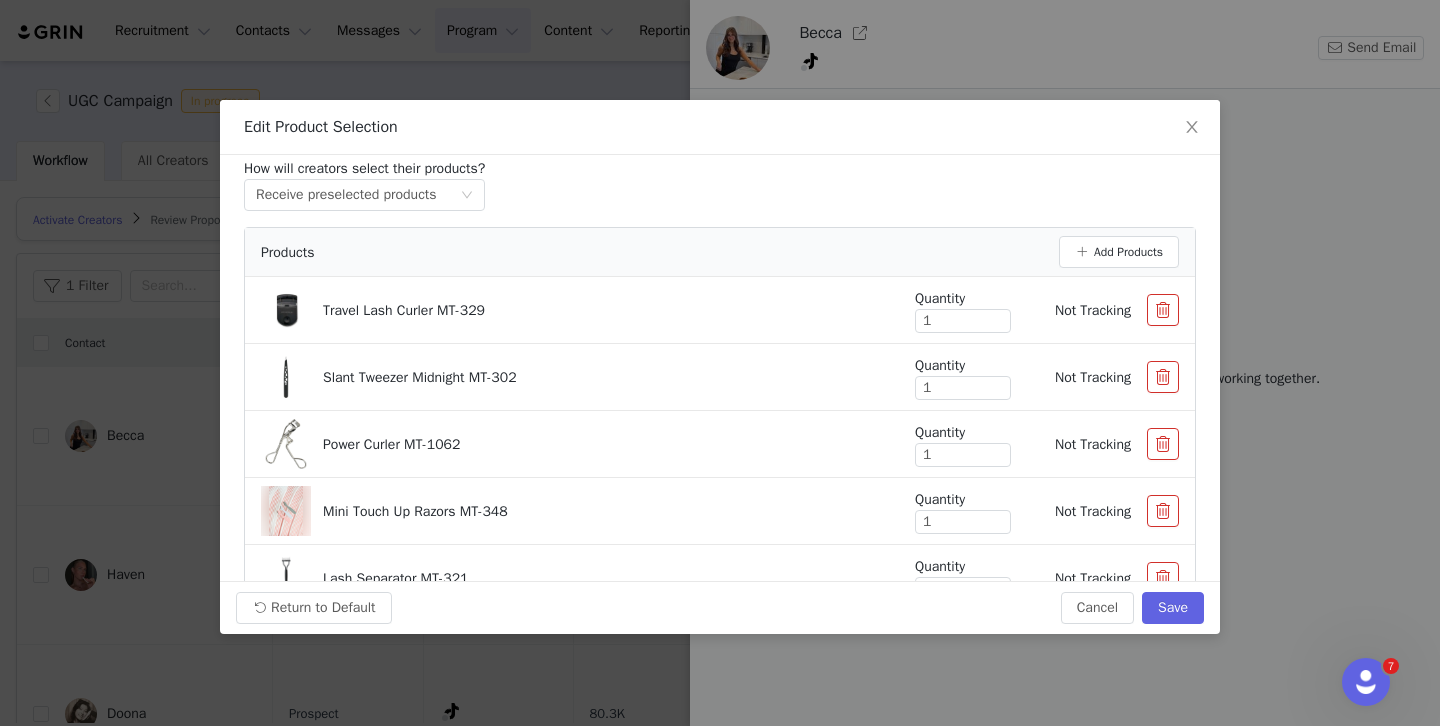 click at bounding box center [1163, 310] 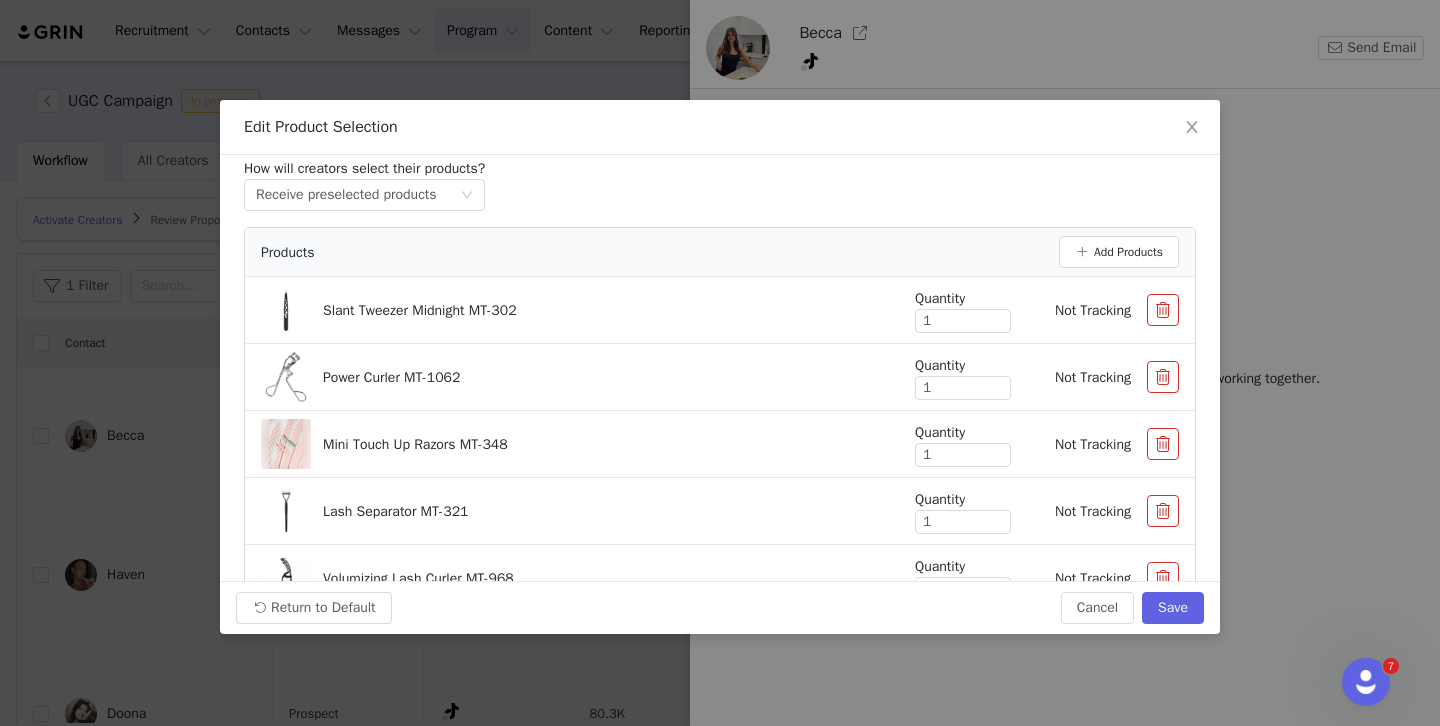 click at bounding box center (1163, 310) 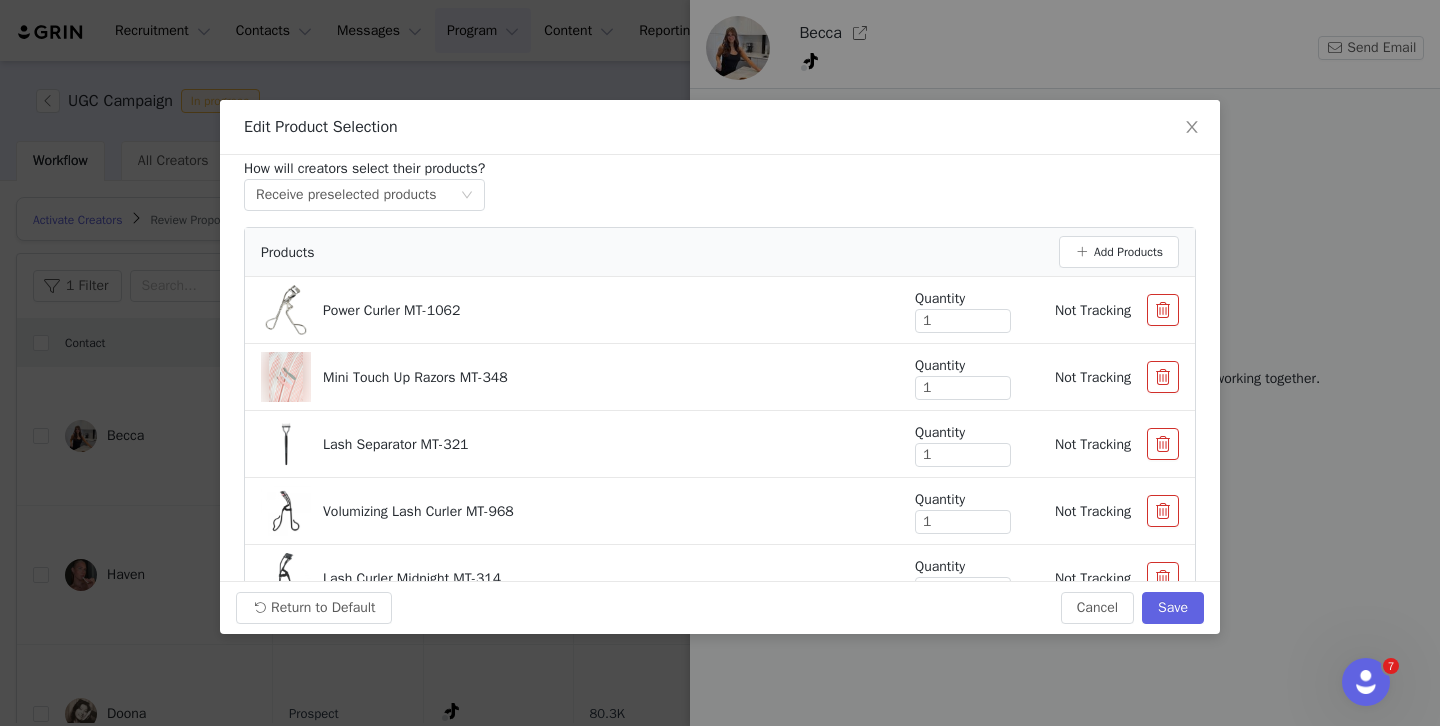 click at bounding box center (1163, 377) 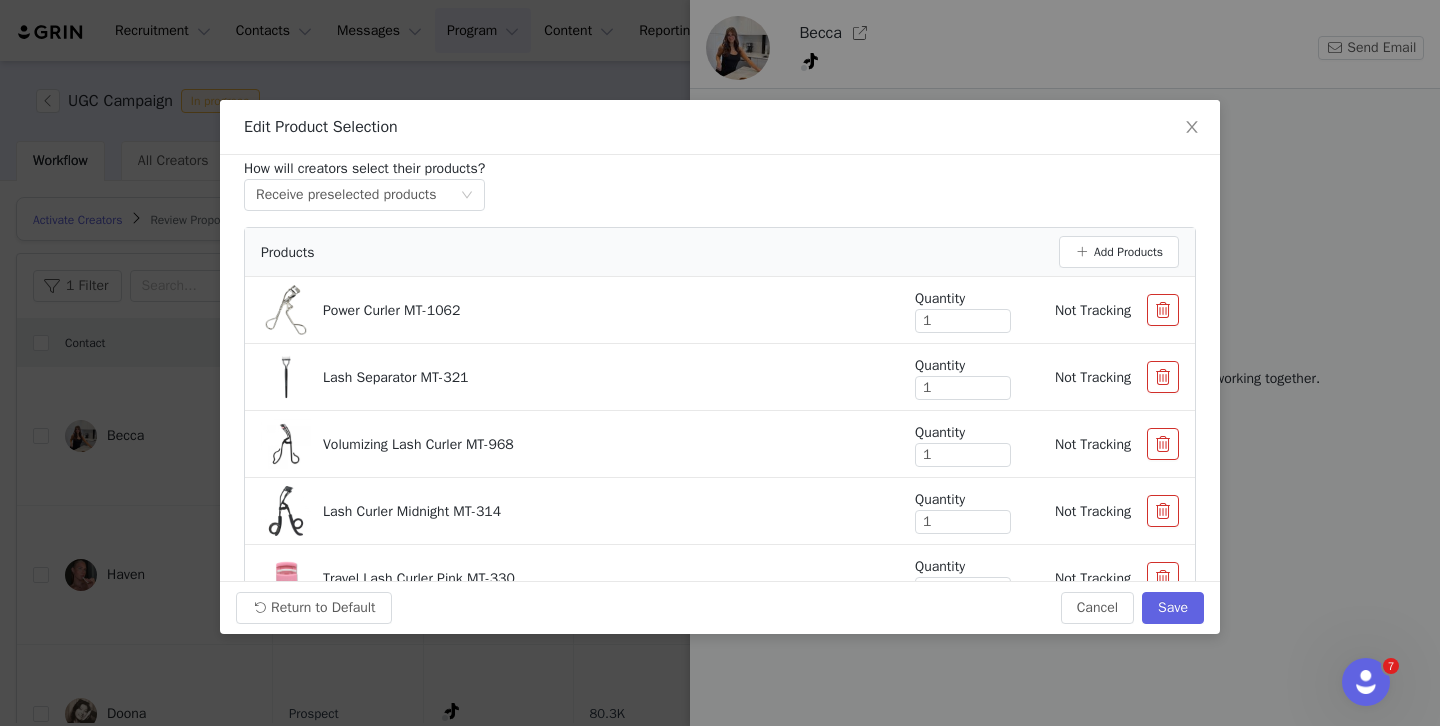 click at bounding box center [1163, 377] 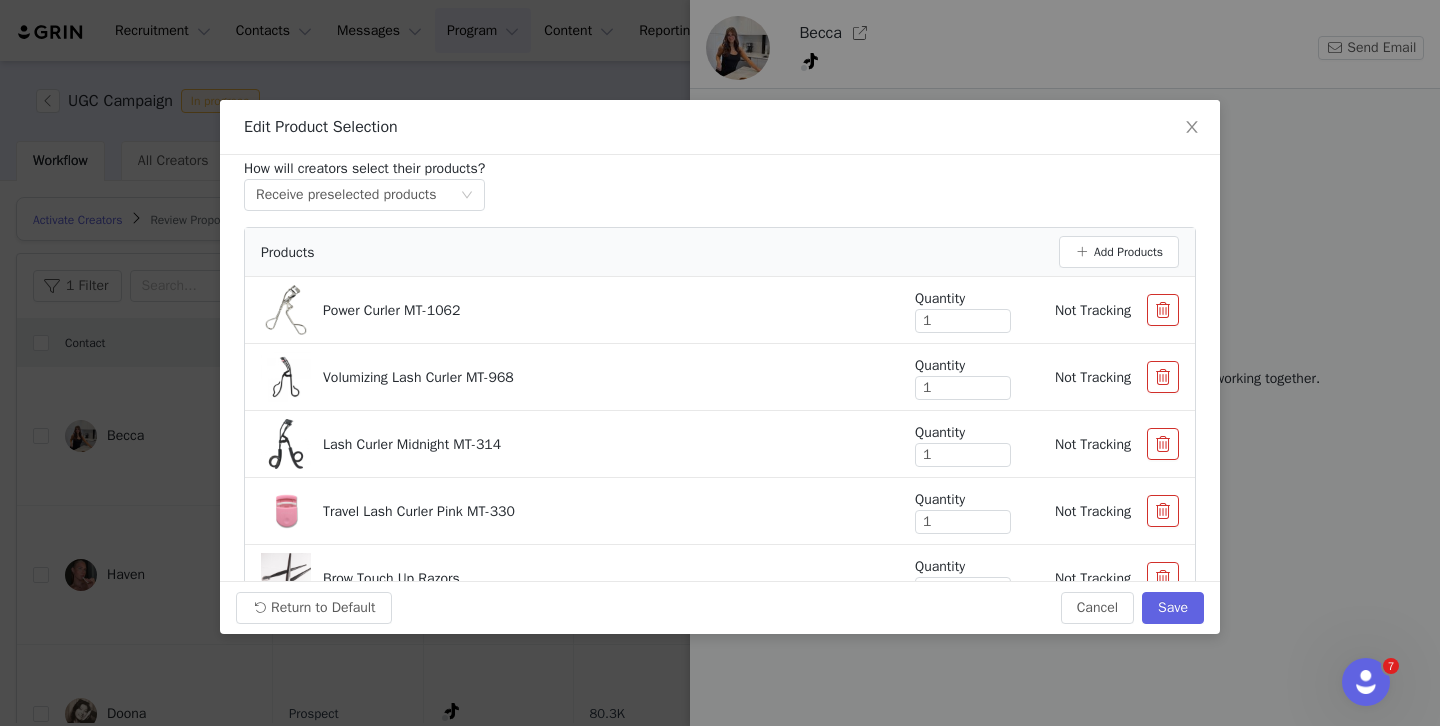 click at bounding box center (1163, 377) 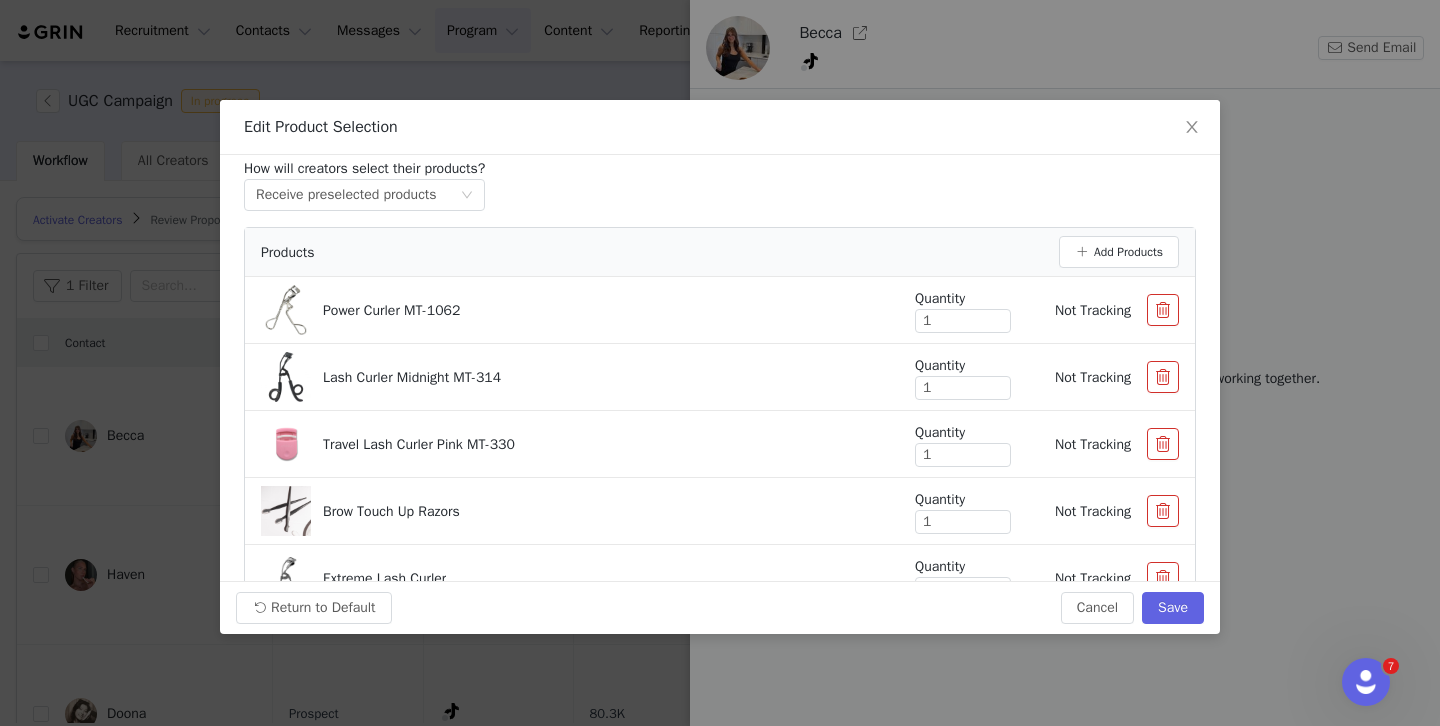 click at bounding box center [1163, 377] 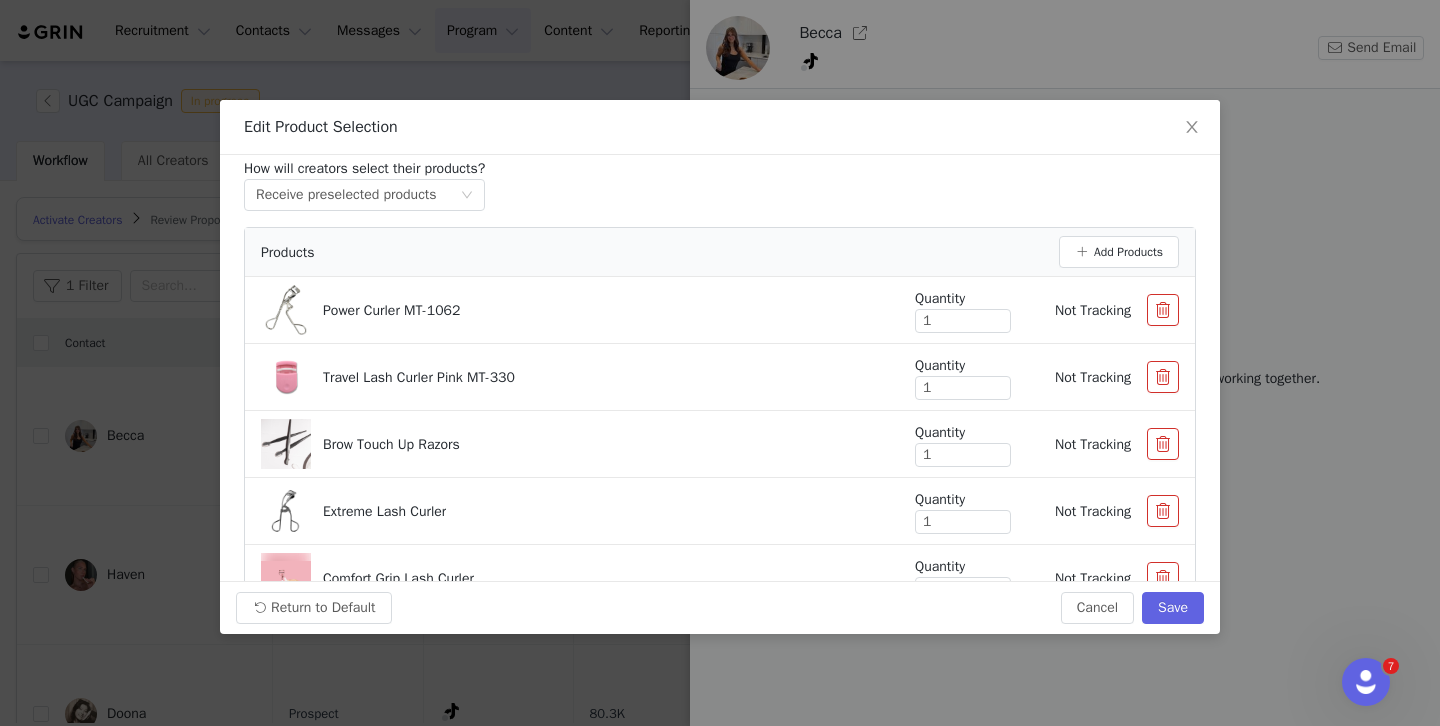 click at bounding box center [1163, 377] 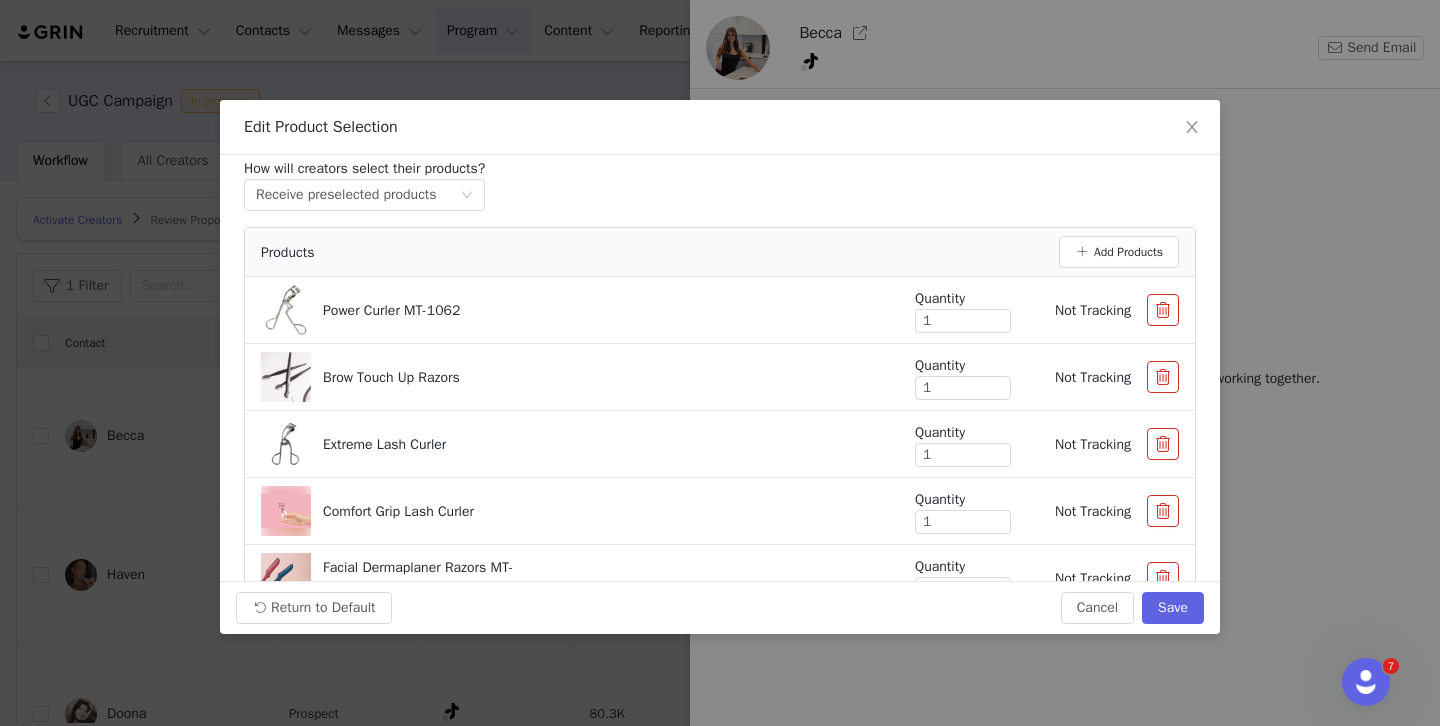 click at bounding box center (1163, 377) 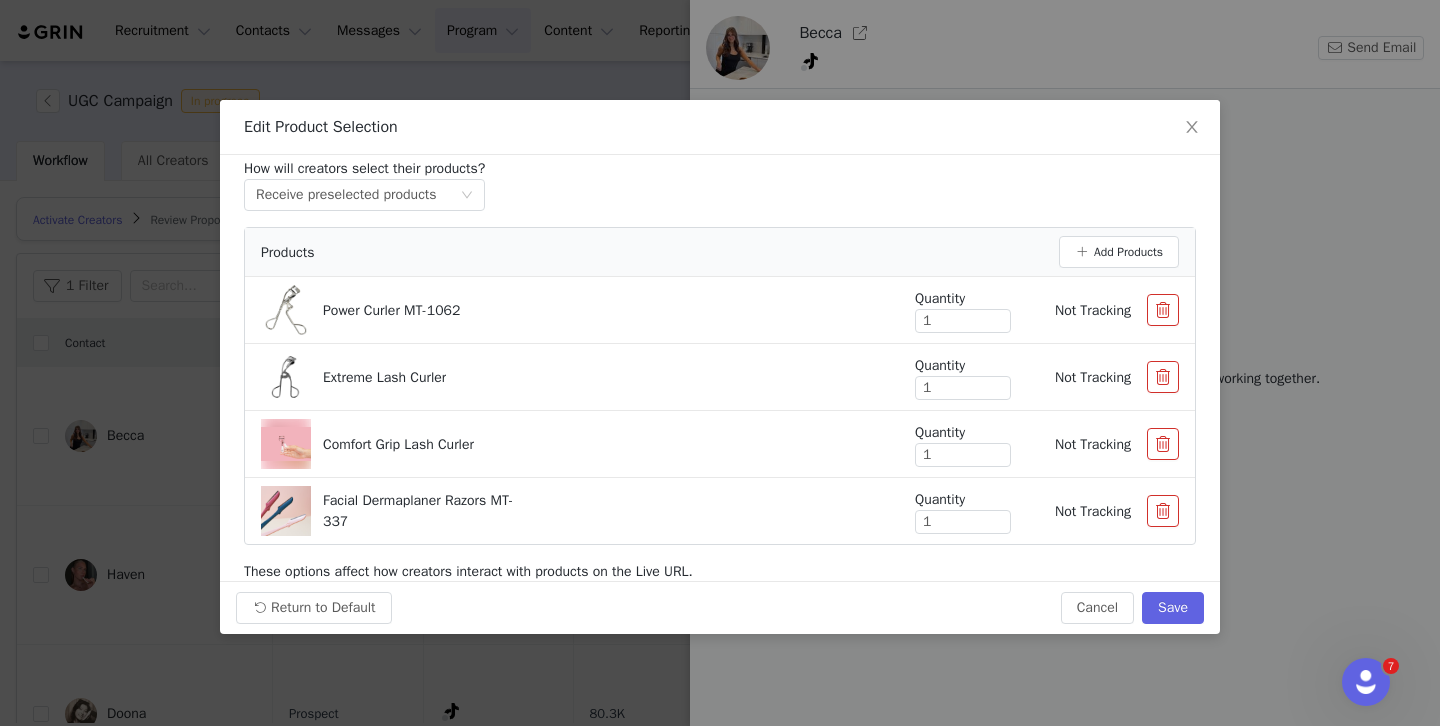 click at bounding box center [1163, 377] 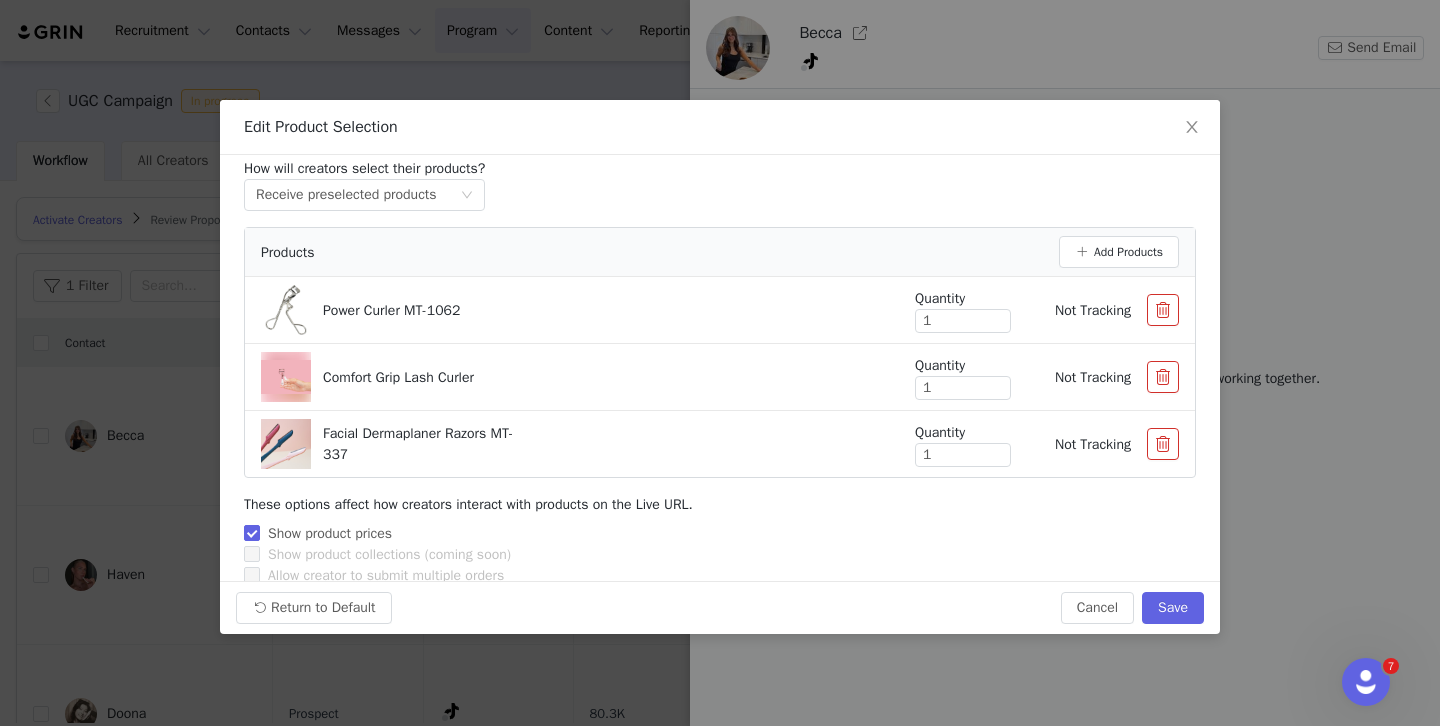click at bounding box center [1163, 377] 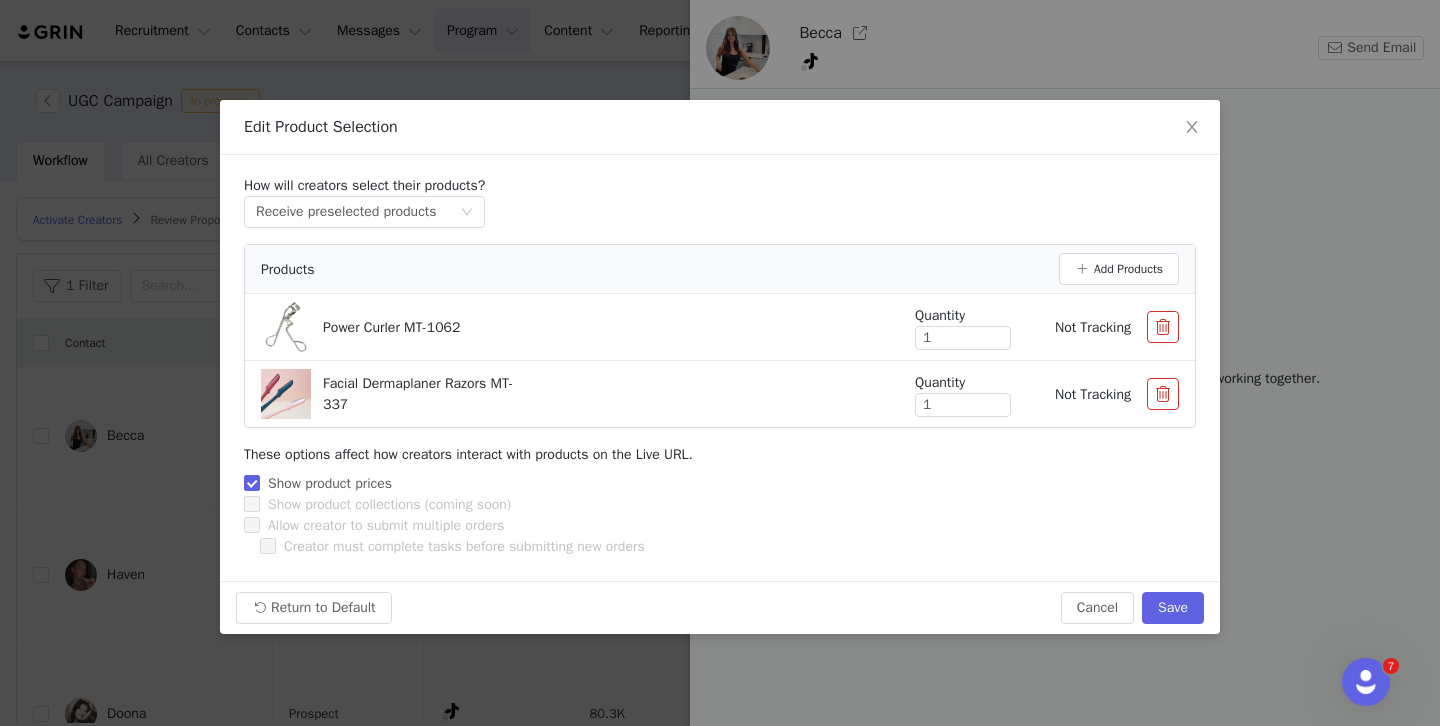 scroll, scrollTop: 4, scrollLeft: 0, axis: vertical 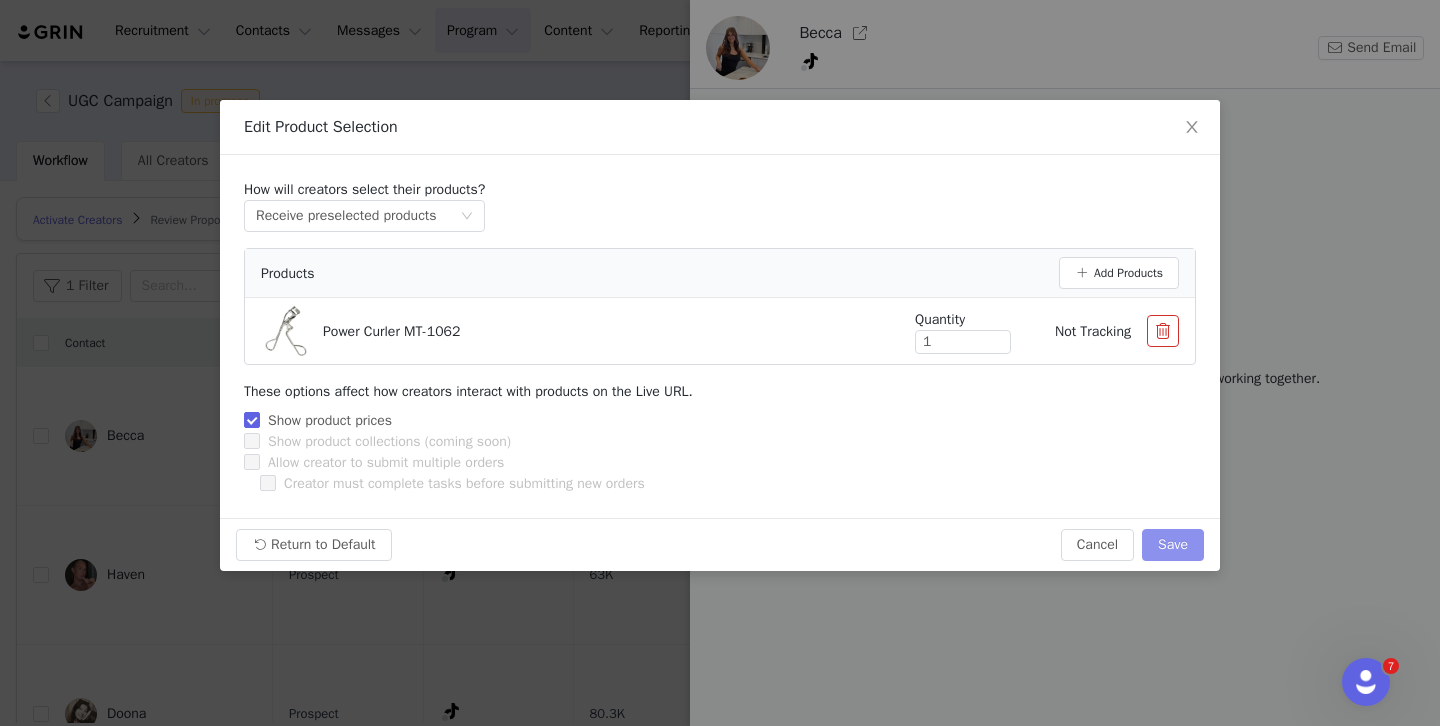click on "Save" at bounding box center (1173, 545) 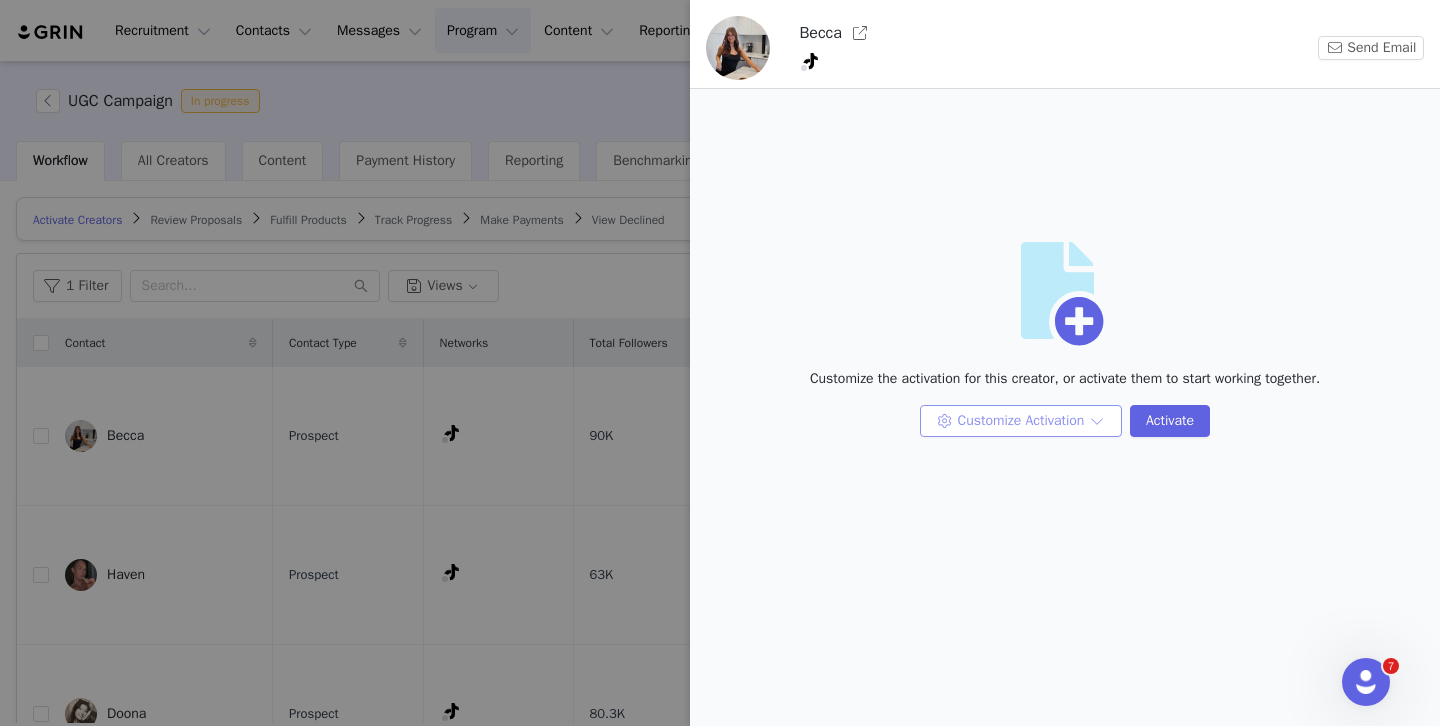 click on "Customize Activation" at bounding box center [1021, 421] 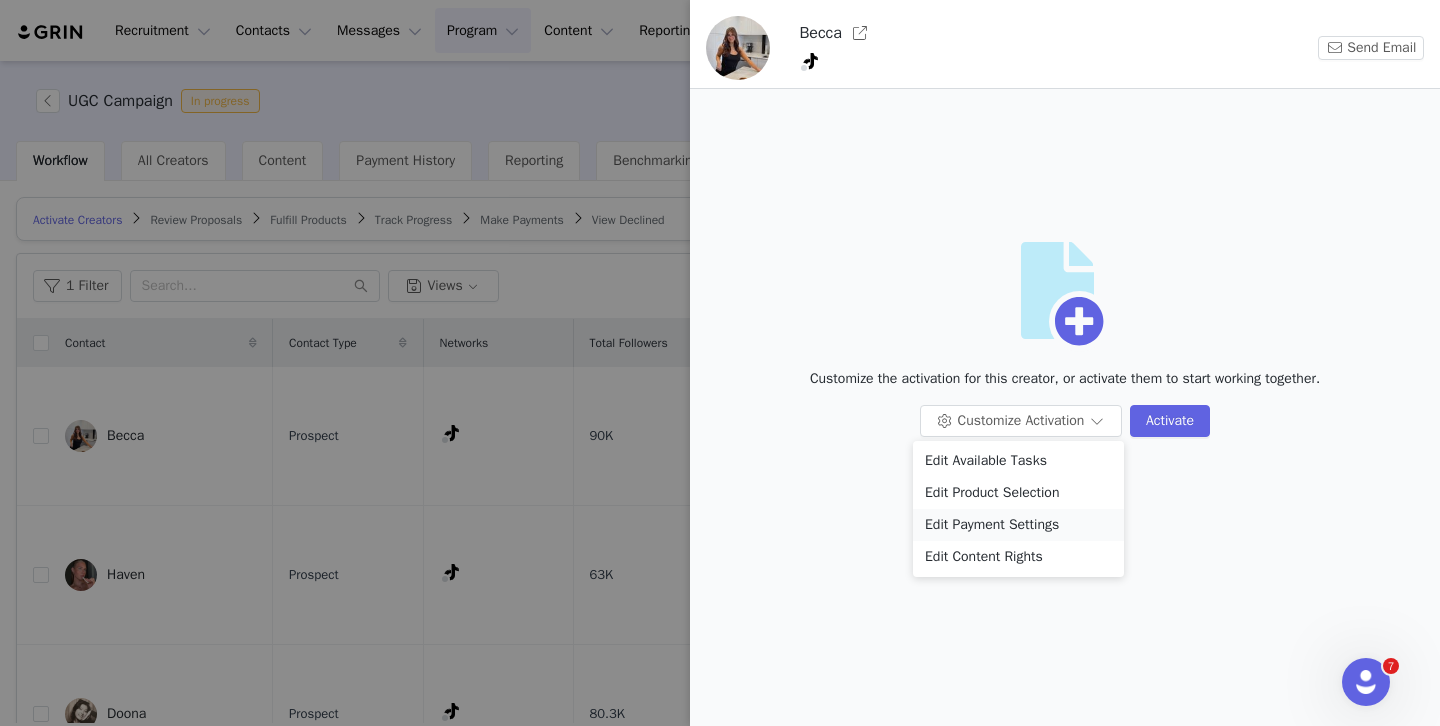 click on "Edit Payment Settings" at bounding box center (1018, 525) 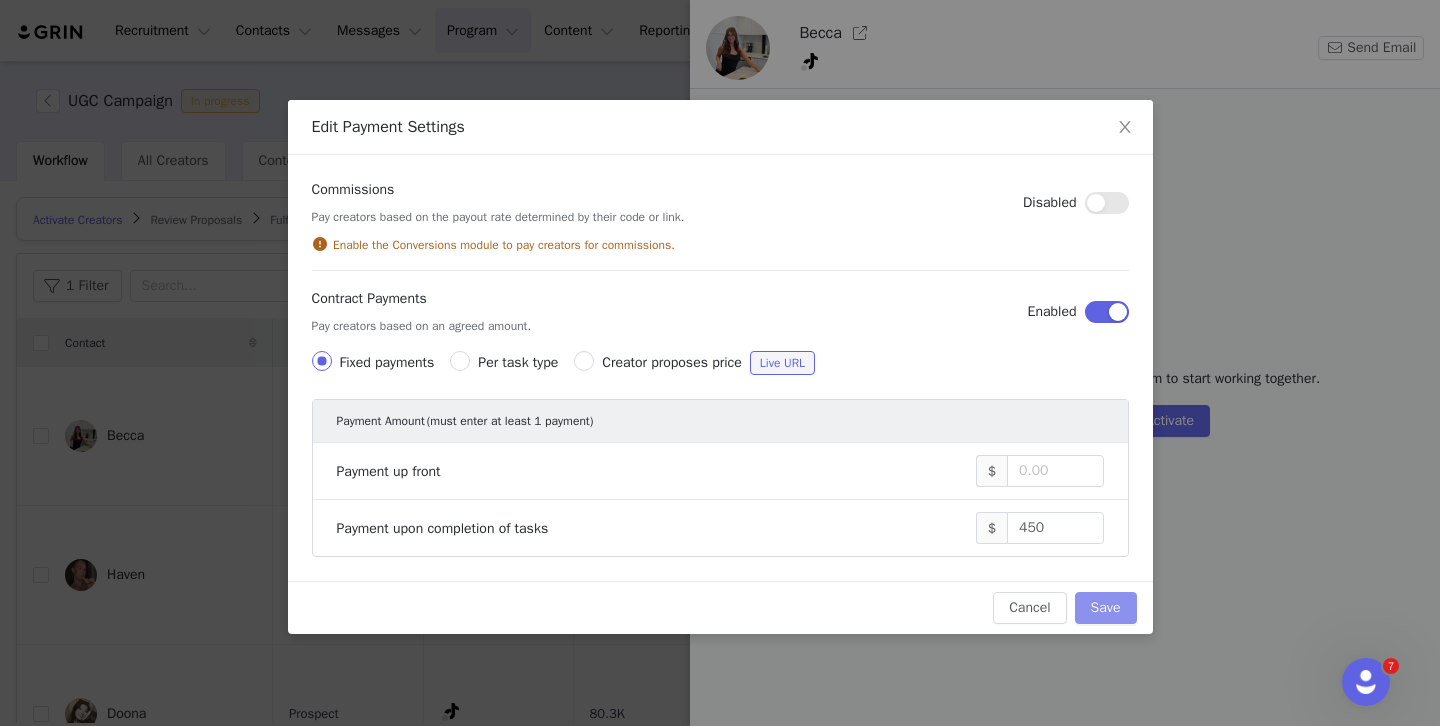 click on "Save" at bounding box center [1106, 608] 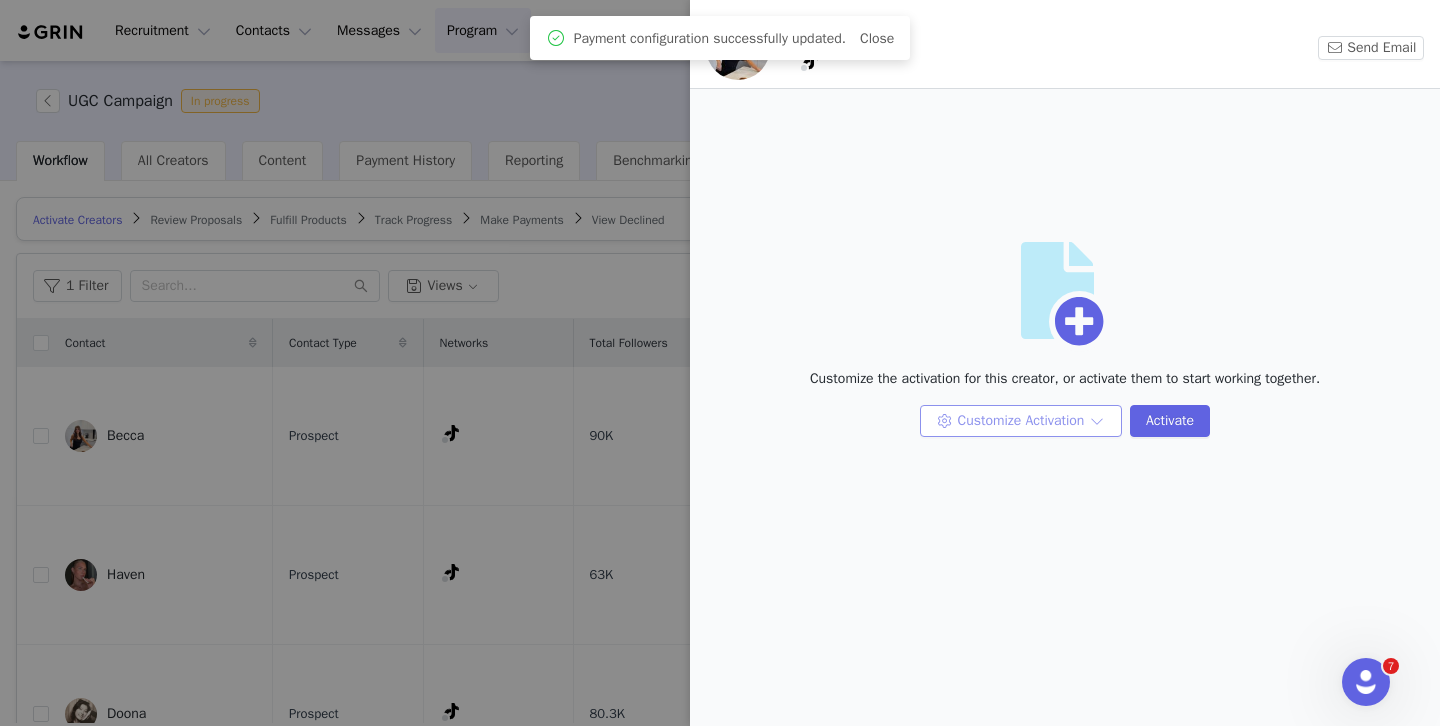 click on "Customize Activation" at bounding box center (1021, 421) 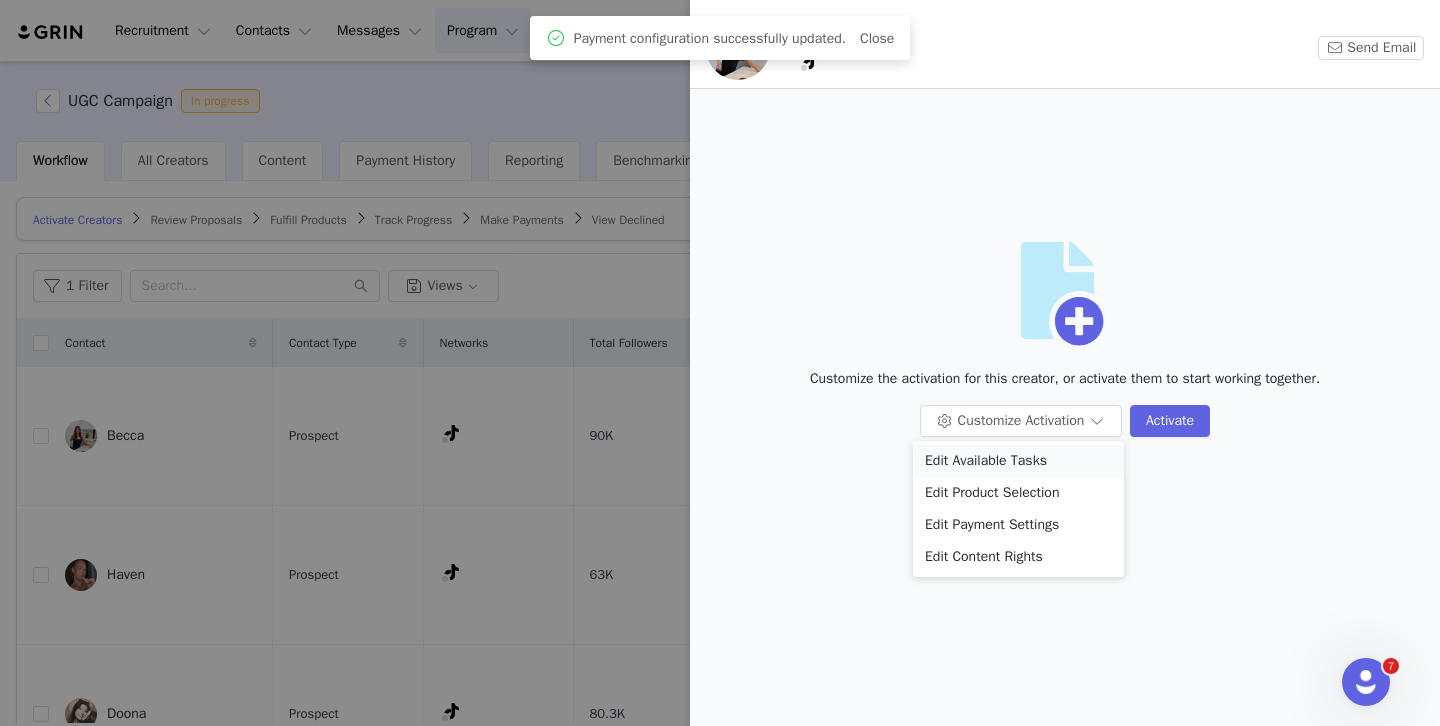 click on "Edit Available Tasks" at bounding box center [1018, 461] 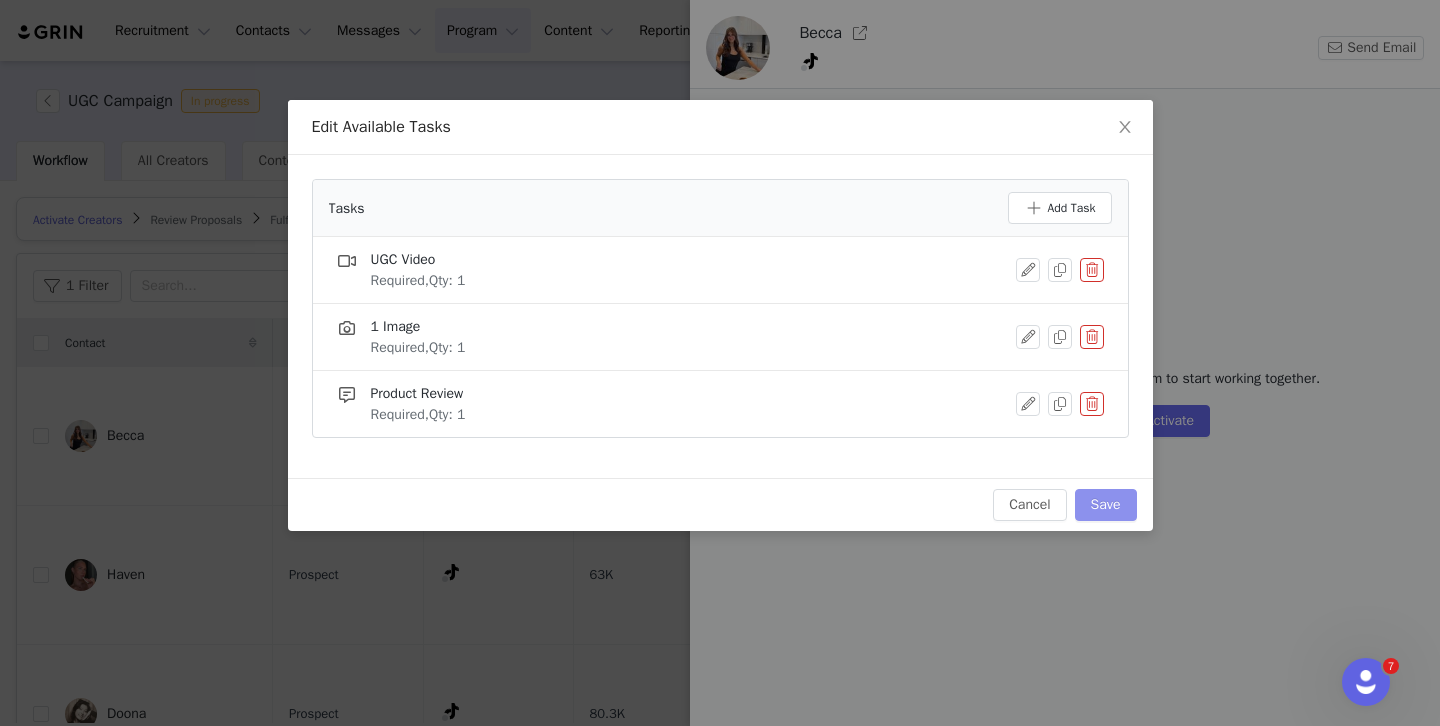 click on "Save" at bounding box center [1106, 505] 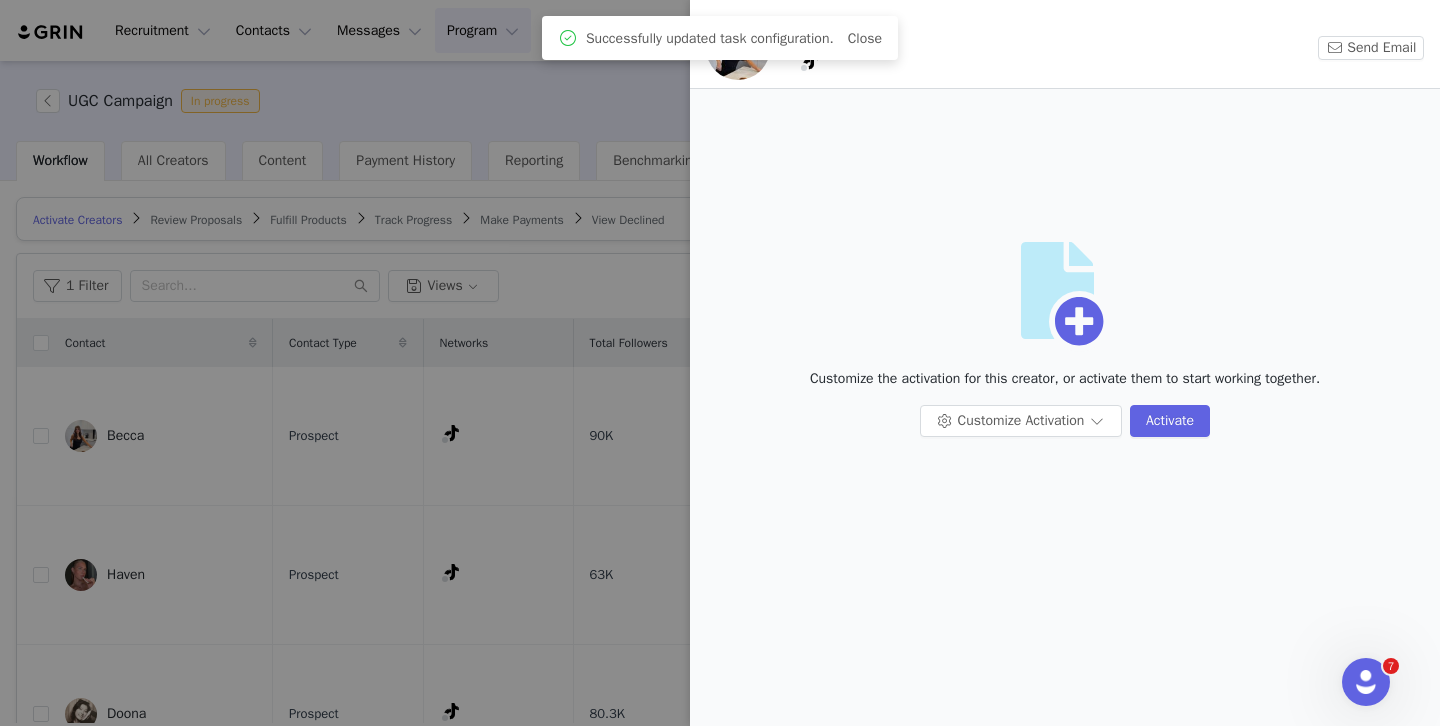 click at bounding box center [720, 363] 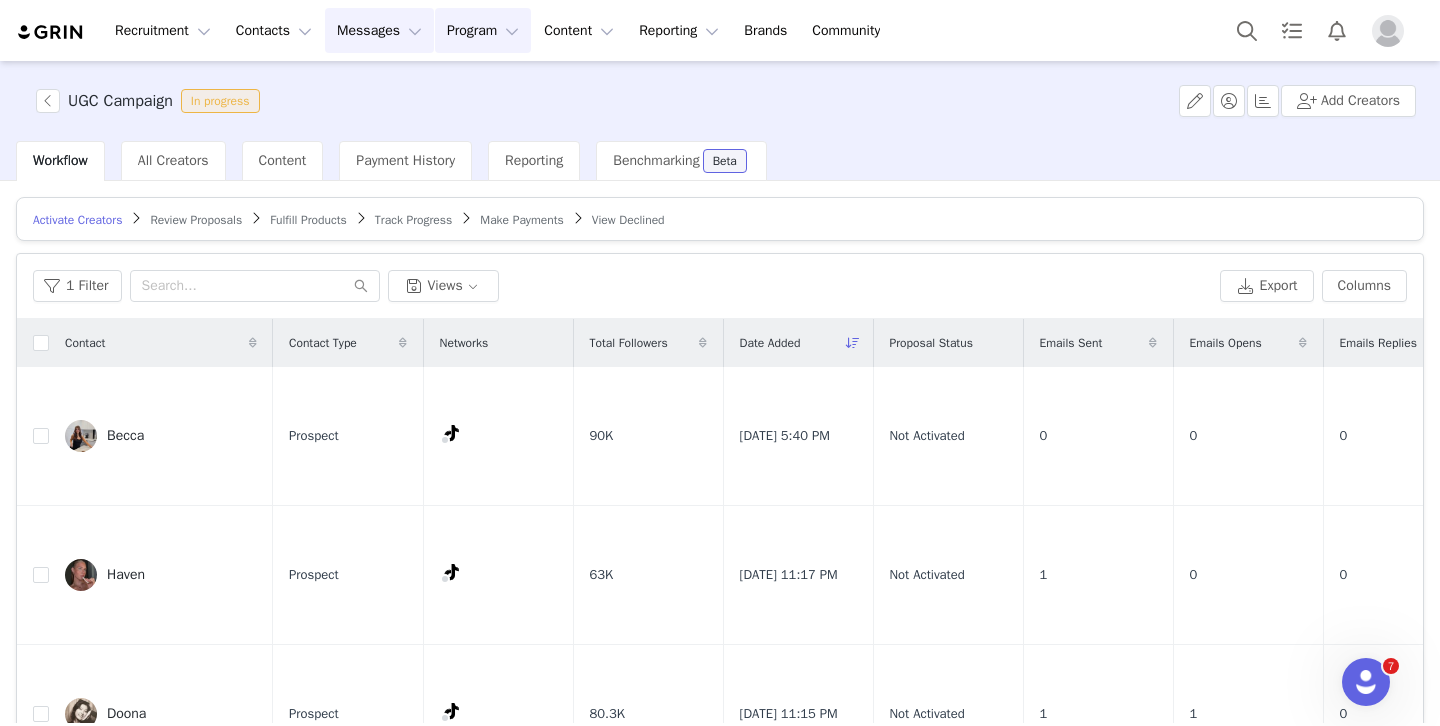click on "Messages Messages" at bounding box center (379, 30) 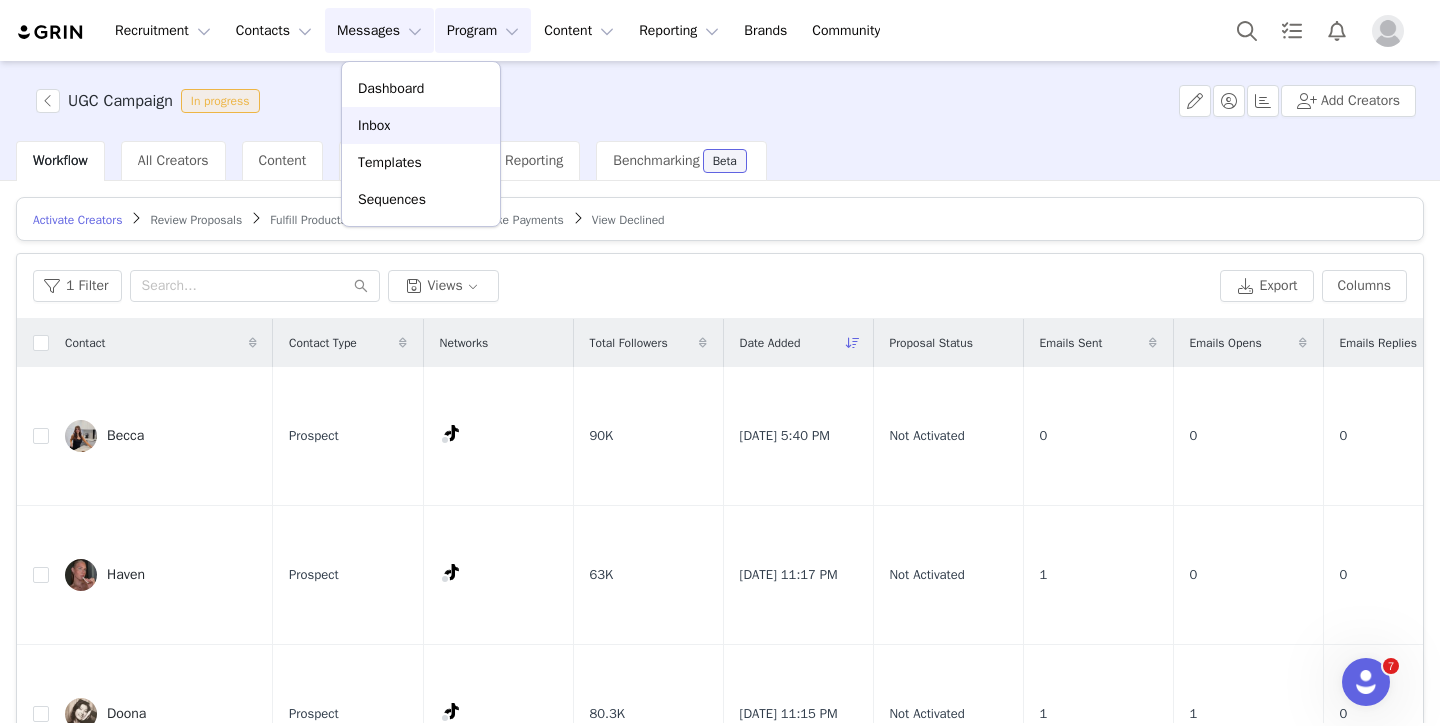 click on "Inbox" at bounding box center [421, 125] 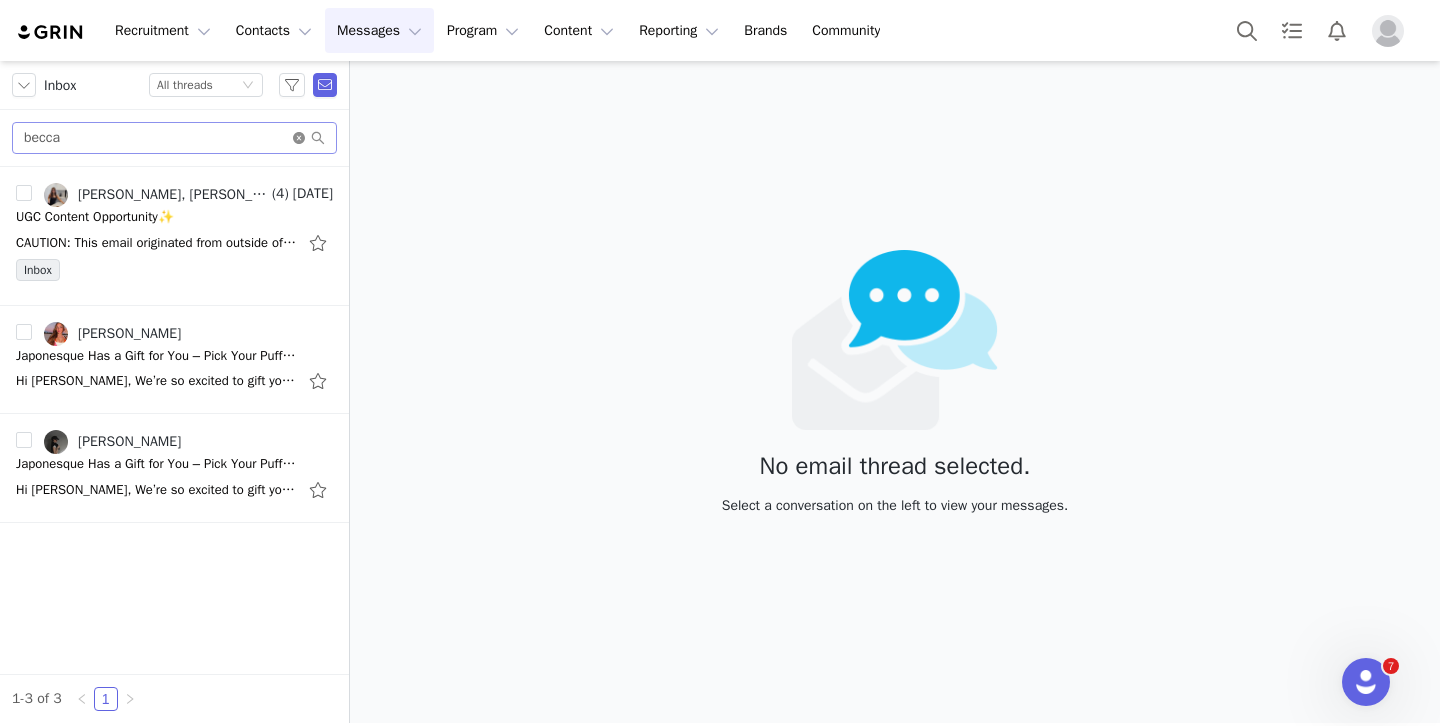click 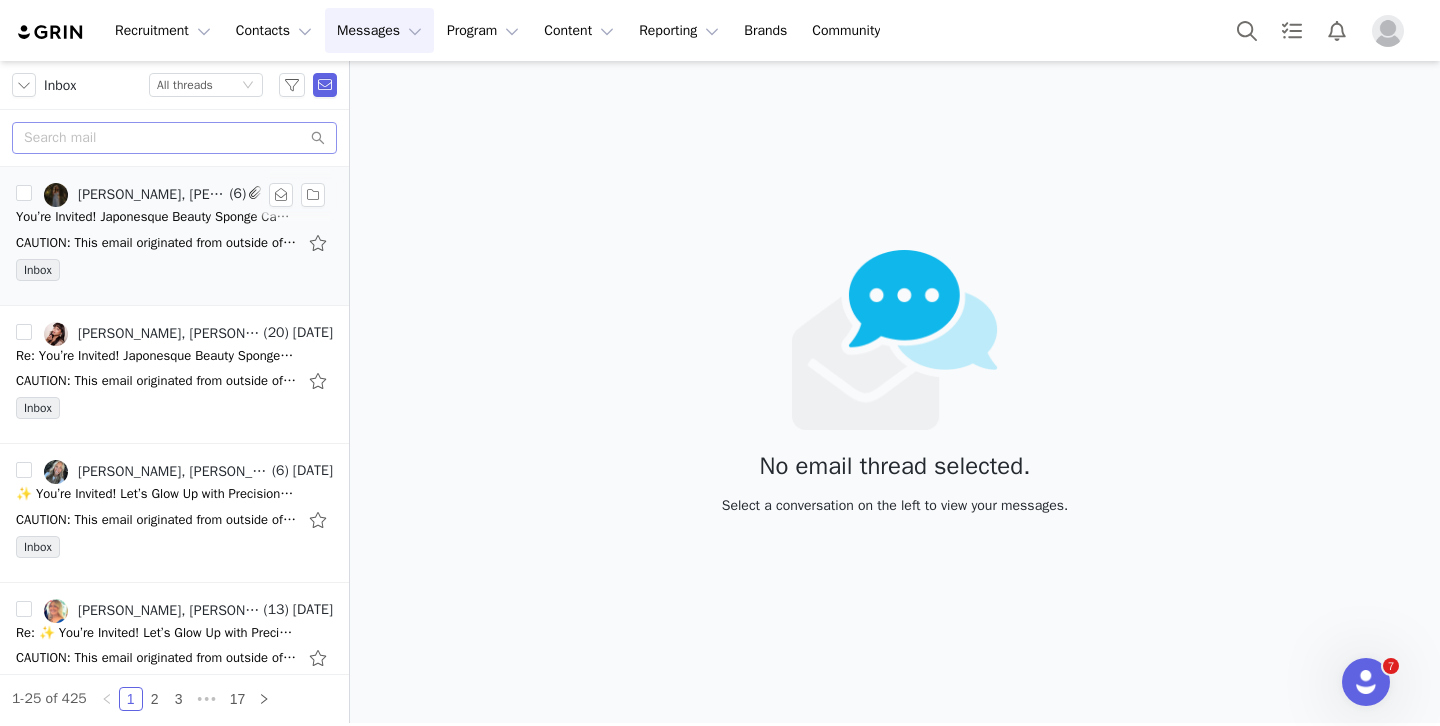 click on "You’re Invited! Japonesque Beauty Sponge Campaign 💖" at bounding box center (156, 217) 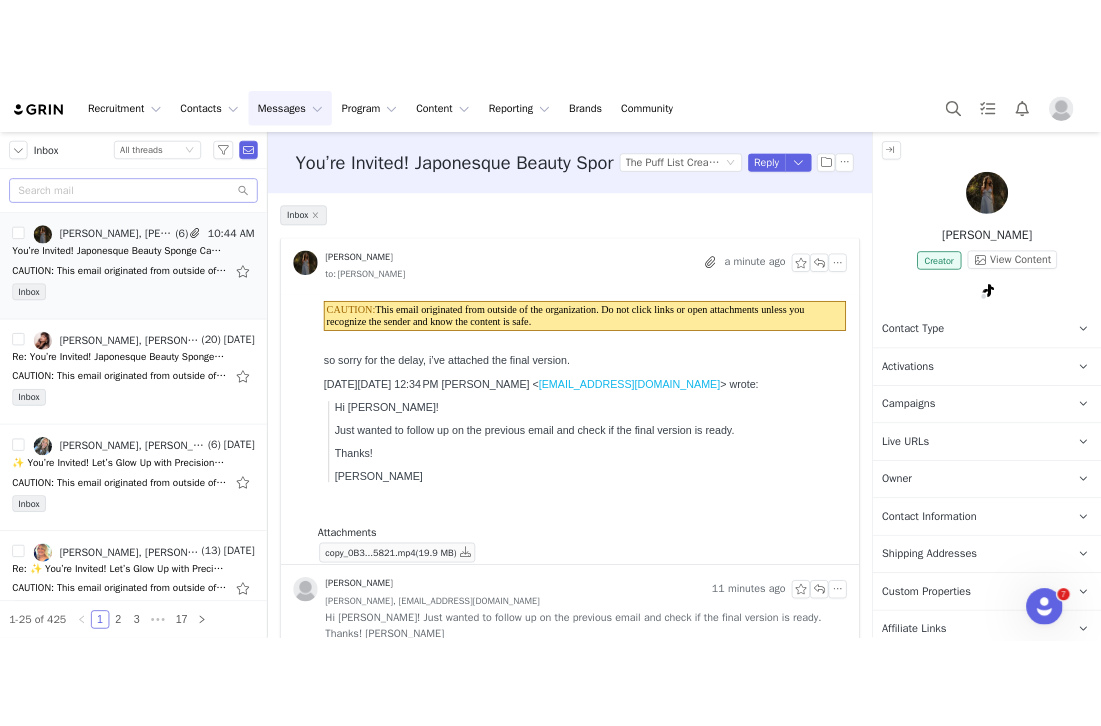 scroll, scrollTop: 0, scrollLeft: 0, axis: both 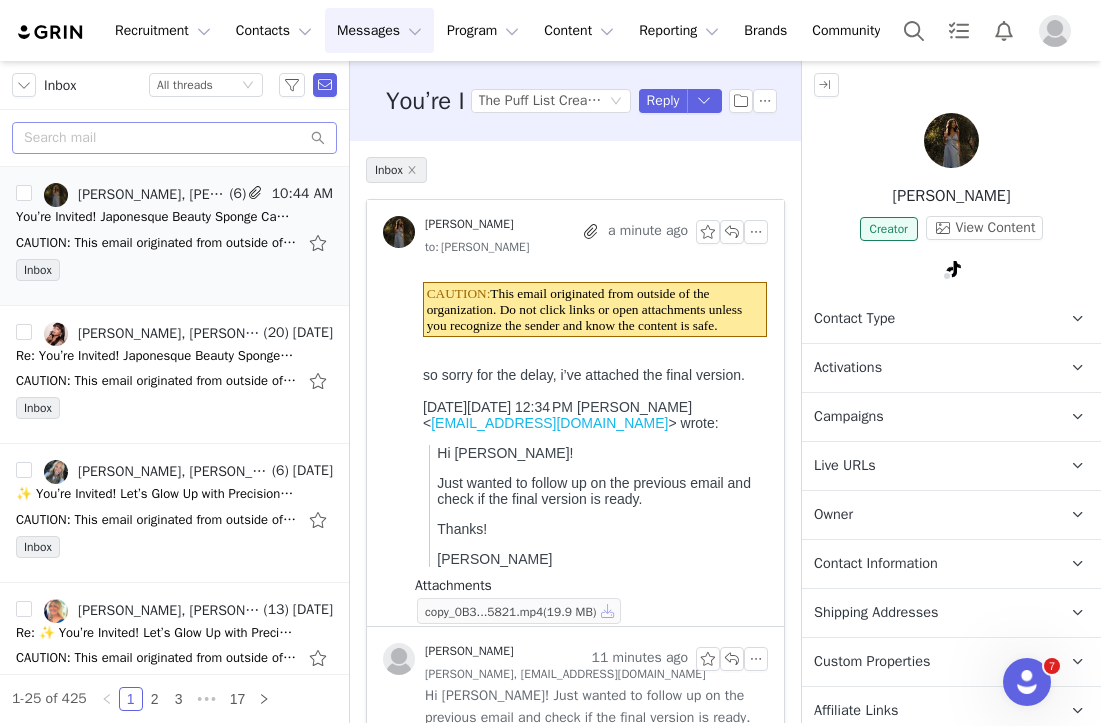 click at bounding box center (608, 611) 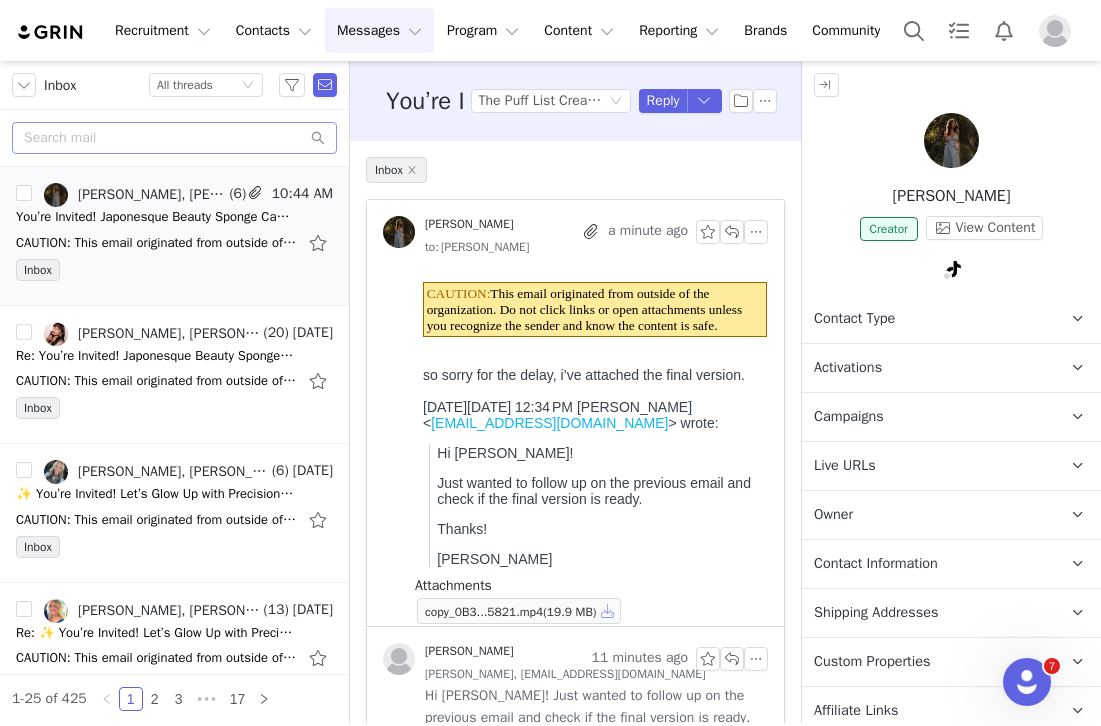 scroll, scrollTop: 16, scrollLeft: 0, axis: vertical 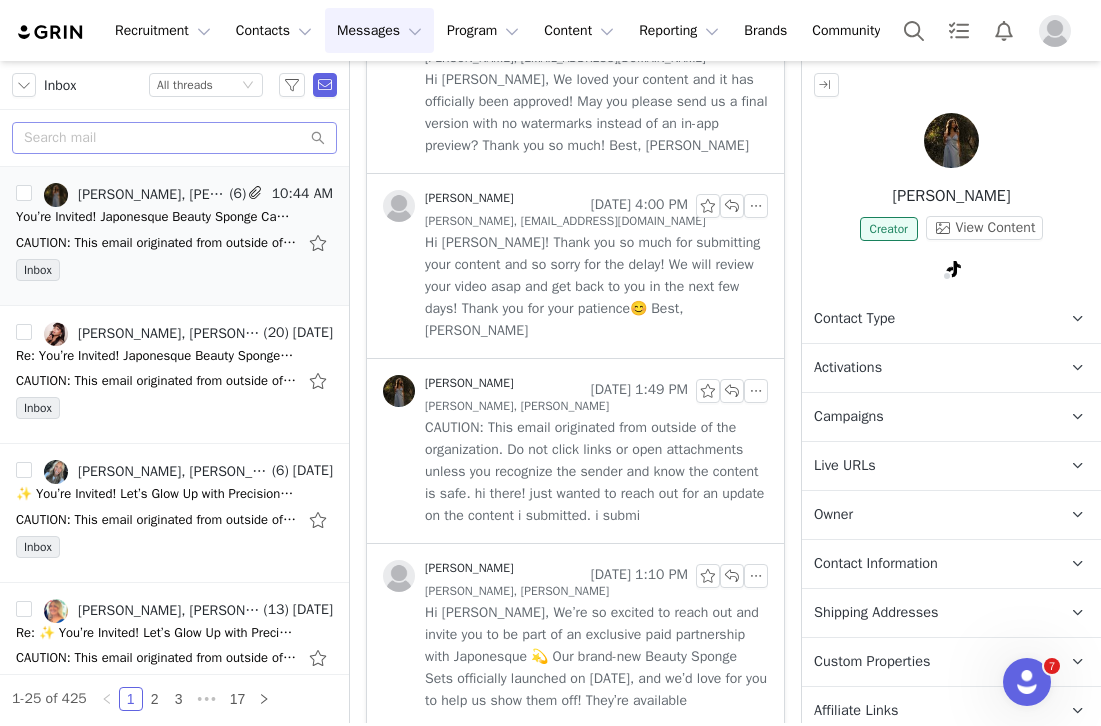 click on "CAUTION: This email originated from outside of the organization. Do not click links or open attachments unless you recognize the sender and know the content is safe.
hi there! just wanted to reach out for an update on the content i submitted. i submi" at bounding box center (596, 472) 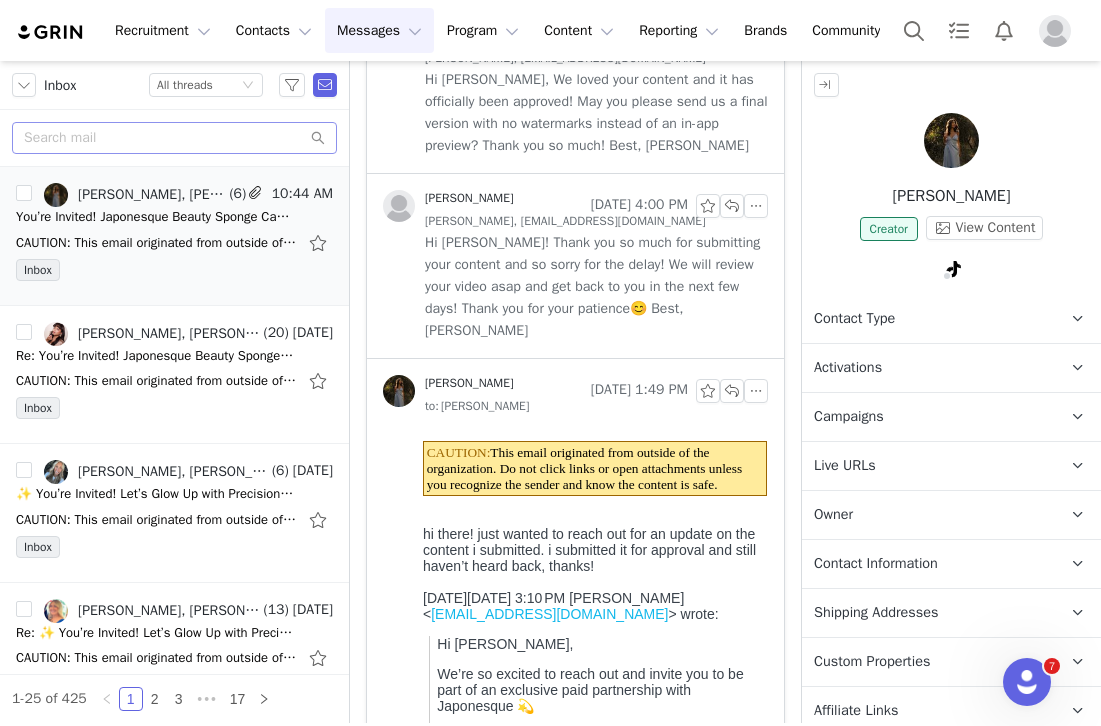 scroll, scrollTop: 0, scrollLeft: 0, axis: both 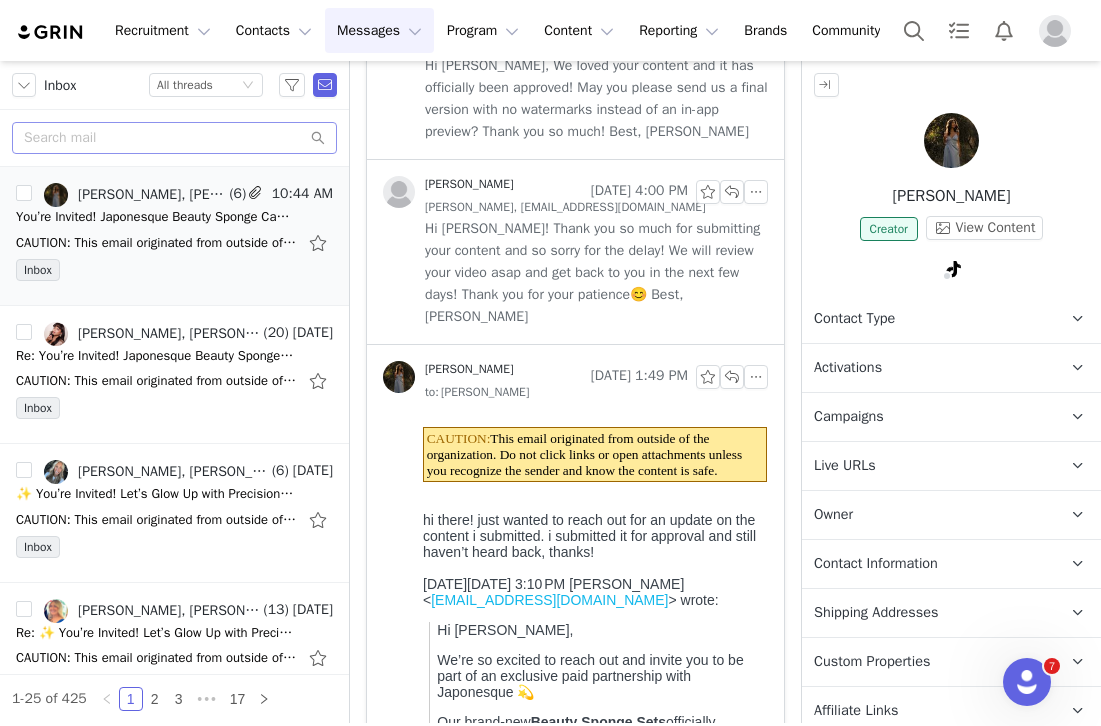 click on "Sofia salazar, ugcsofisalazar@gmail.com" at bounding box center [565, 207] 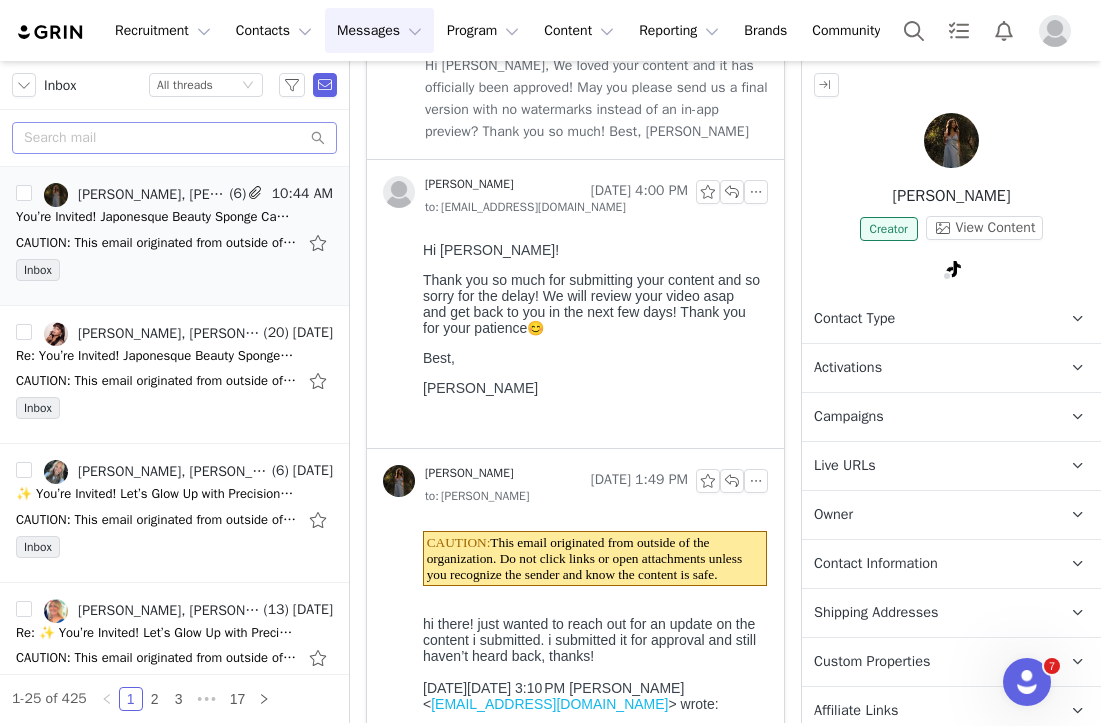 scroll, scrollTop: 0, scrollLeft: 0, axis: both 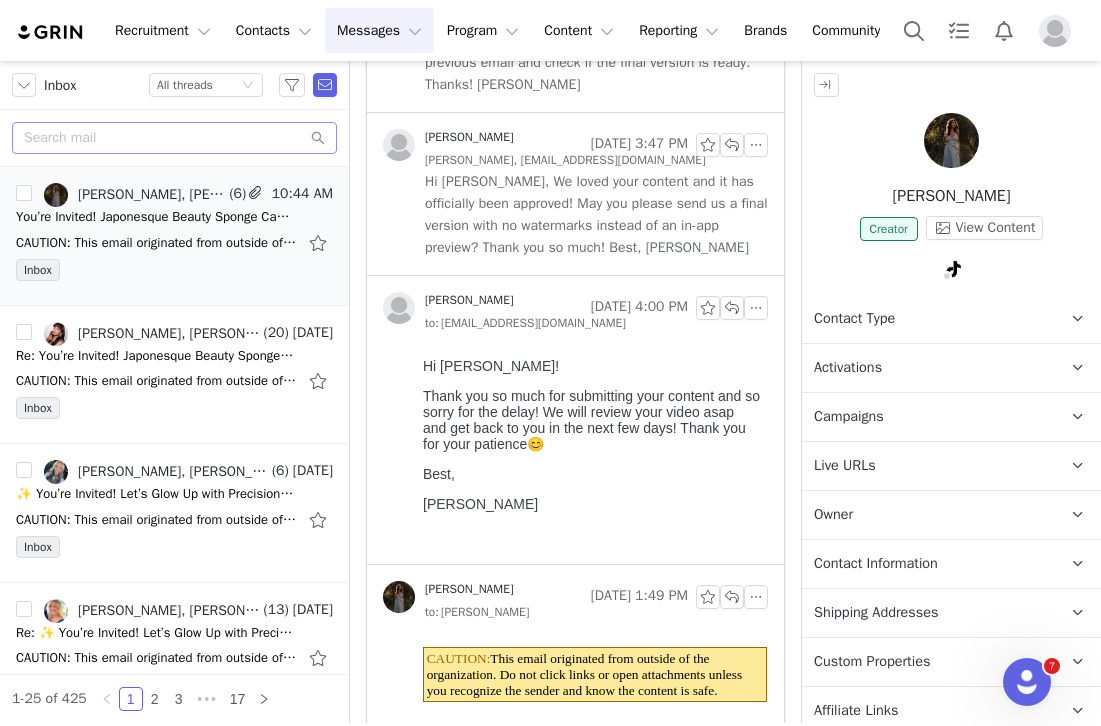 click on "Hi Sofia,
We loved your content and it has officially been approved! May you please send us a final version with no watermarks instead of an in-app preview? Thank you so much!
Best,
Ella" at bounding box center [596, 215] 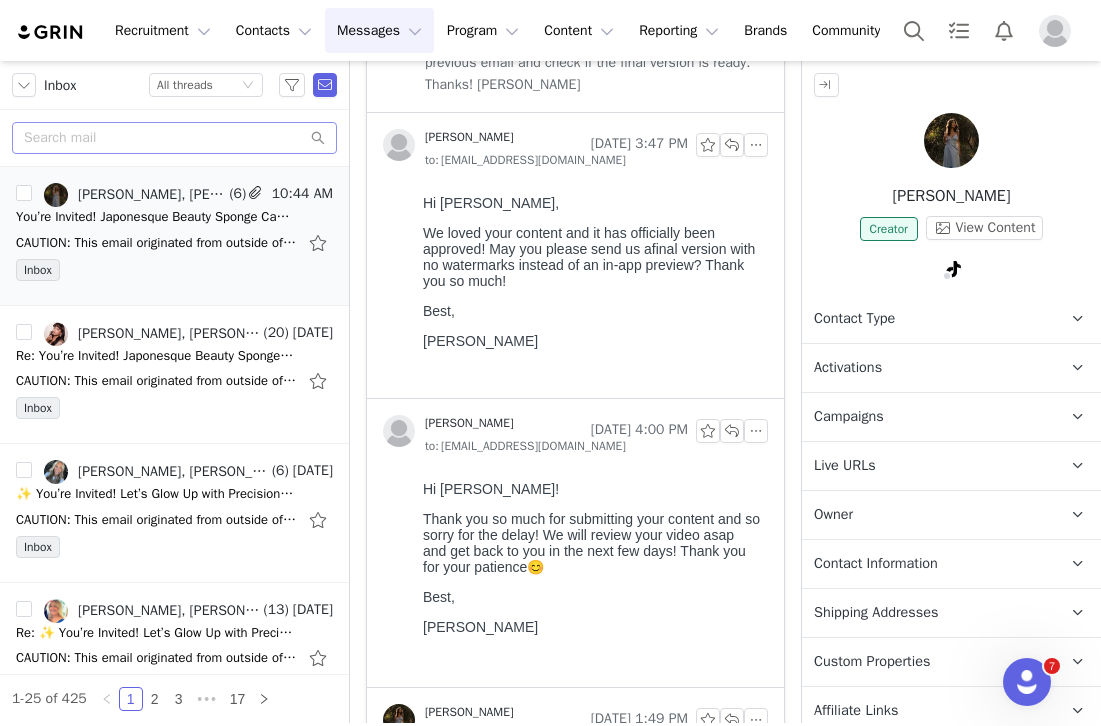scroll, scrollTop: 0, scrollLeft: 0, axis: both 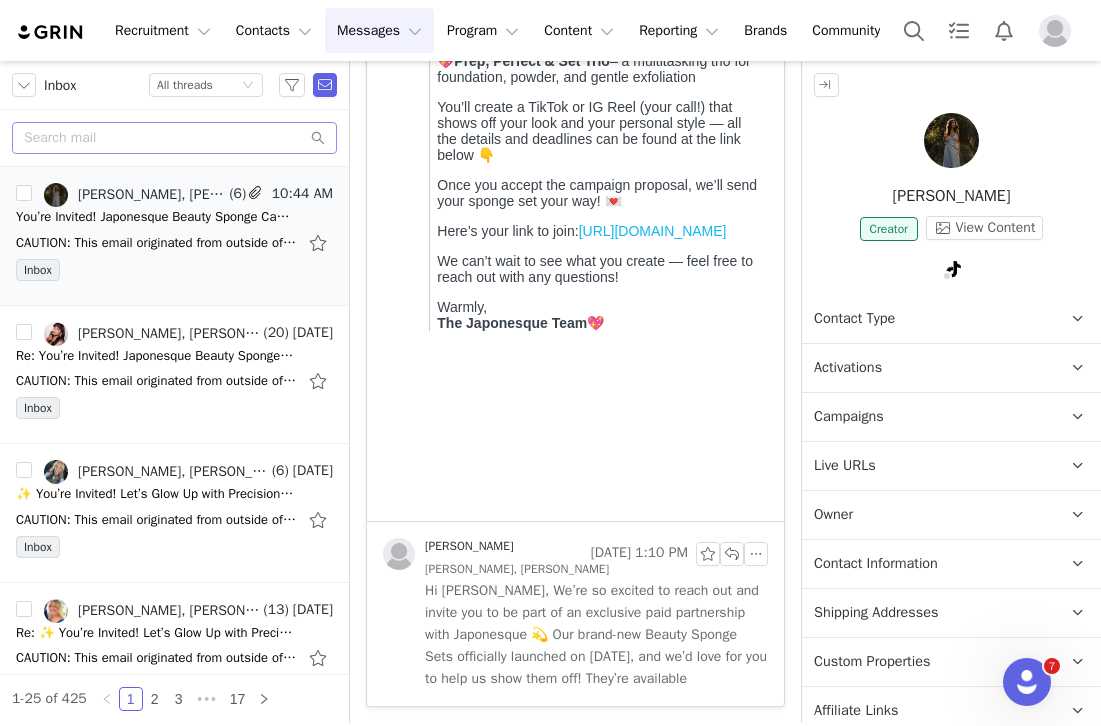 click on "Hi Sofia,
We’re so excited to reach out and invite you to be part of an exclusive paid partnership with Japonesque 💫
Our brand-new Beauty Sponge Sets officially launched on June 2nd, and we’d love for you to help us show them off! They’re available" at bounding box center (596, 635) 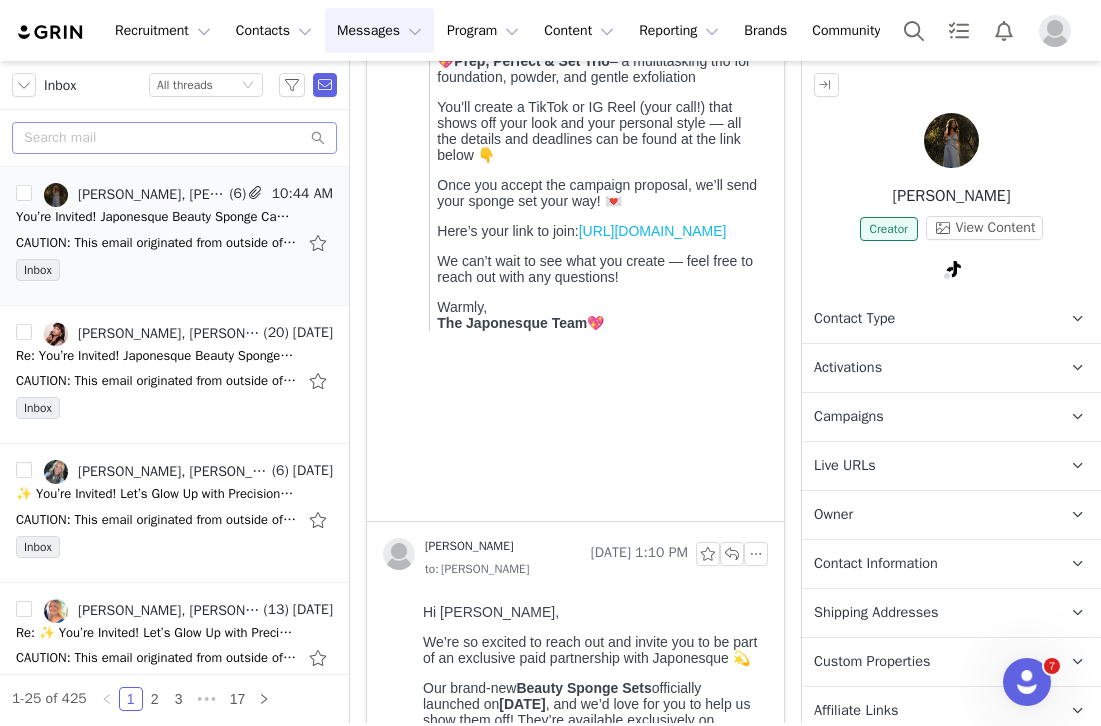 scroll, scrollTop: 0, scrollLeft: 0, axis: both 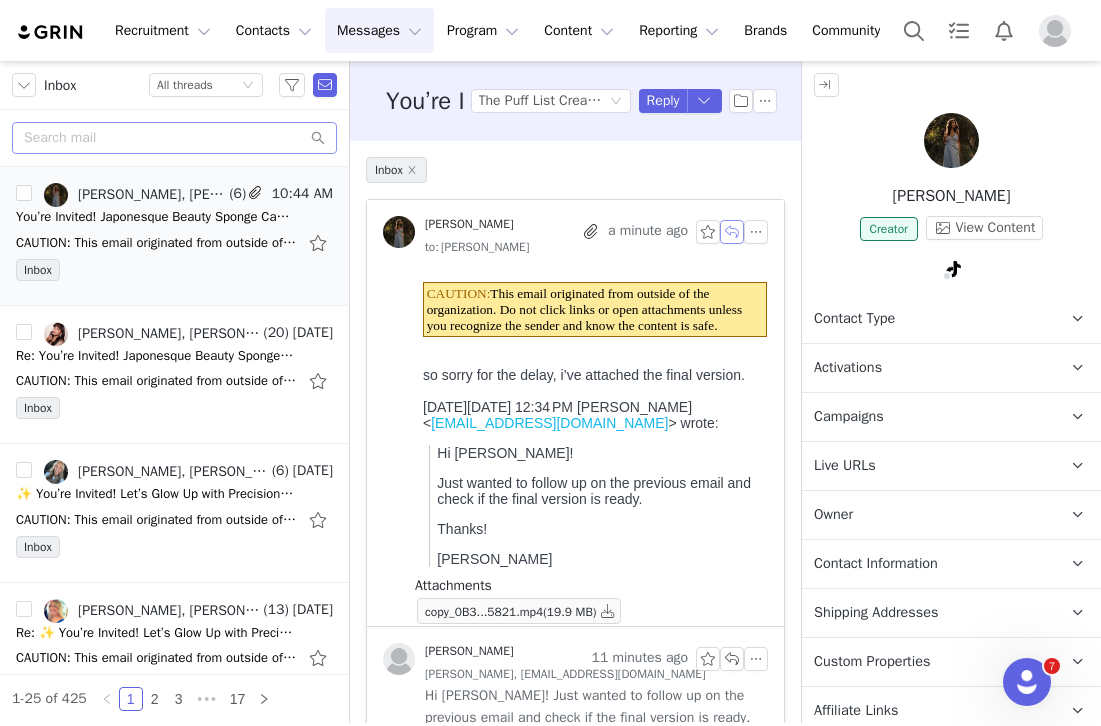 click at bounding box center (732, 232) 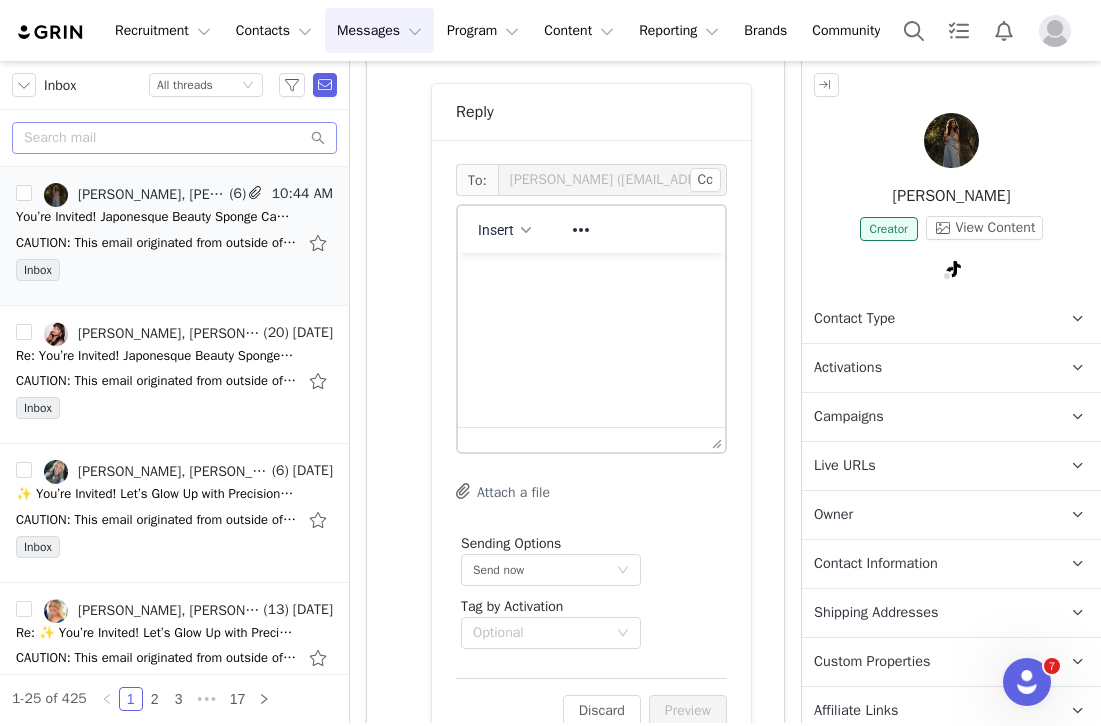 scroll, scrollTop: 630, scrollLeft: 0, axis: vertical 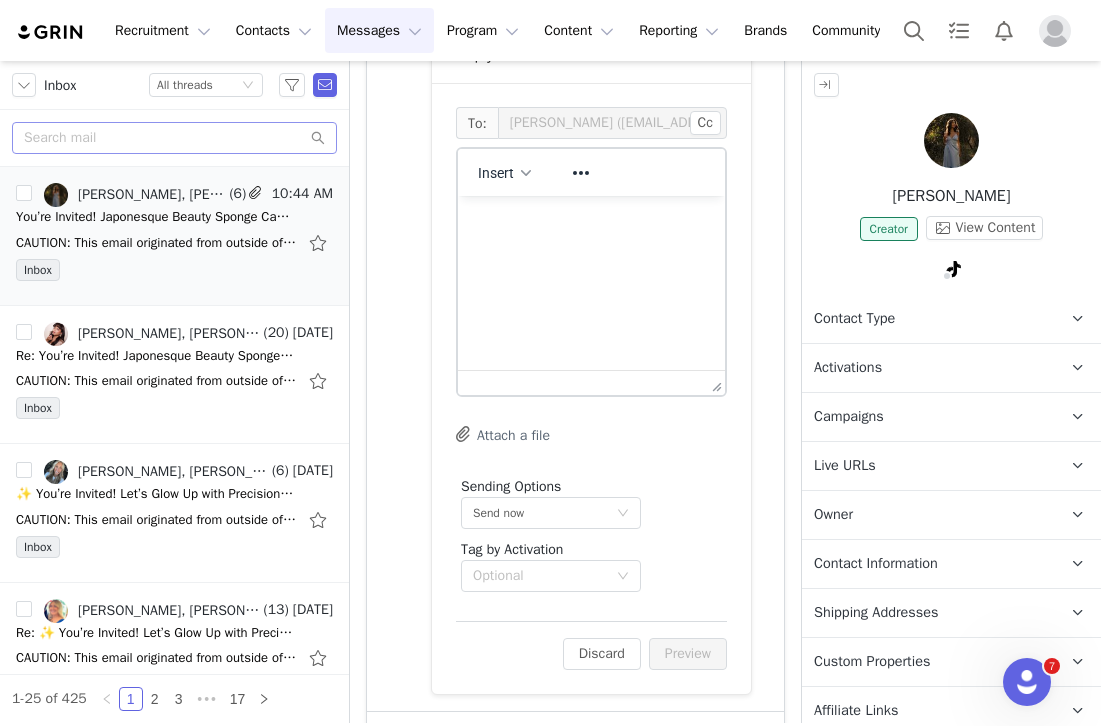 click at bounding box center (591, 223) 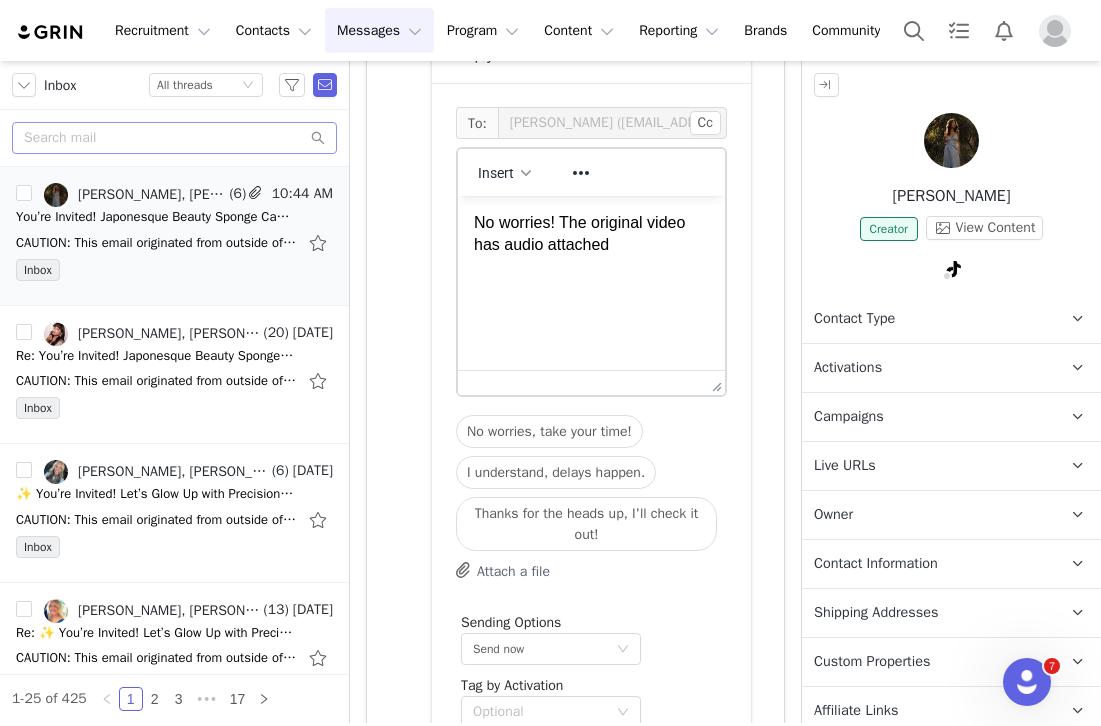 click on "No worries! The original video has audio attached" at bounding box center (591, 234) 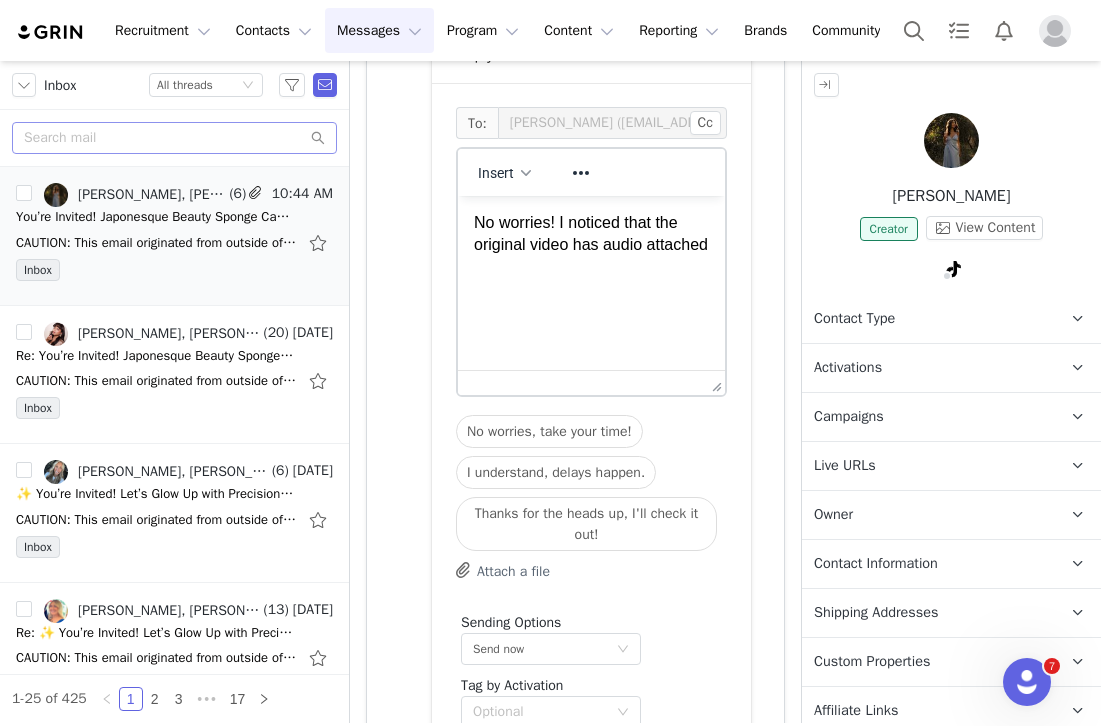 click on "No worries! I noticed that the original video has audio attached" at bounding box center [591, 234] 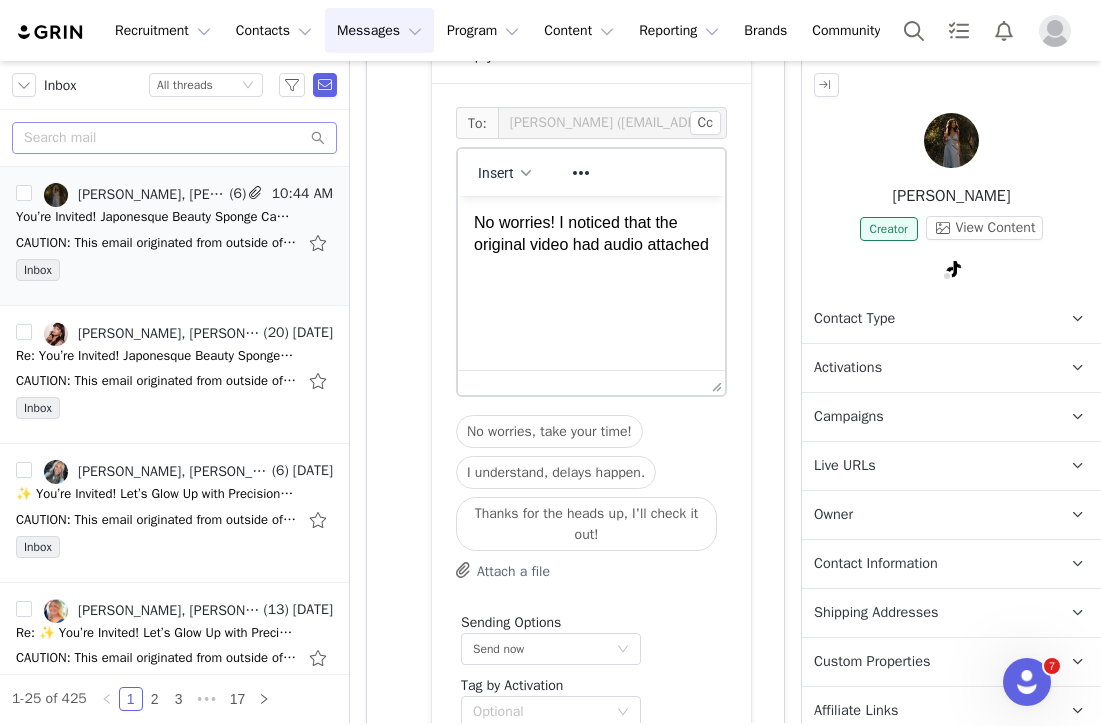 click on "No worries! I noticed that the original video had audio attached" at bounding box center (591, 234) 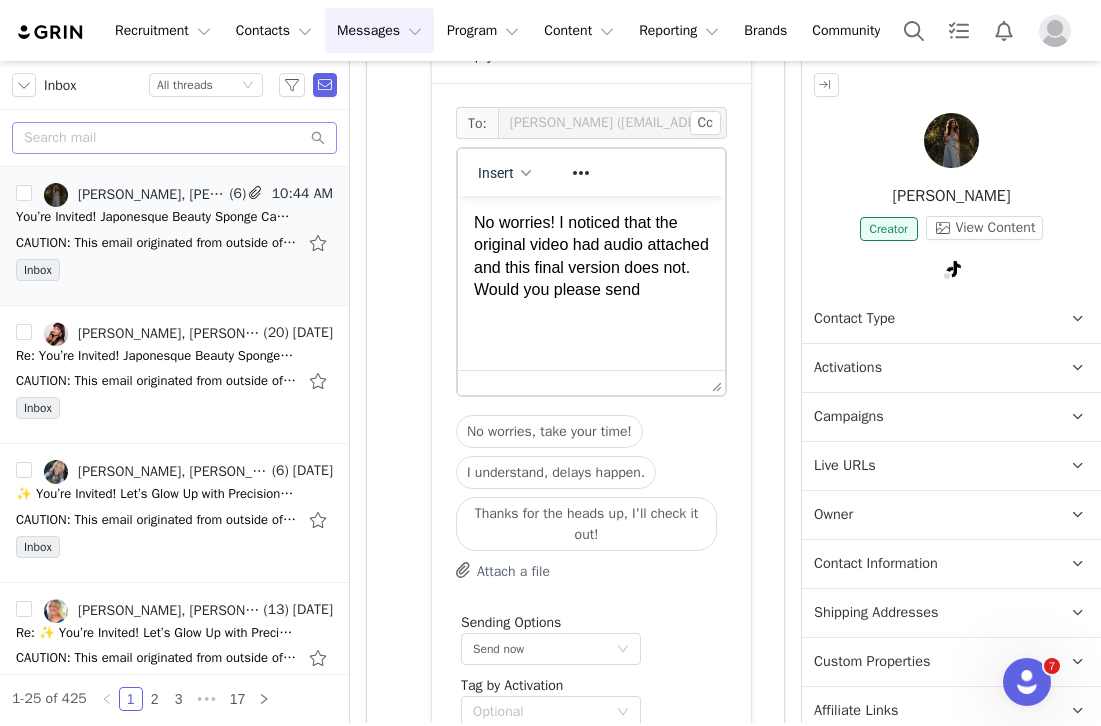 click on "No worries! I noticed that the original video had audio attached and this final version does not. Would you please send" at bounding box center (591, 257) 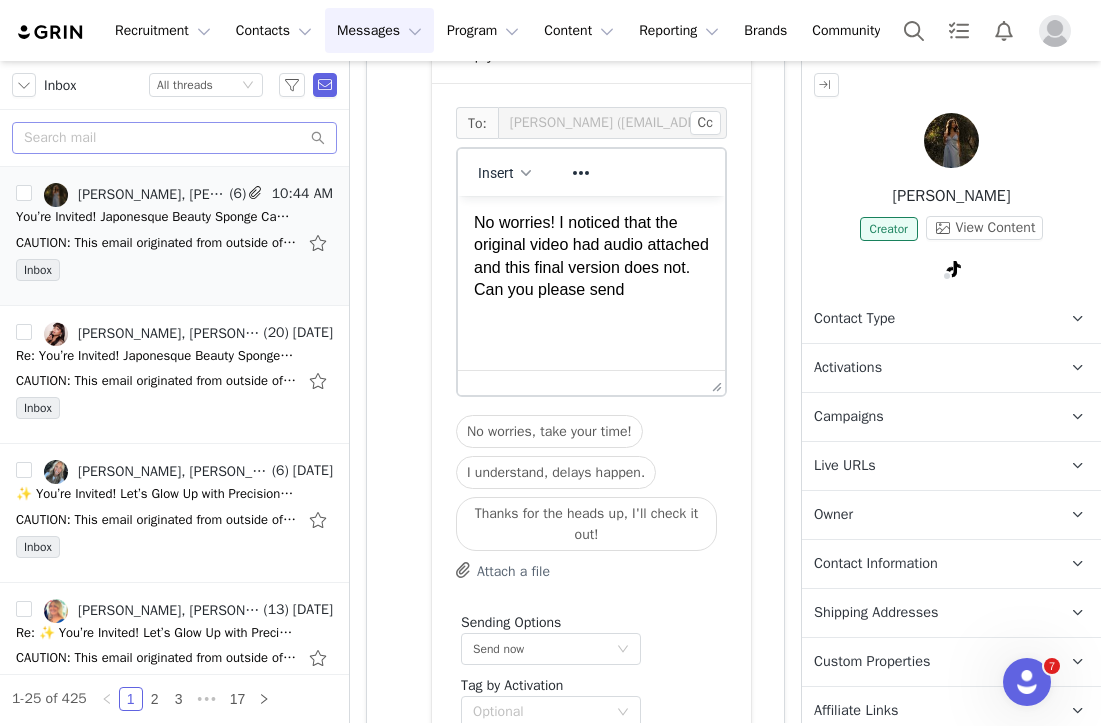 click on "No worries! I noticed that the original video had audio attached and this final version does not. Can you please send" at bounding box center [591, 257] 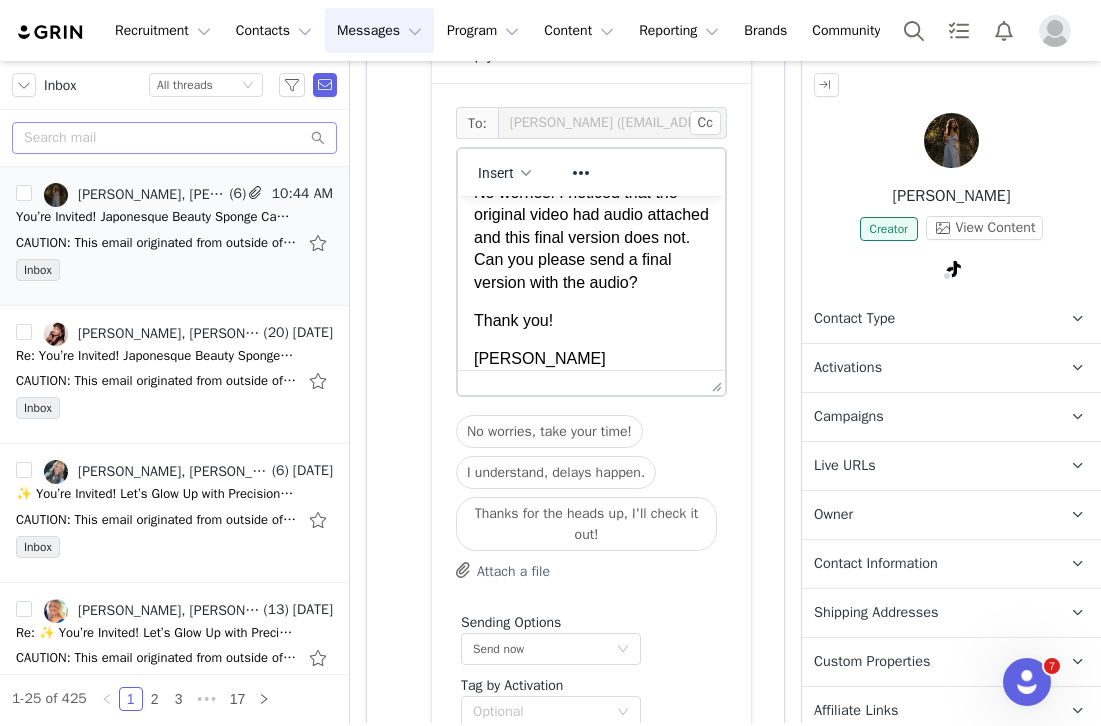 scroll, scrollTop: 0, scrollLeft: 0, axis: both 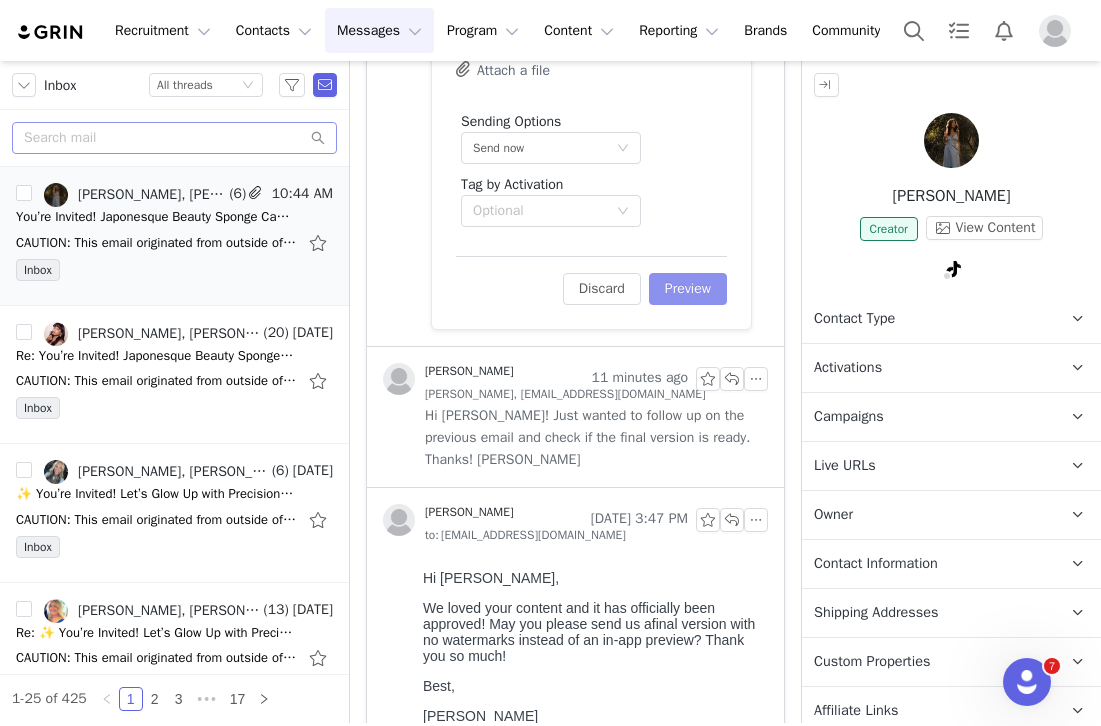 click on "Preview" at bounding box center (688, 289) 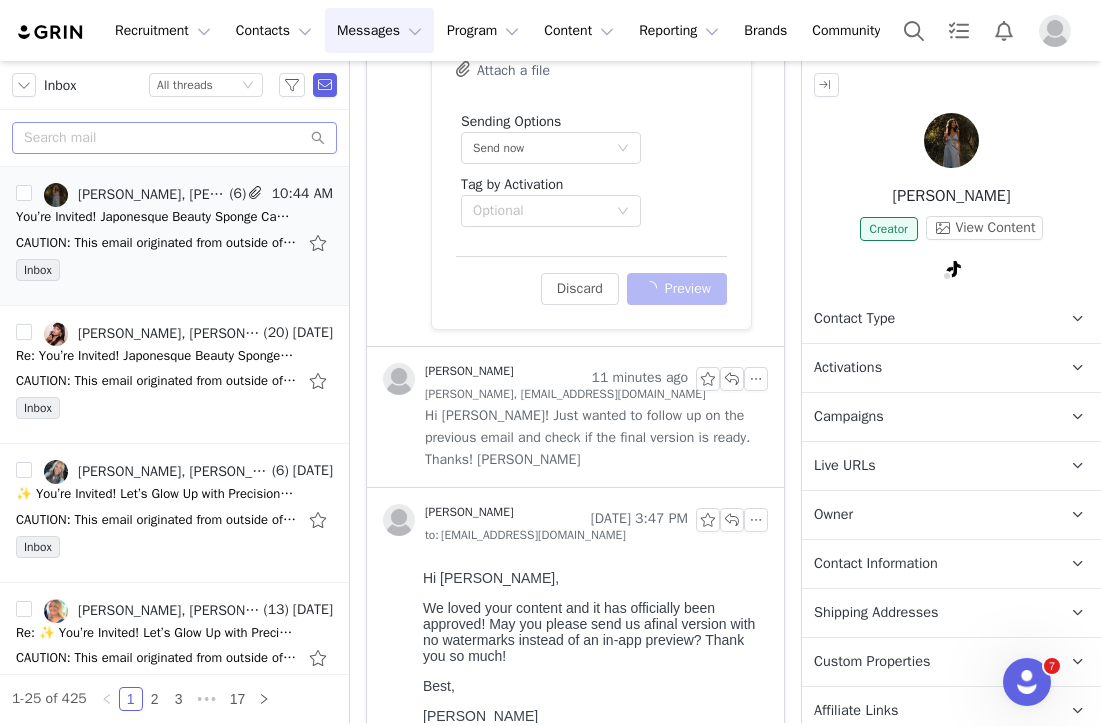 scroll, scrollTop: 856, scrollLeft: 0, axis: vertical 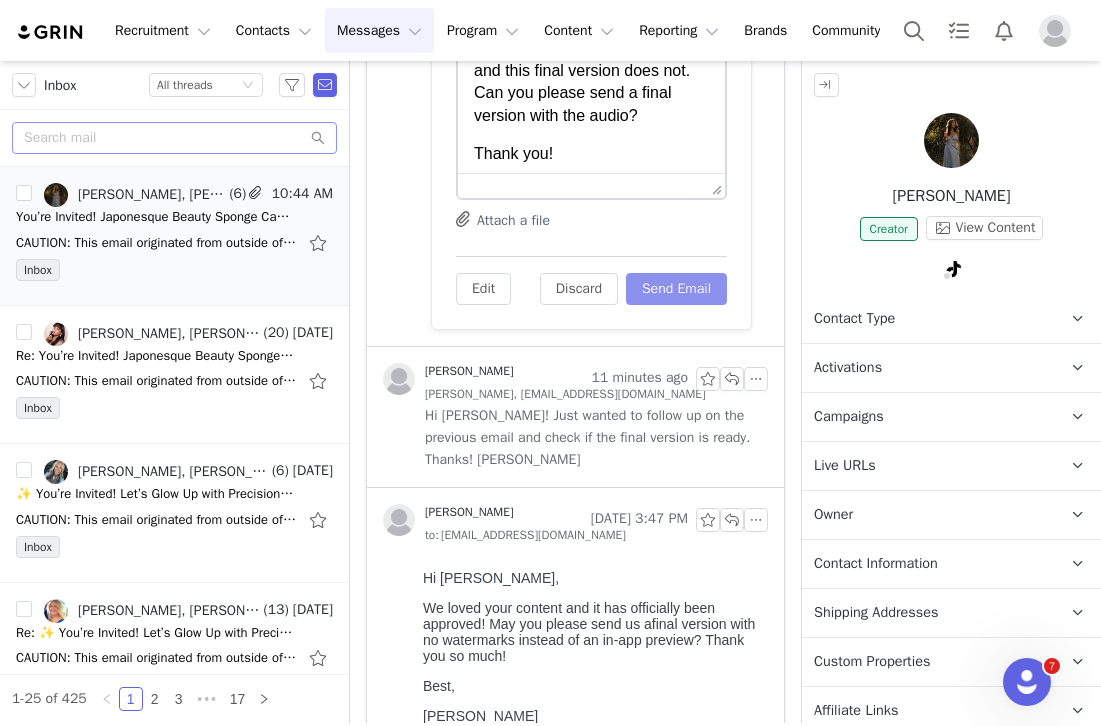 click on "Send Email" at bounding box center [676, 289] 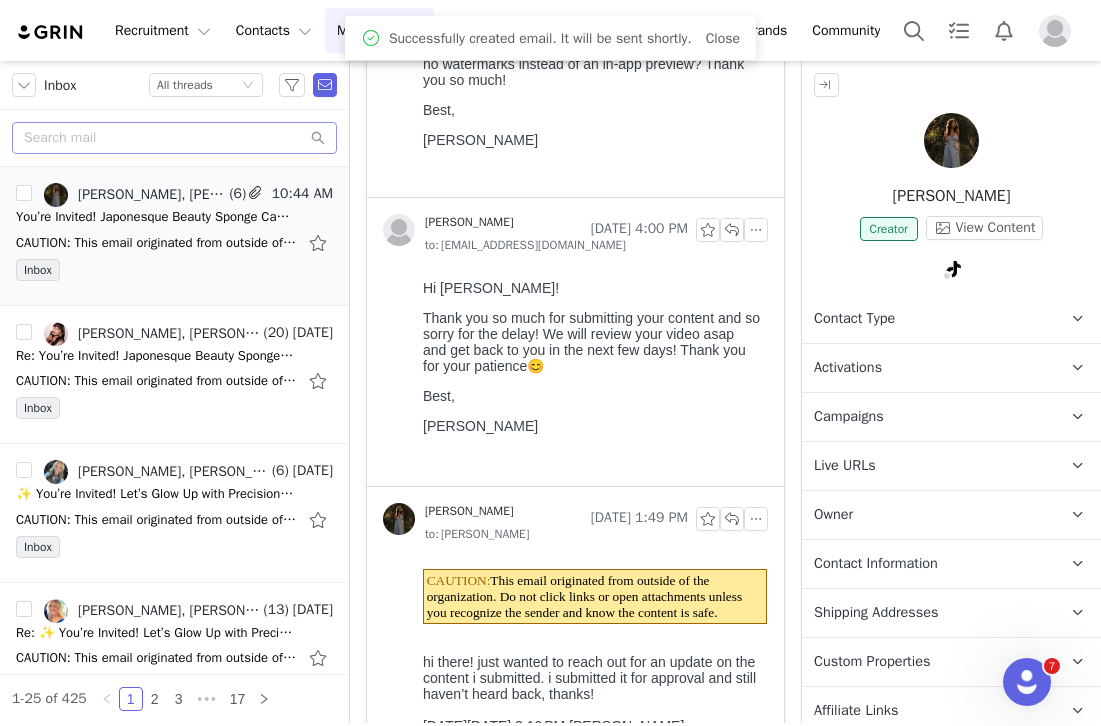 scroll, scrollTop: 0, scrollLeft: 0, axis: both 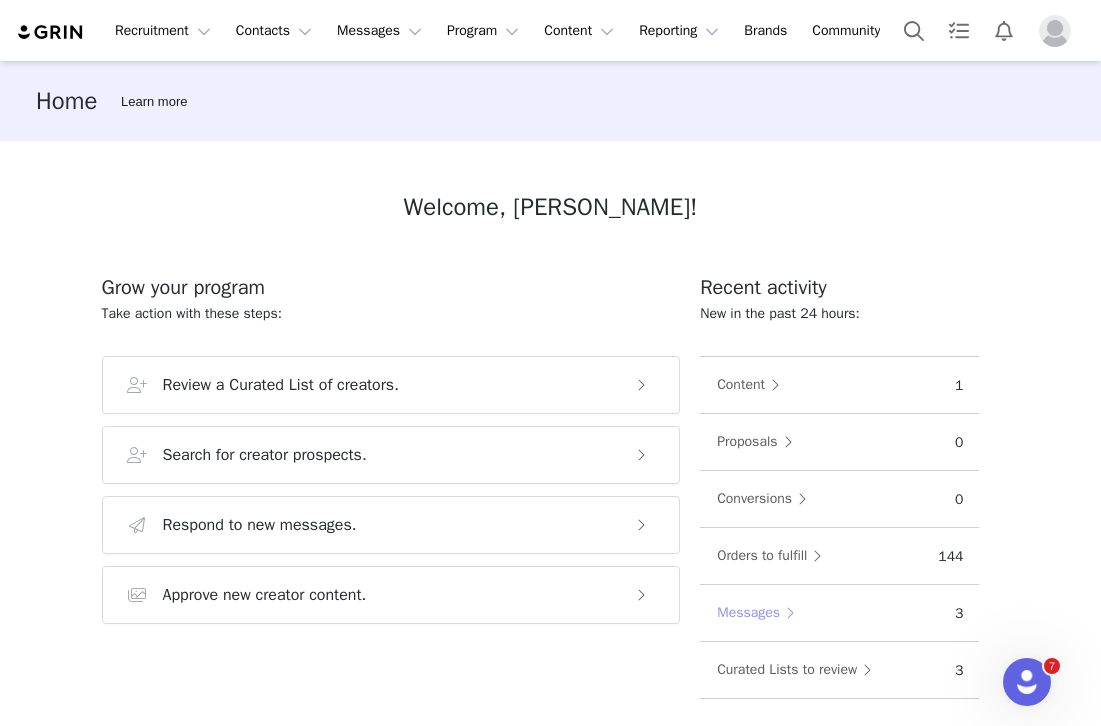 click on "Messages" at bounding box center (760, 613) 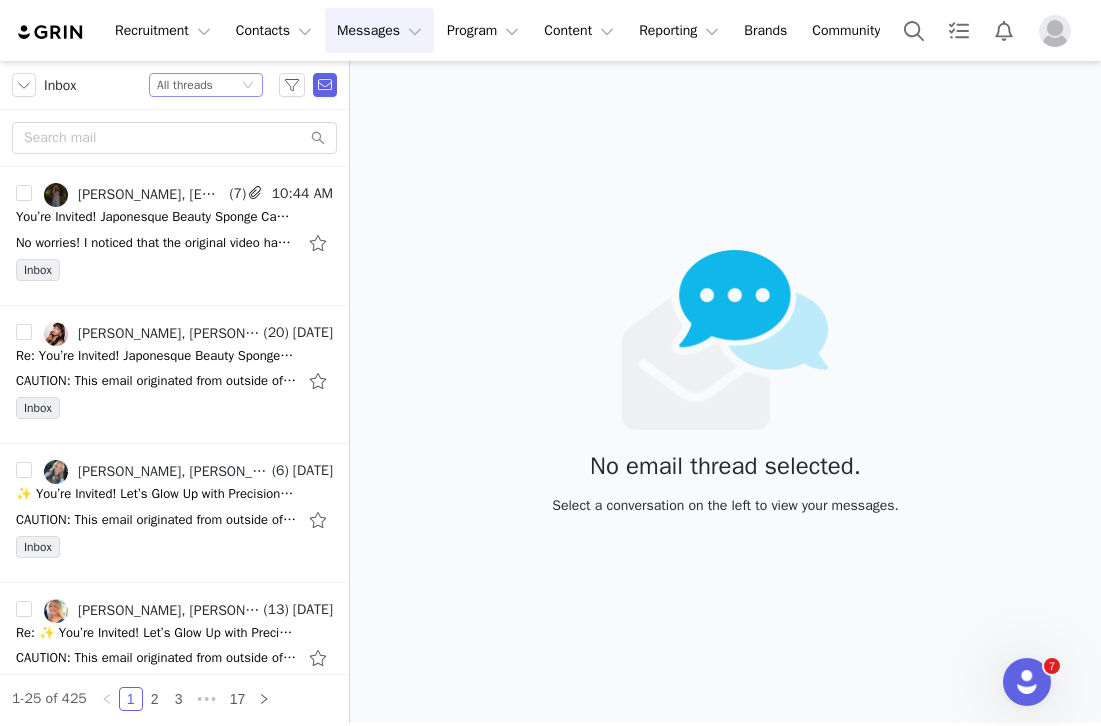 click on "Status All threads" at bounding box center (197, 85) 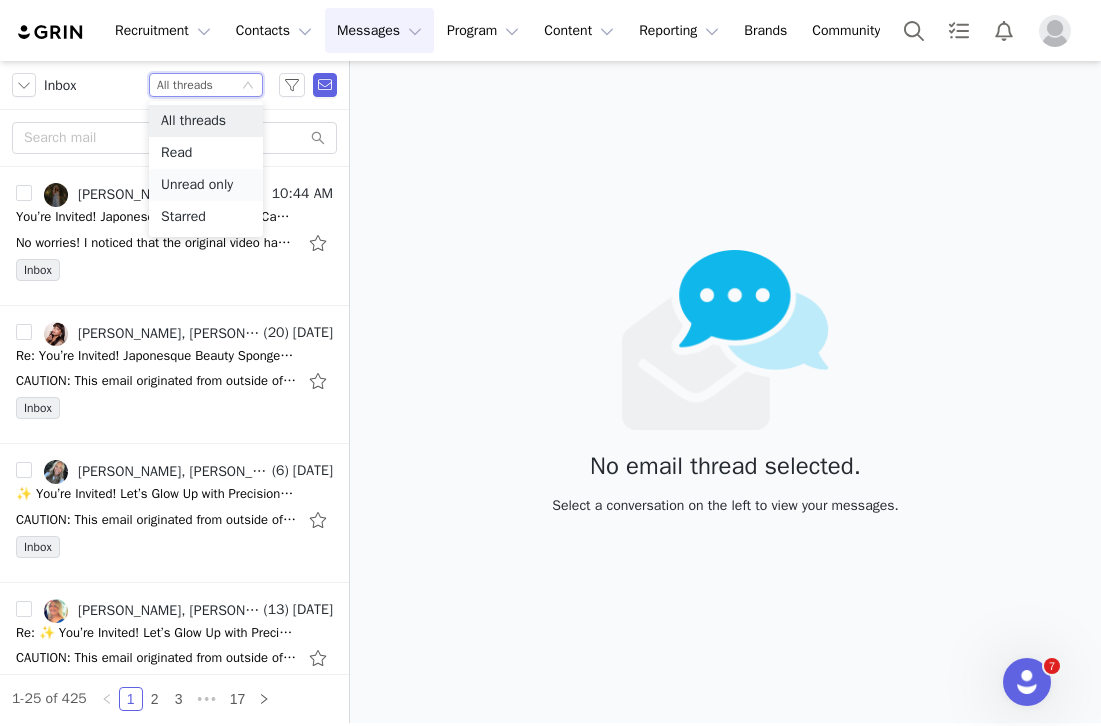 click on "Unread only" at bounding box center [206, 185] 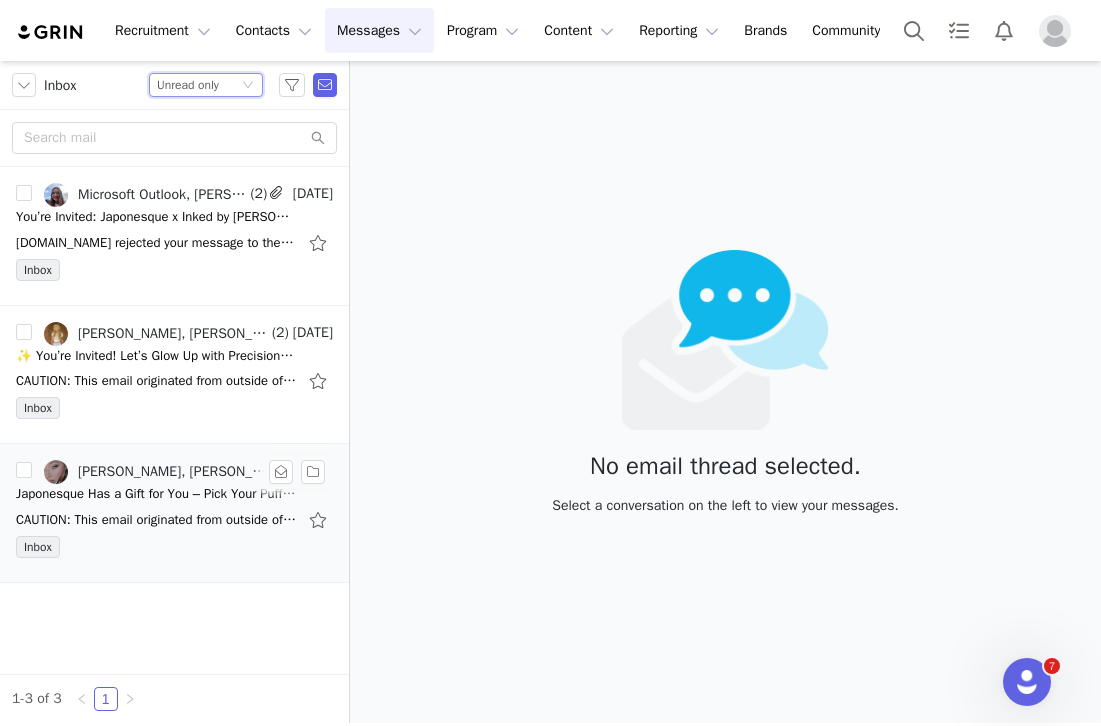 click on "Japonesque Has a Gift for You – Pick Your Puff 💖" at bounding box center [156, 494] 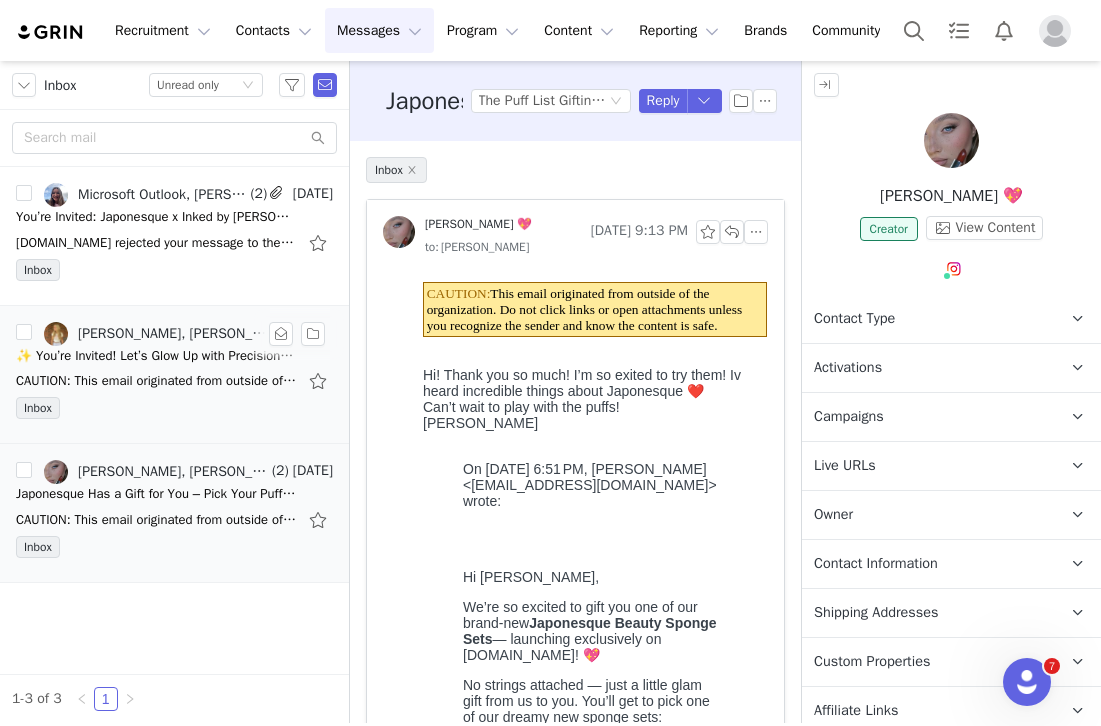 scroll, scrollTop: 0, scrollLeft: 0, axis: both 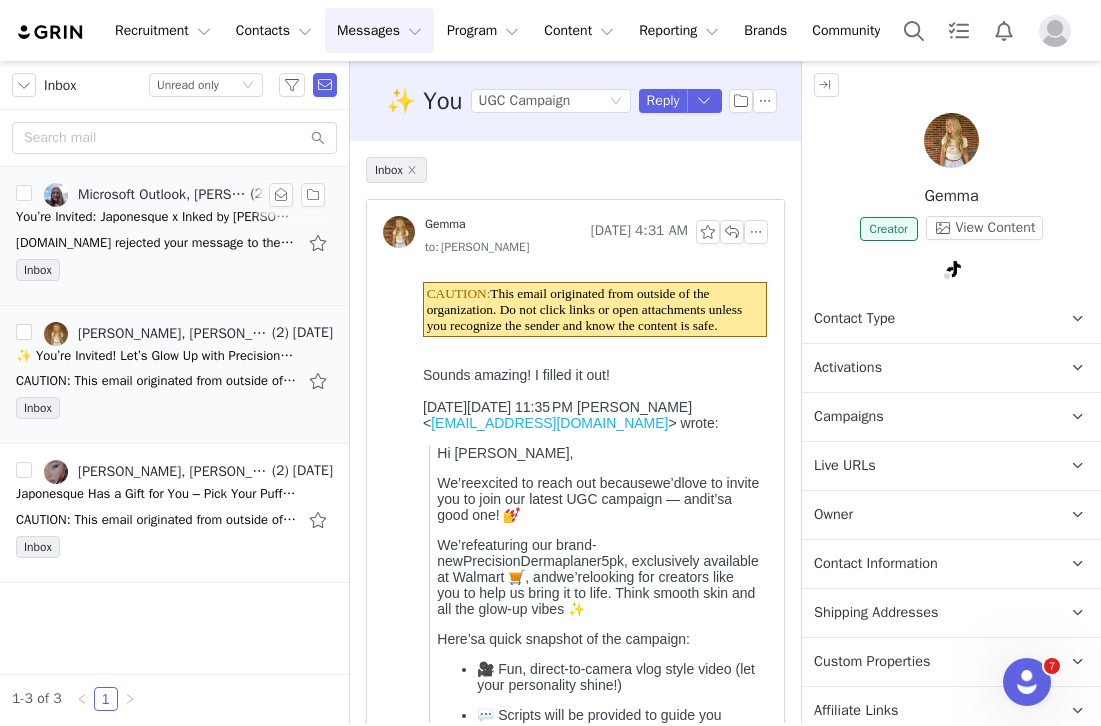 click on "AMS1EPF00000043.mail.protection.outlook.com rejected your message to the following email addresses:
Catherine (pears.gels@outlook.com)
A communication failure occurred during the delivery of this message. Please try to resend the message later. If the" at bounding box center (156, 243) 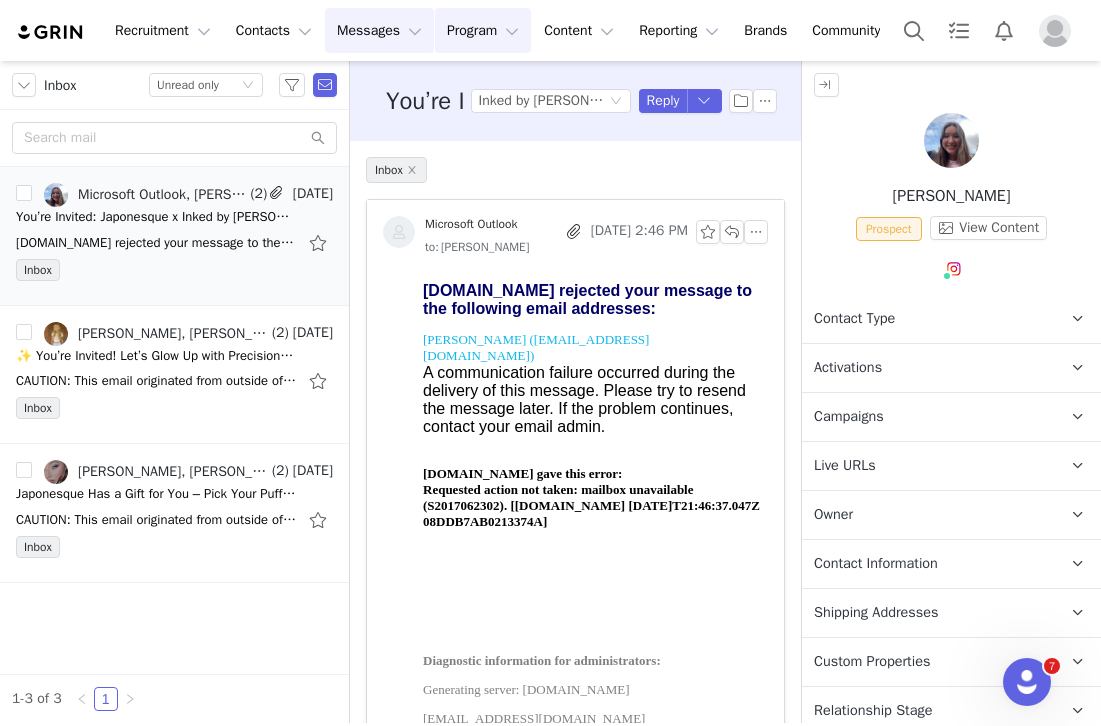 scroll, scrollTop: 0, scrollLeft: 0, axis: both 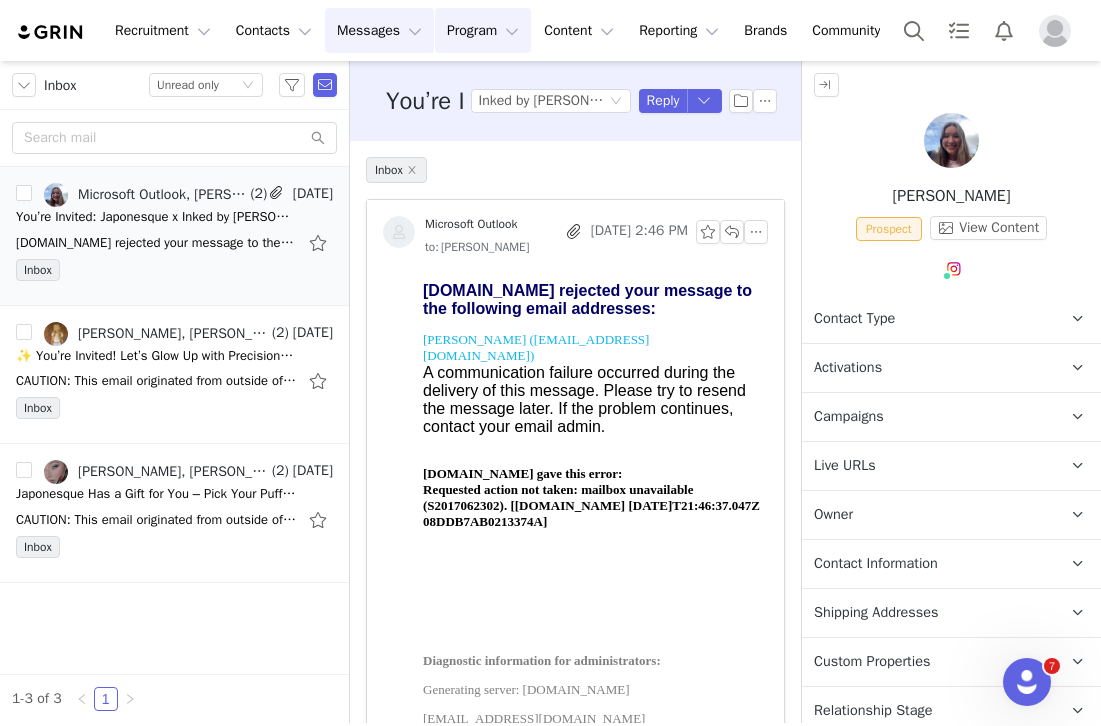 click on "Program Program" at bounding box center [483, 30] 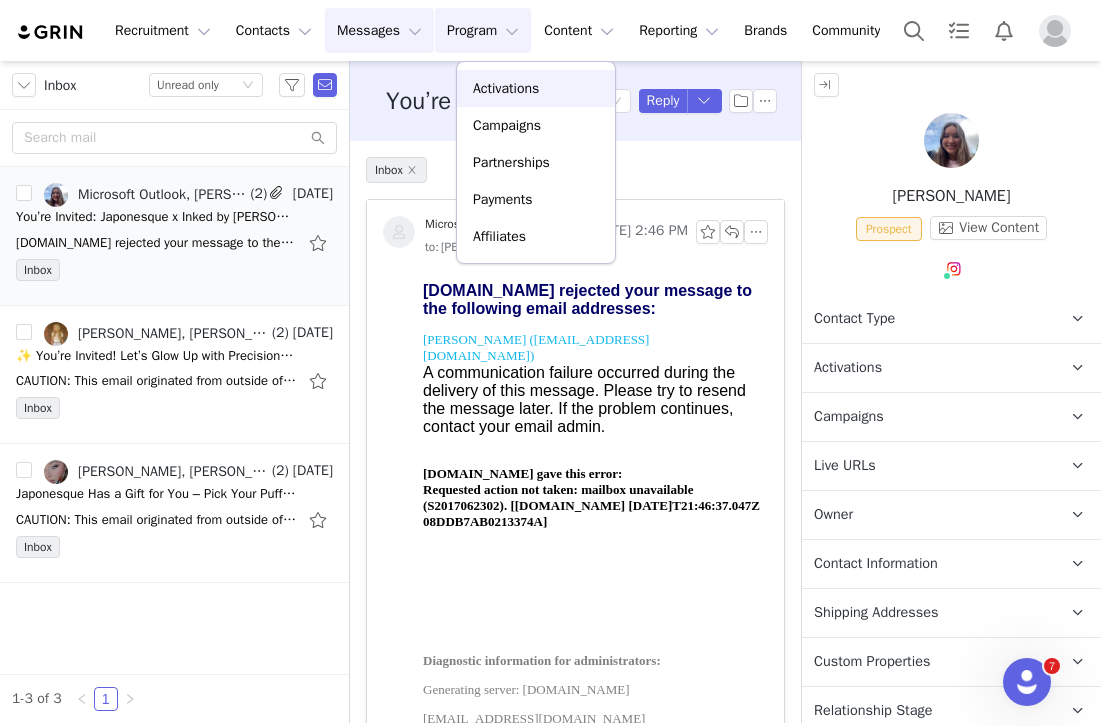 click on "Activations" at bounding box center (506, 88) 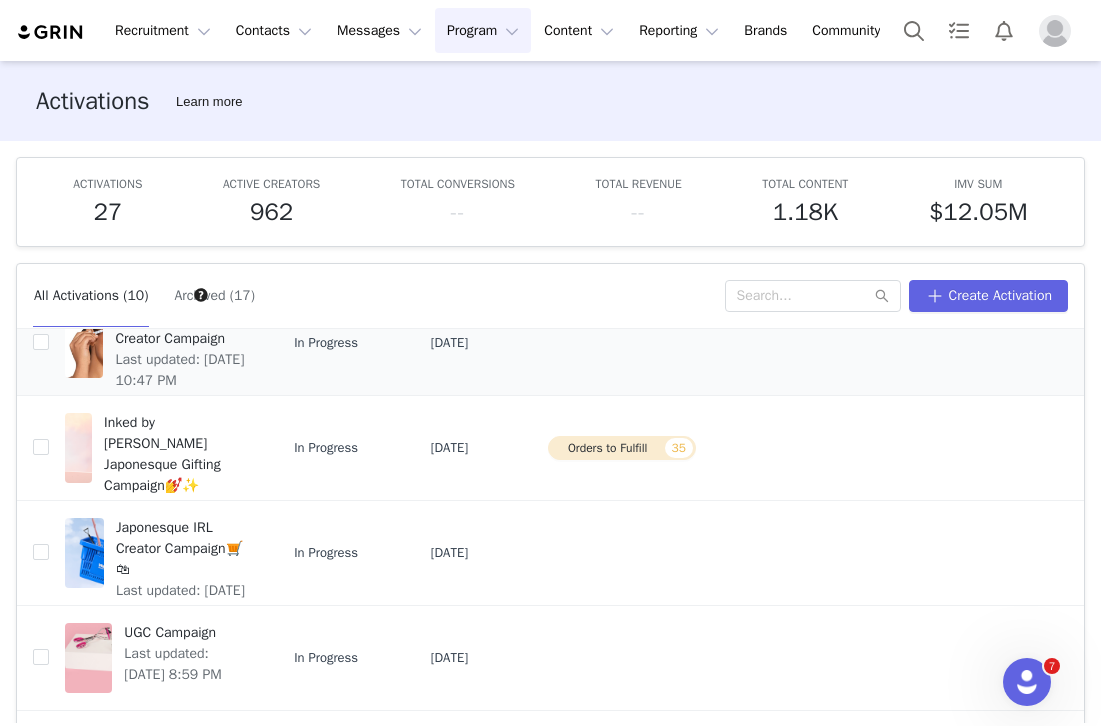 scroll, scrollTop: 193, scrollLeft: 0, axis: vertical 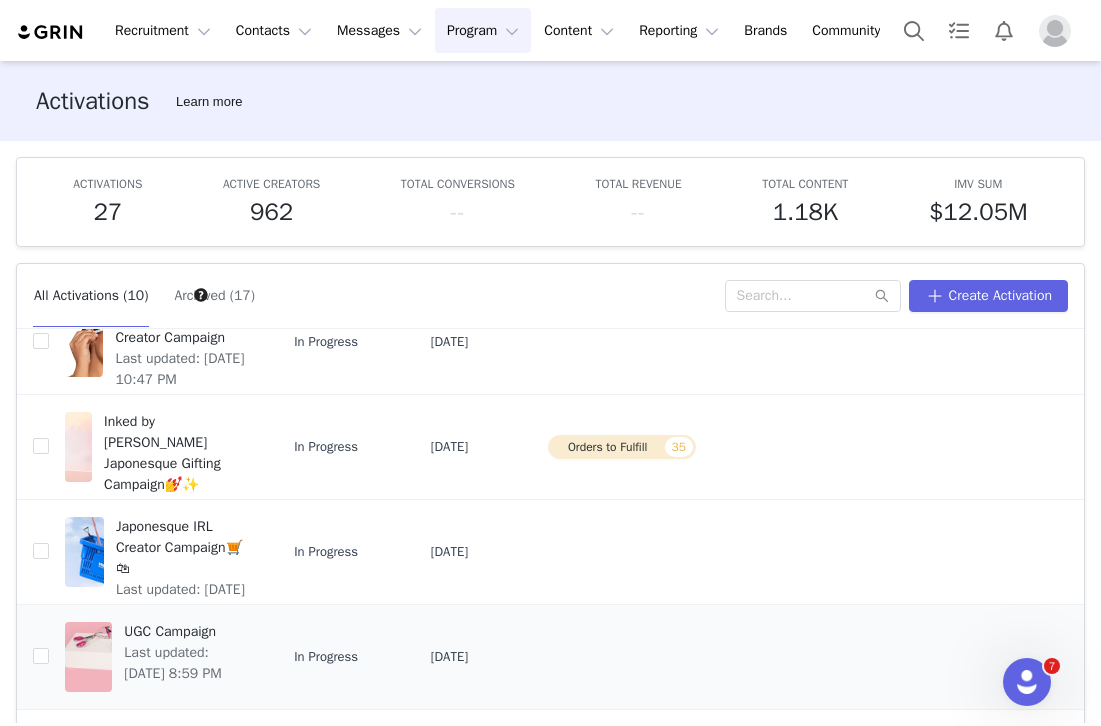 click on "UGC Campaign" at bounding box center [187, 631] 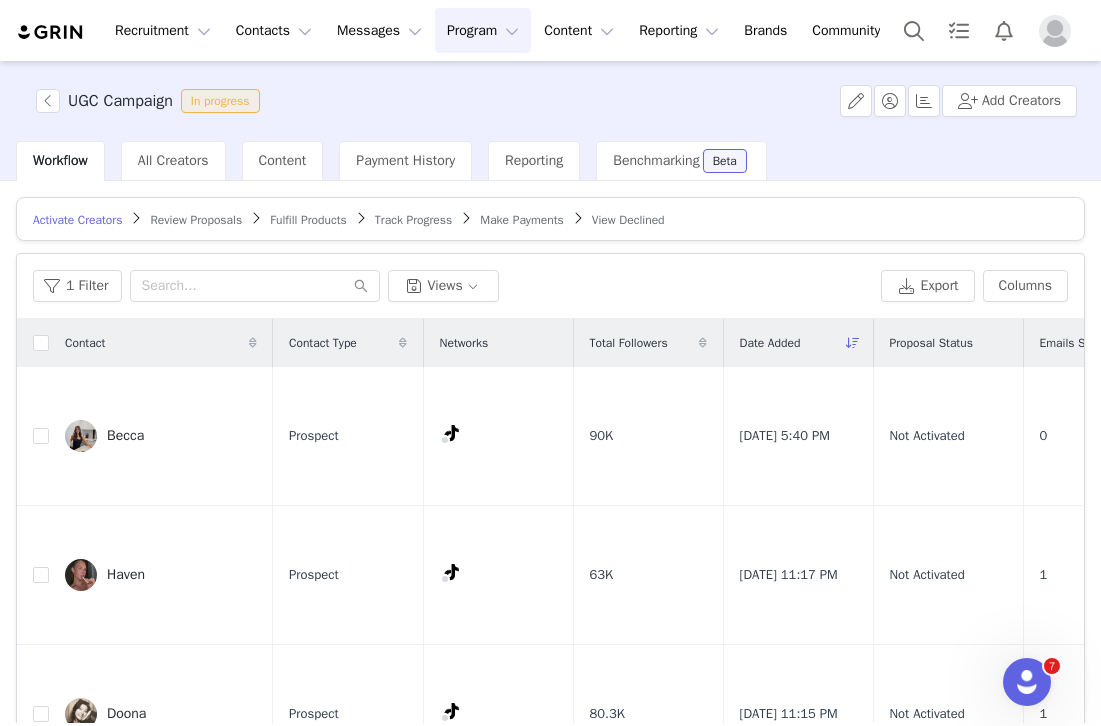 click on "Fulfill Products" at bounding box center [308, 220] 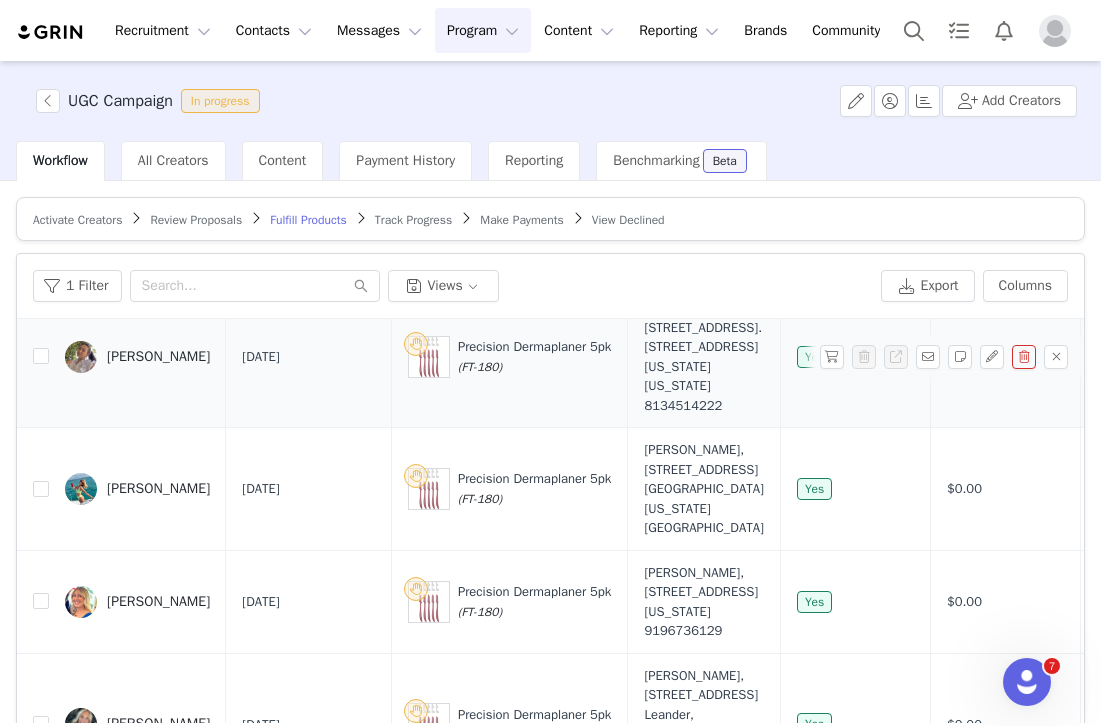scroll, scrollTop: 119, scrollLeft: 0, axis: vertical 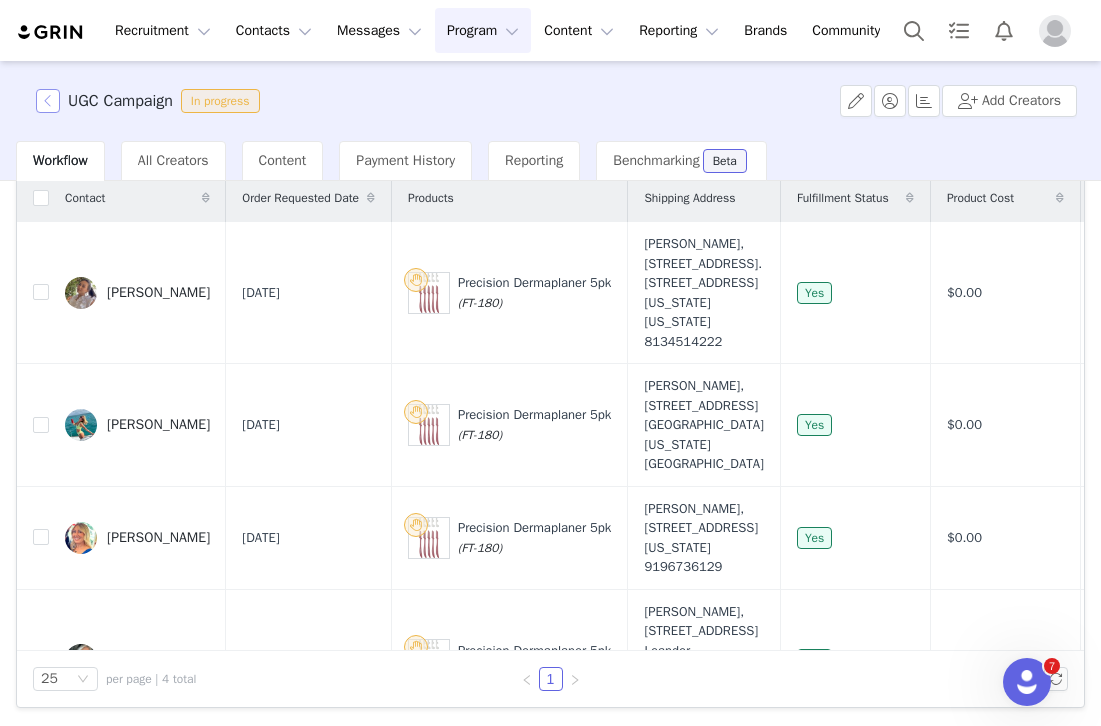 click at bounding box center (48, 101) 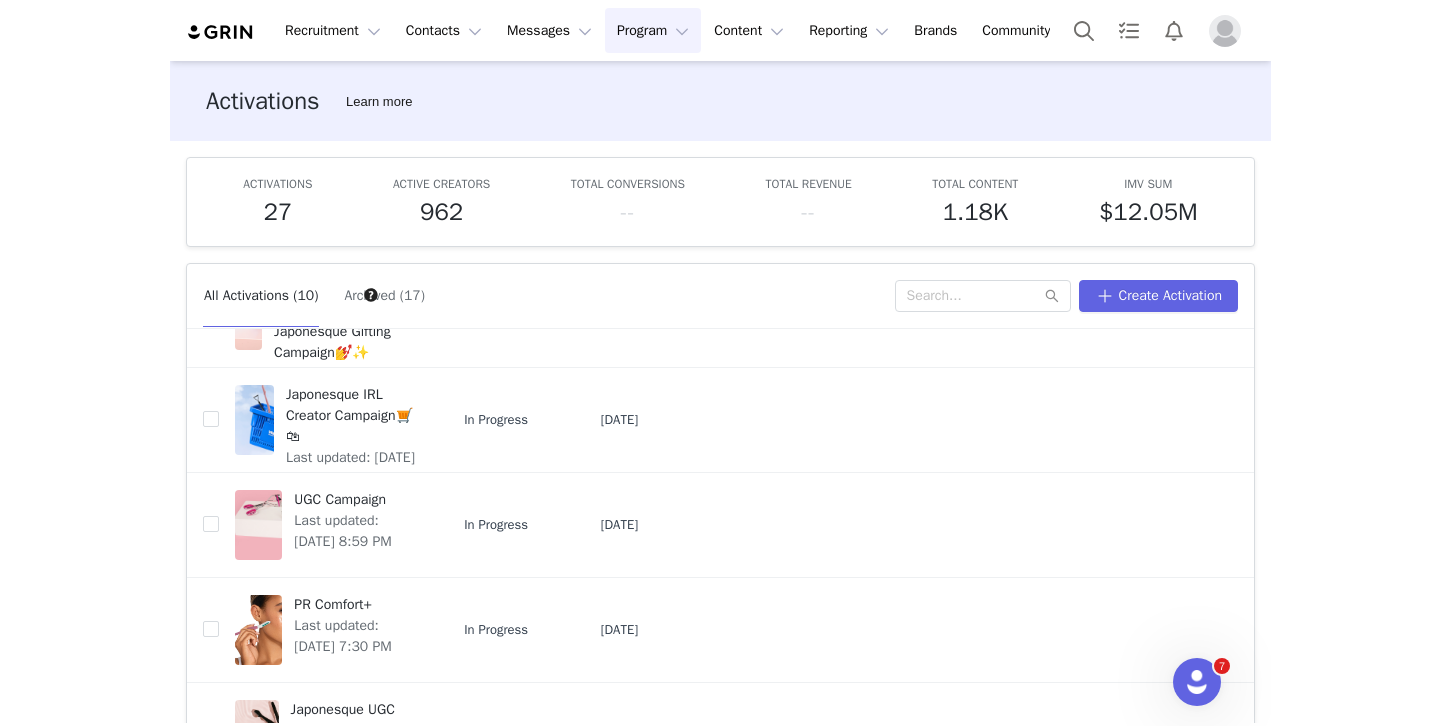 scroll, scrollTop: 26, scrollLeft: 0, axis: vertical 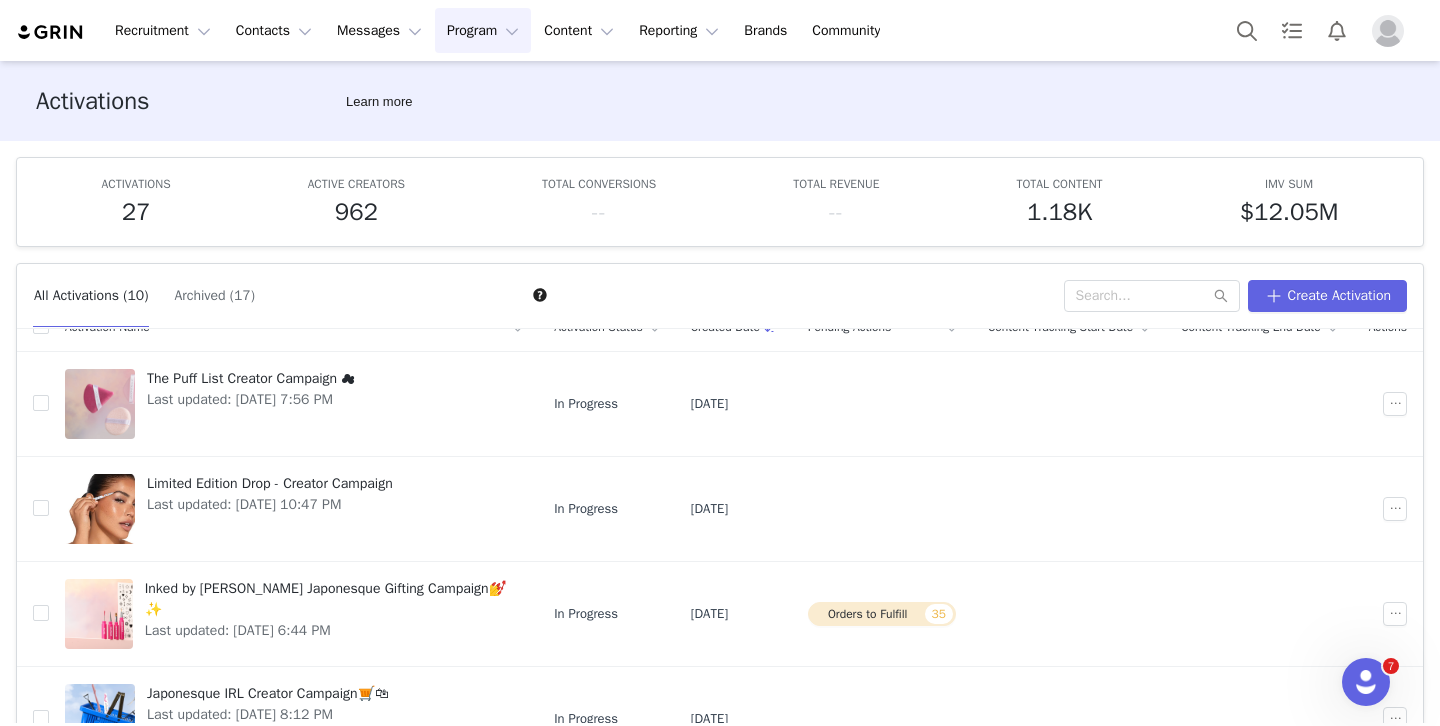 click at bounding box center [1388, 31] 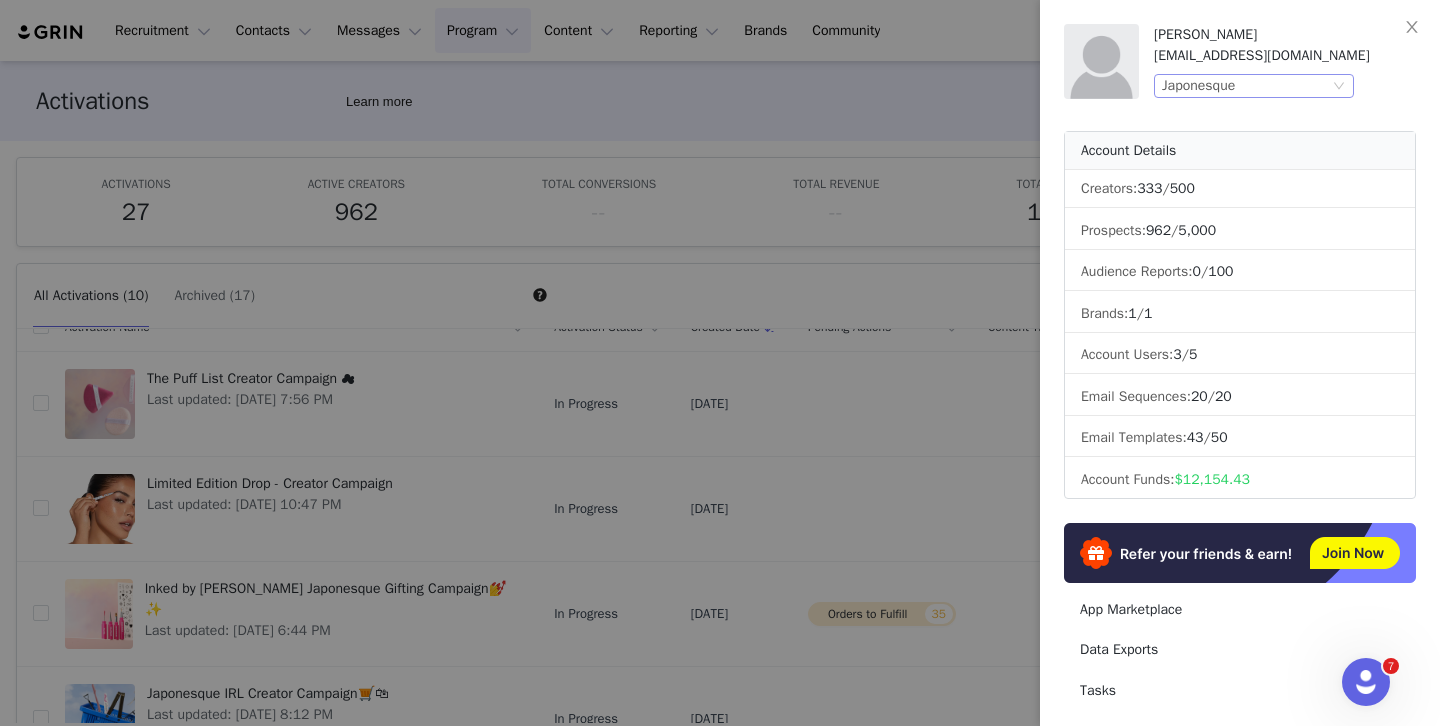 click on "Japonesque" at bounding box center (1245, 86) 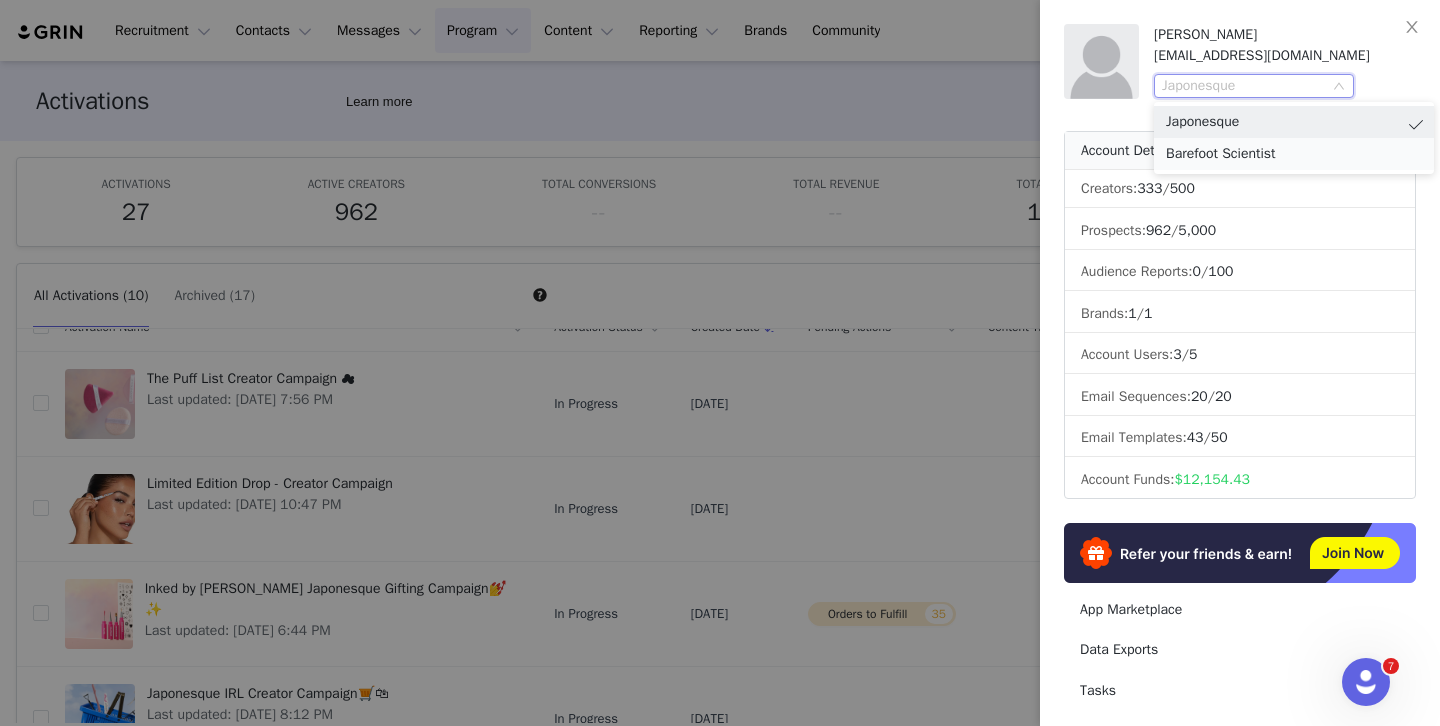 click on "Barefoot Scientist" at bounding box center [1294, 154] 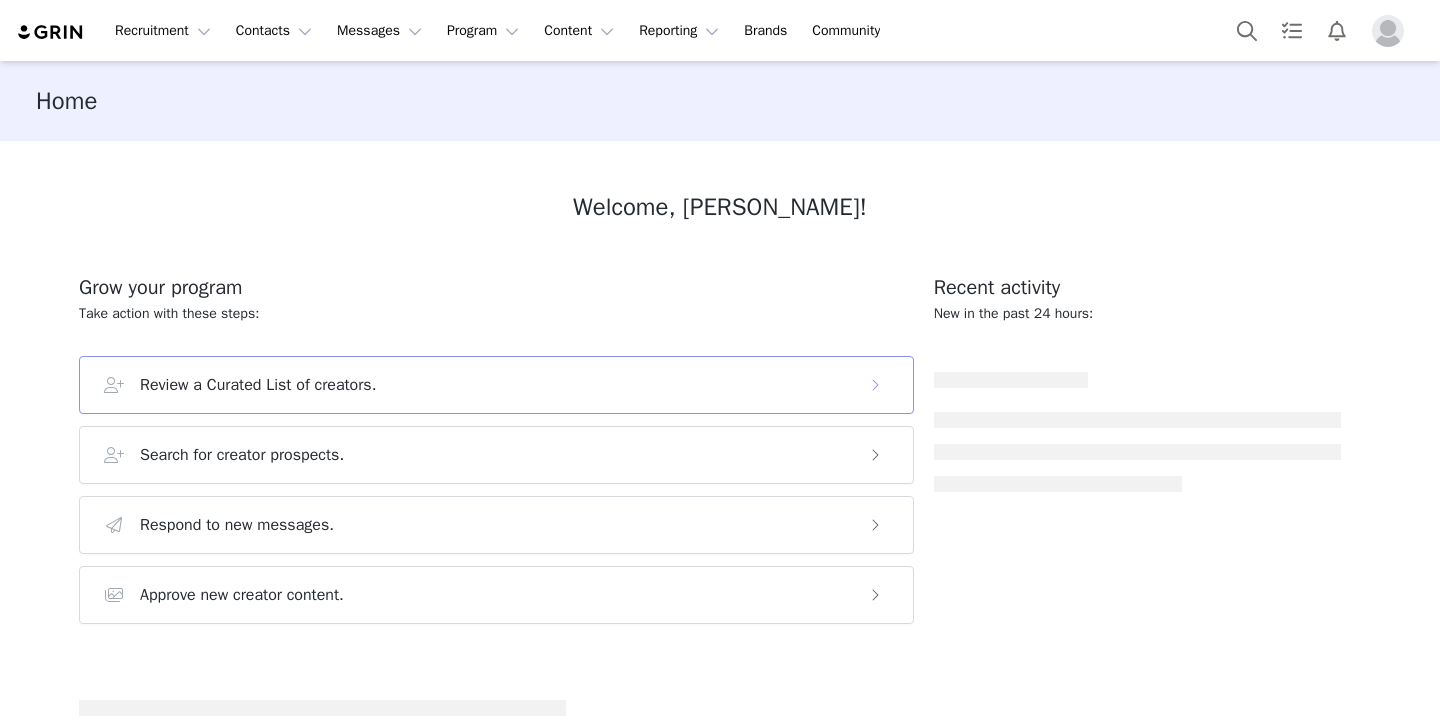 scroll, scrollTop: 0, scrollLeft: 0, axis: both 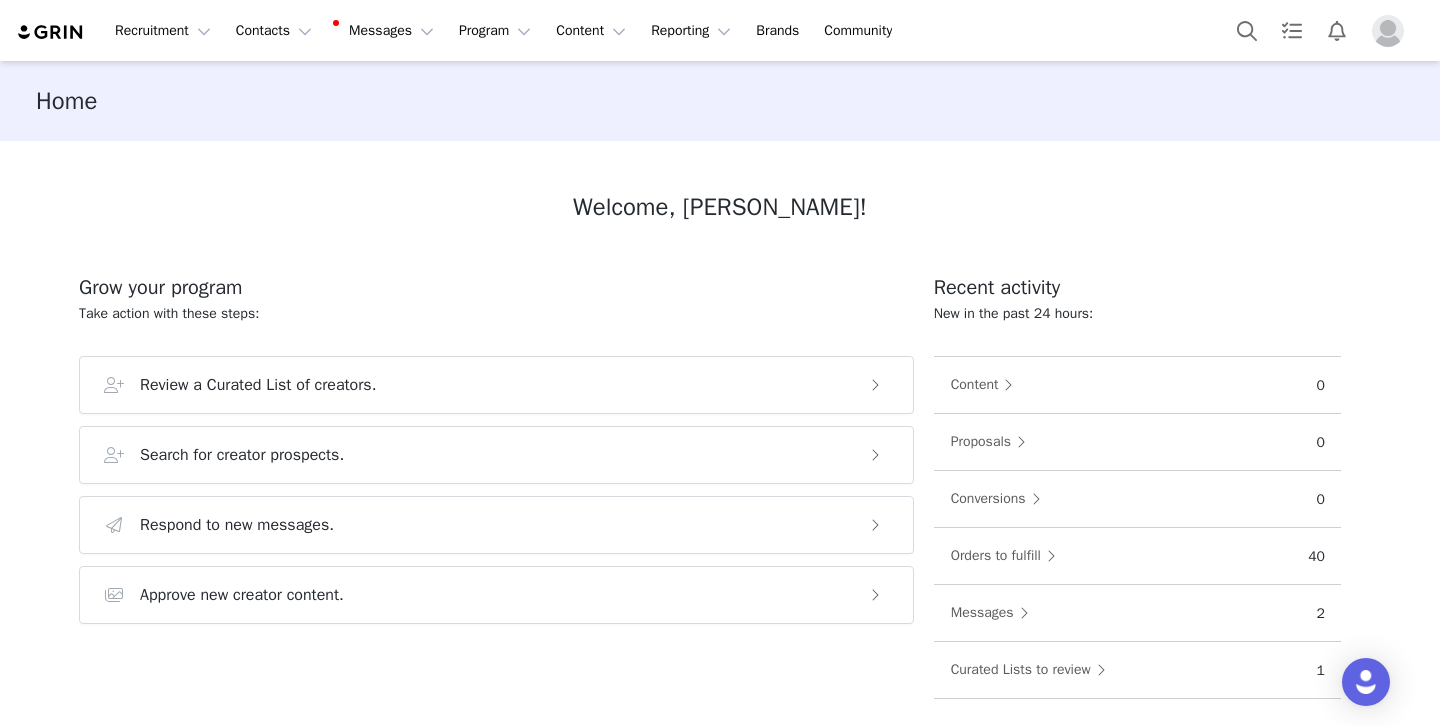 click on "Recruitment Recruitment Creator Search Curated Lists Landing Pages Web Extension AI Creator Search Beta Contacts Contacts Creators Prospects Applicants Messages Messages Dashboard Inbox 1 Templates Sequences Program Program Activations Campaigns Partnerships Payments Affiliates Content Content Creator Content Media Library Social Listening Reporting Reporting Dashboard Report Builder Brands Brands Community Community" at bounding box center (720, 30) 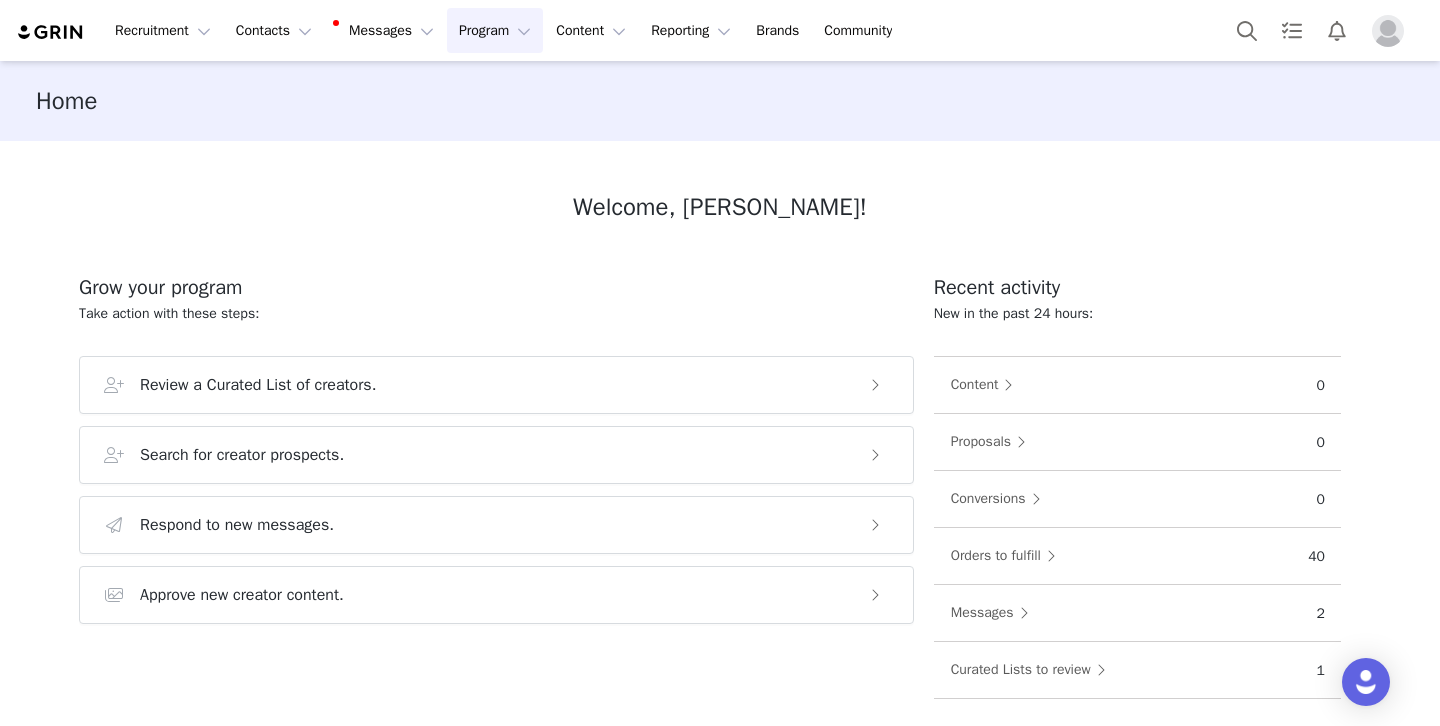 click on "Program Program" at bounding box center (495, 30) 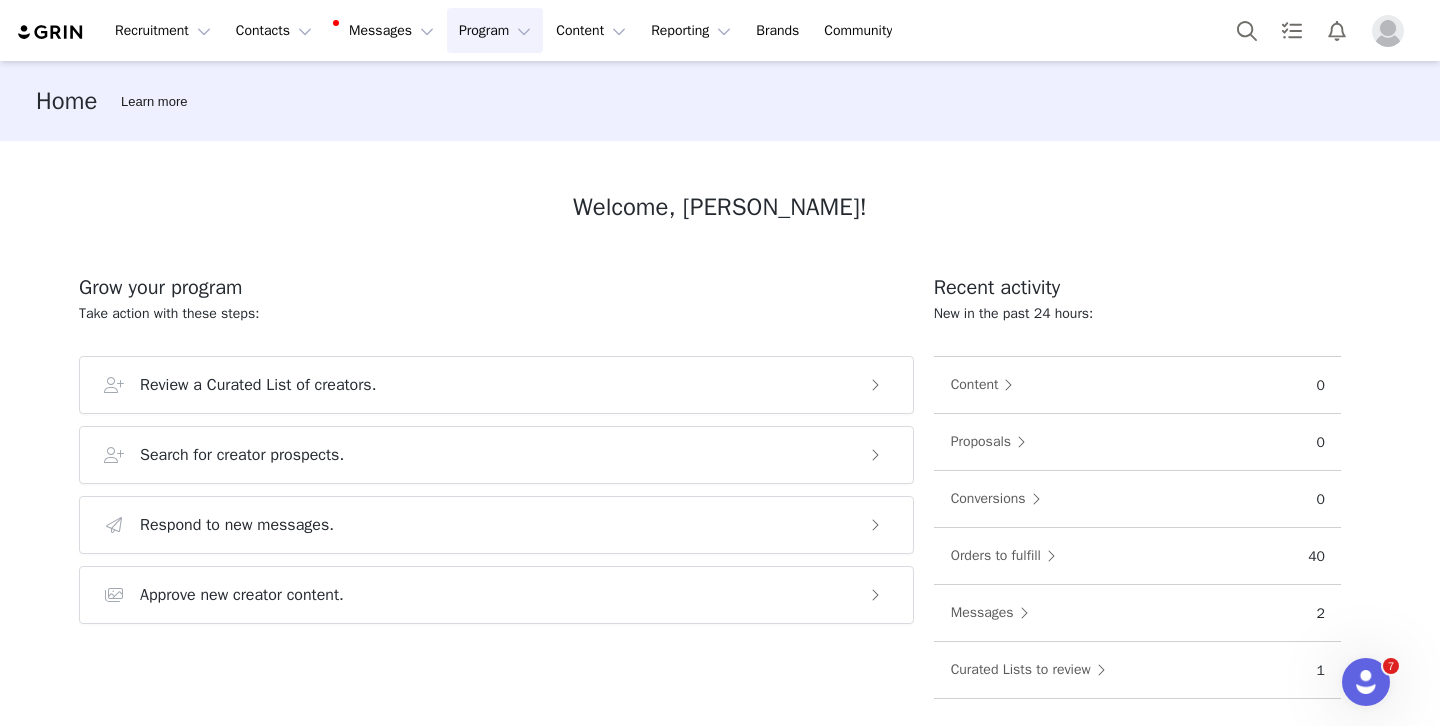 scroll, scrollTop: 0, scrollLeft: 0, axis: both 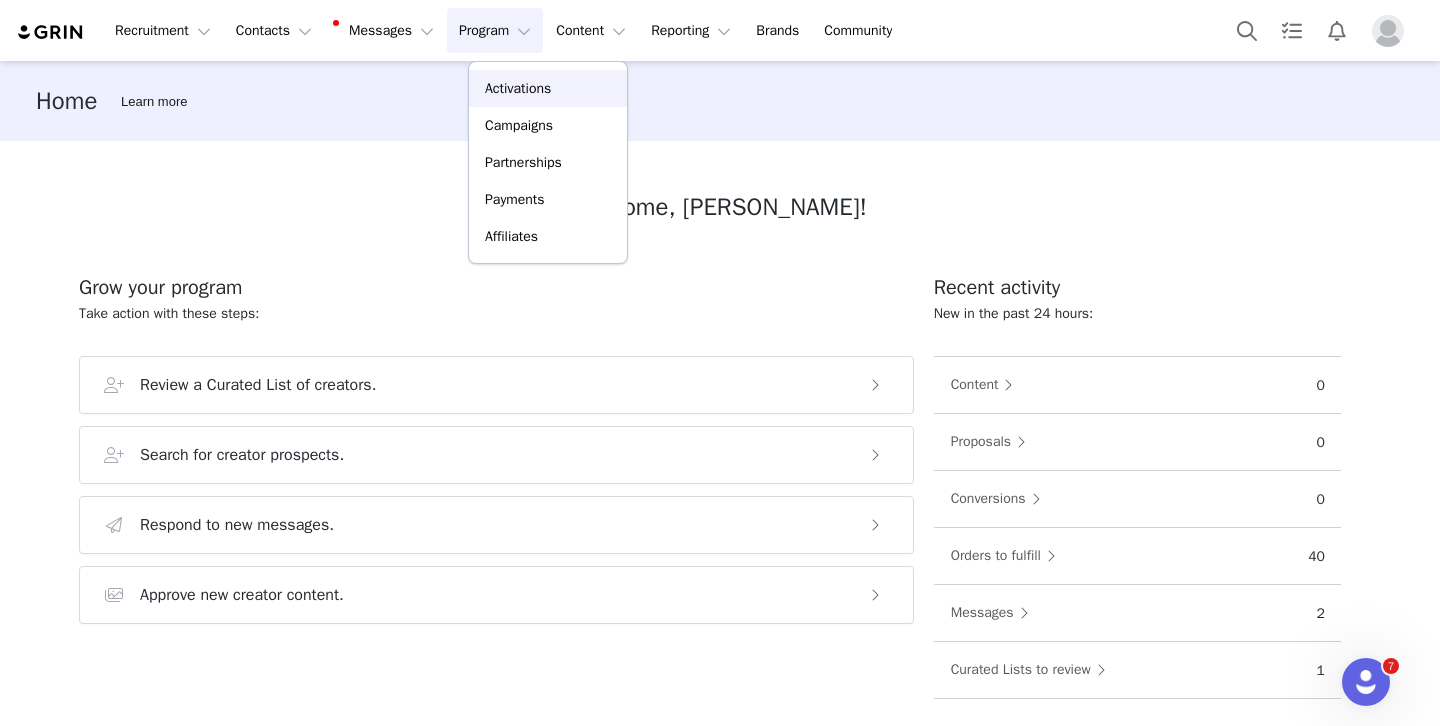 click on "Activations" at bounding box center [518, 88] 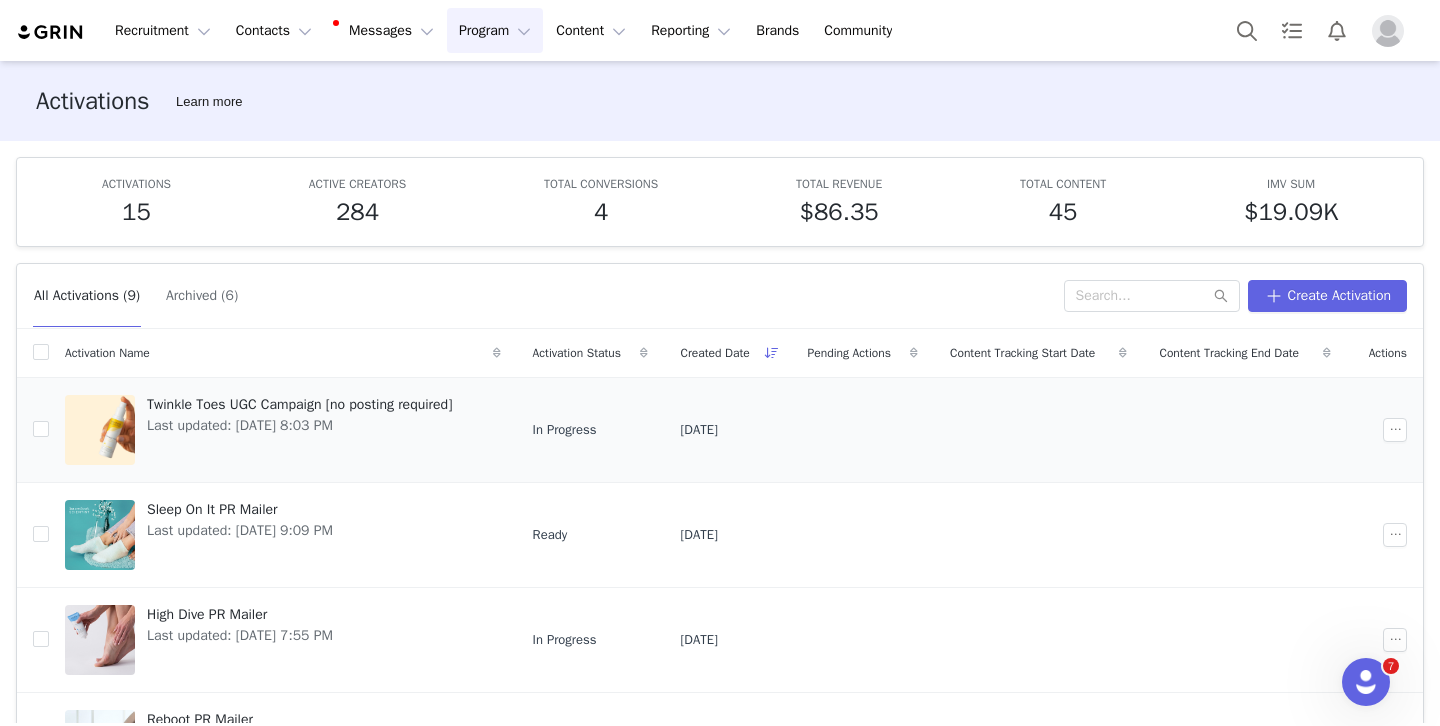 click on "Twinkle Toes UGC Campaign [no posting required]" at bounding box center [299, 404] 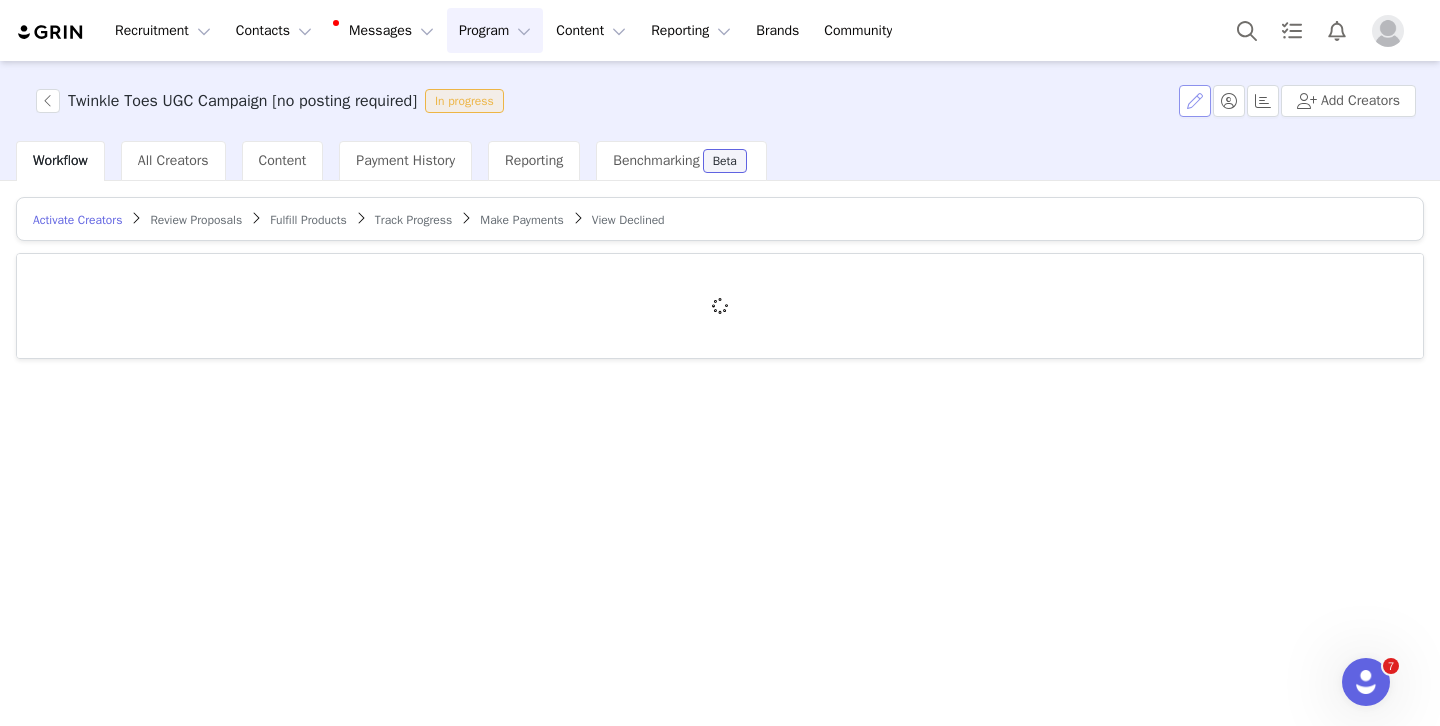 click at bounding box center (1195, 101) 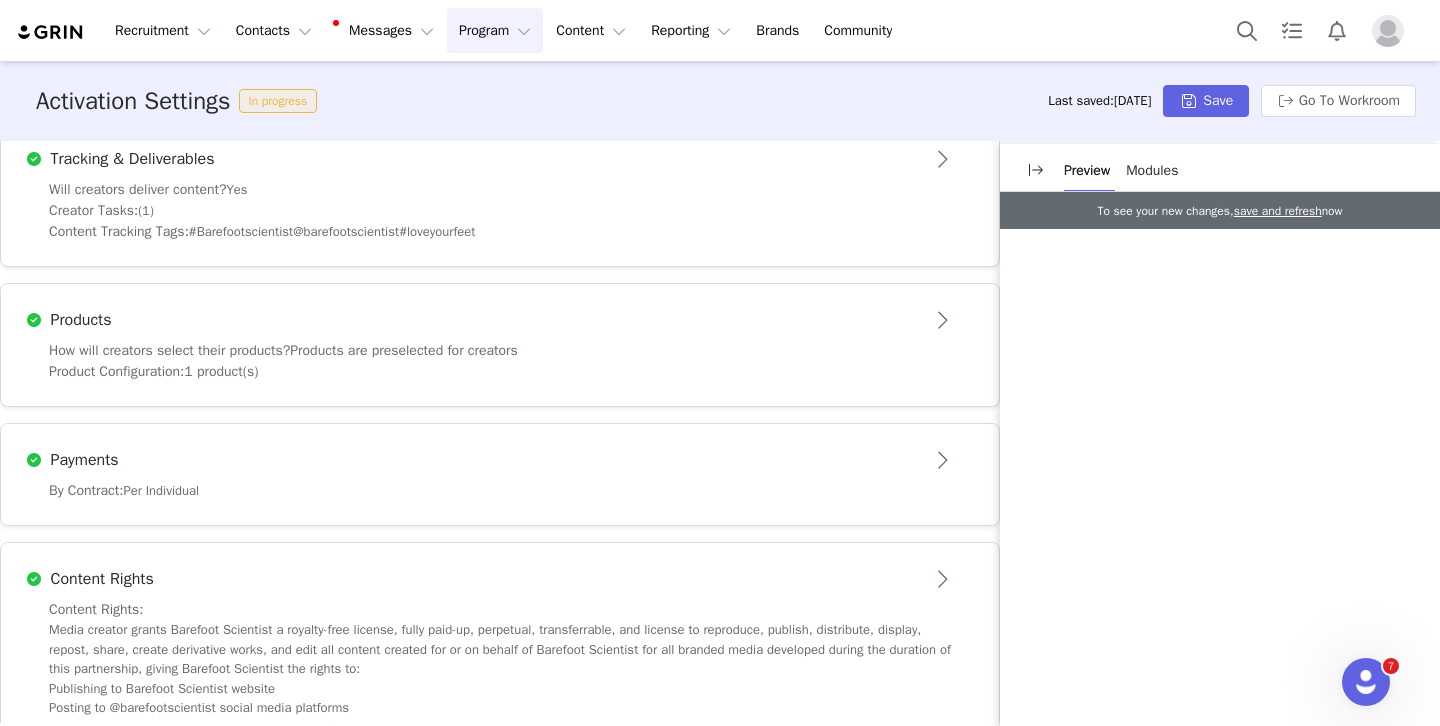 scroll, scrollTop: 687, scrollLeft: 0, axis: vertical 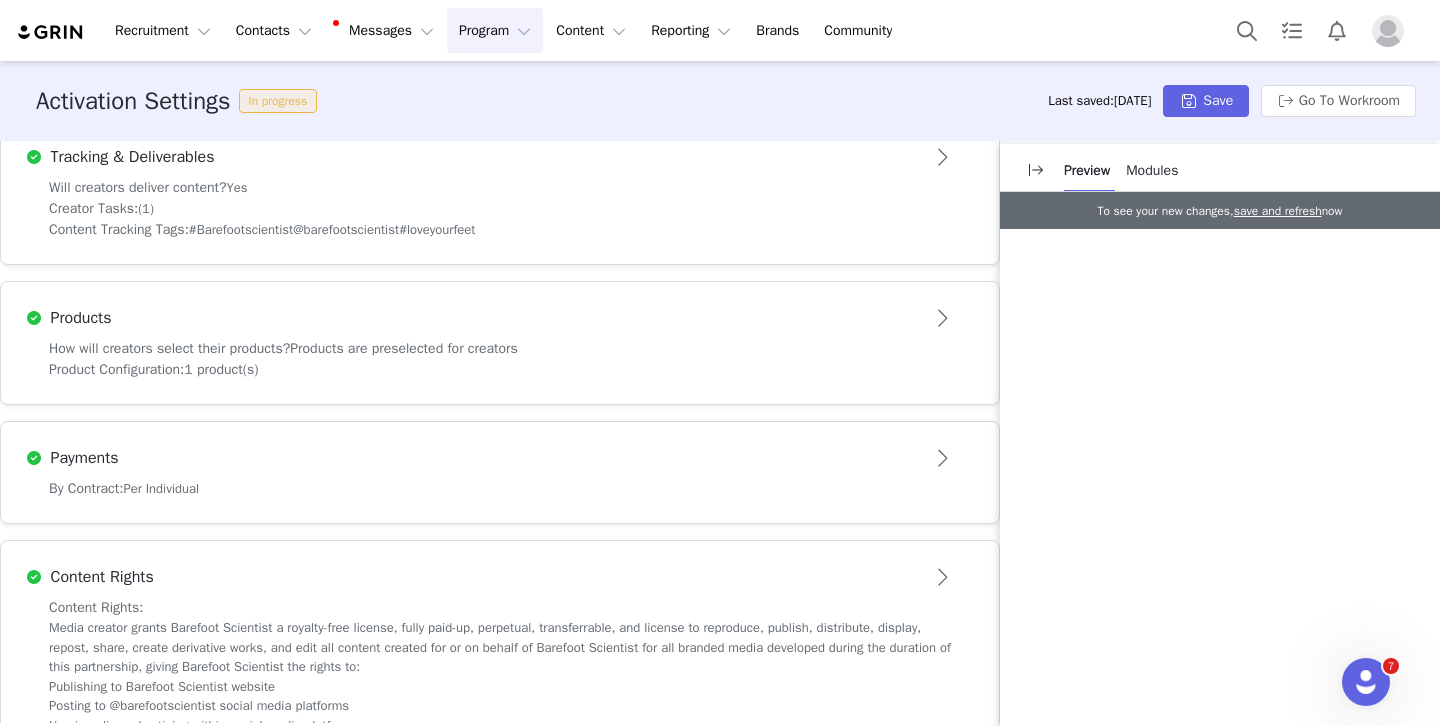 click on "Payments" at bounding box center (467, 458) 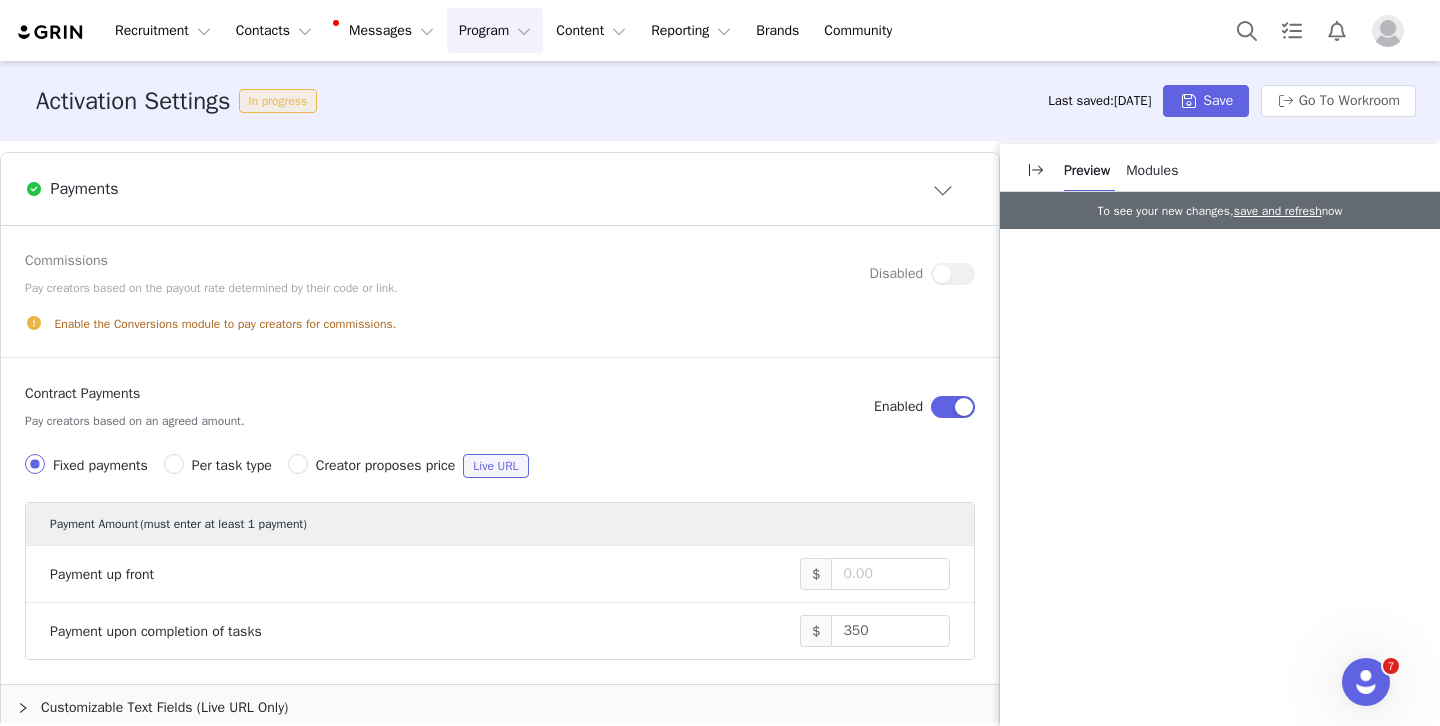 scroll, scrollTop: 948, scrollLeft: 0, axis: vertical 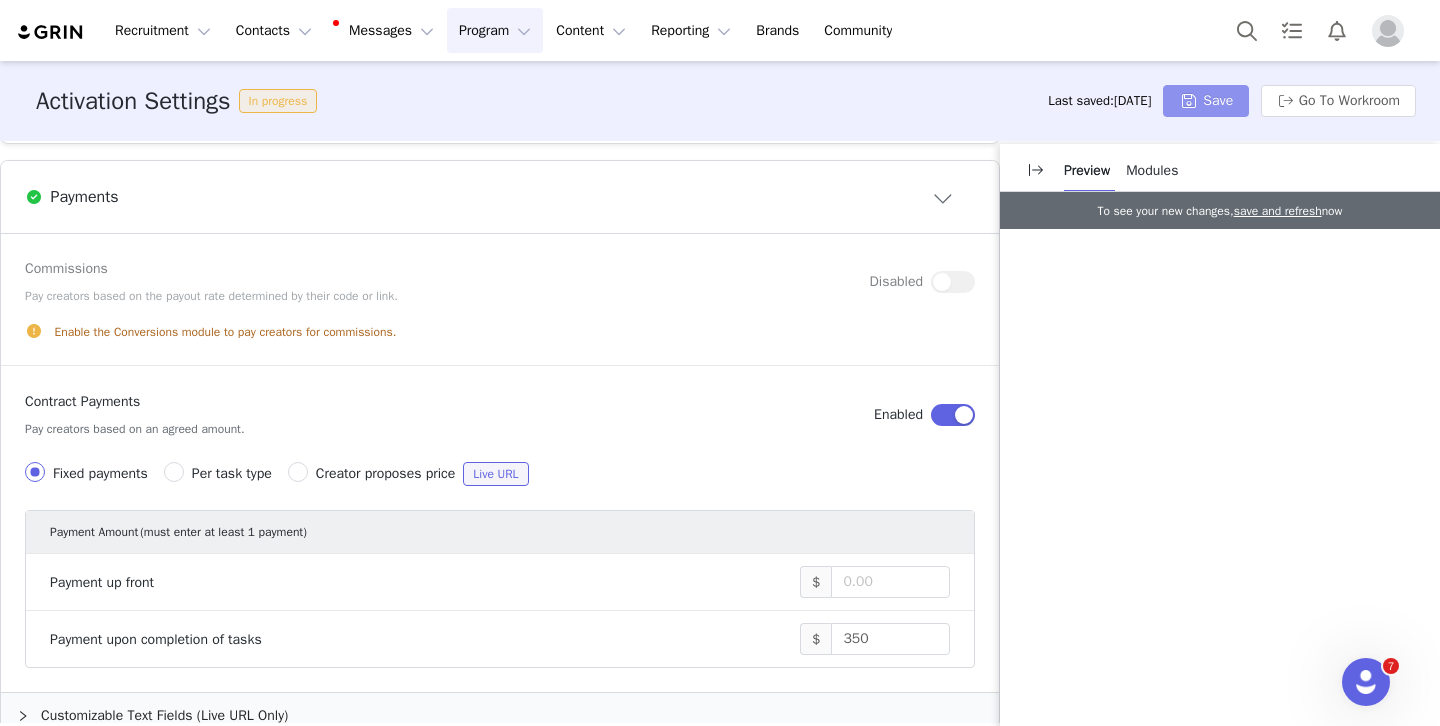 click on "Save" at bounding box center (1206, 101) 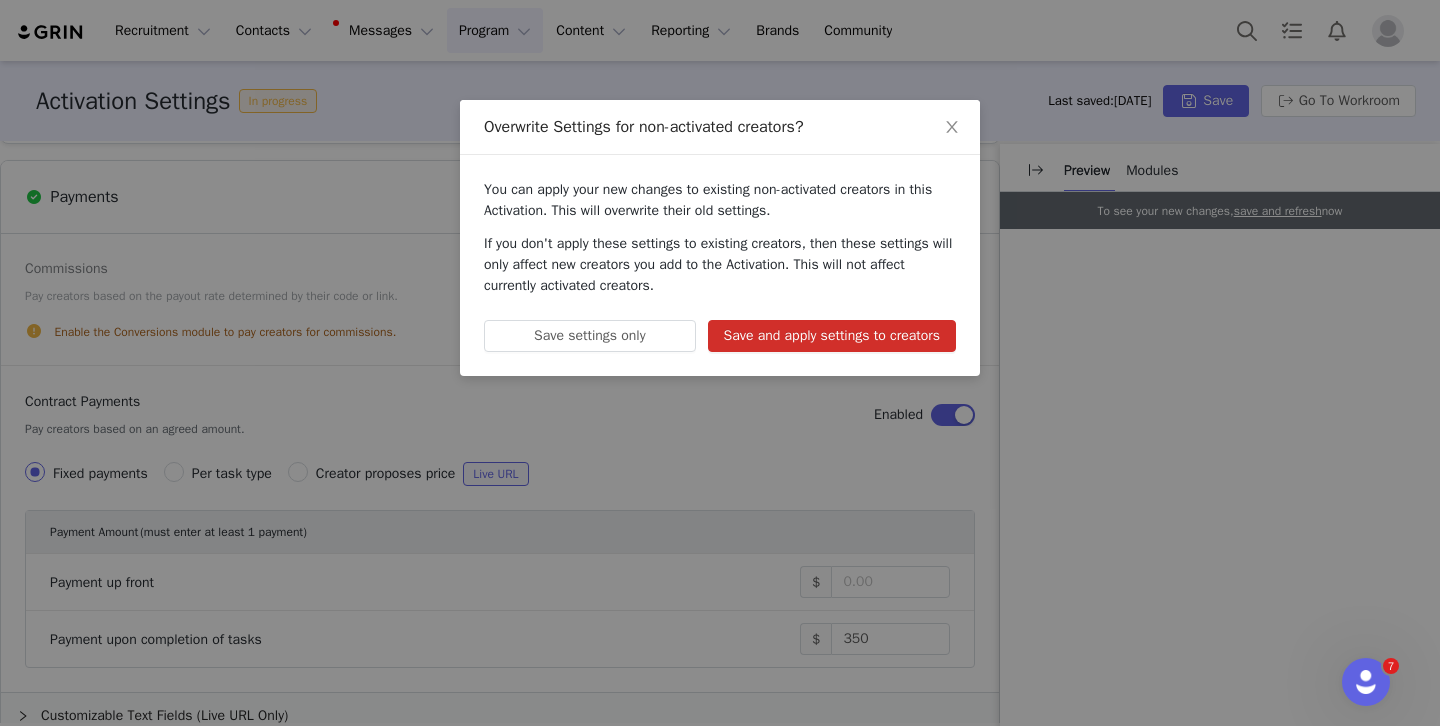 click on "Save and apply settings to creators" at bounding box center (832, 336) 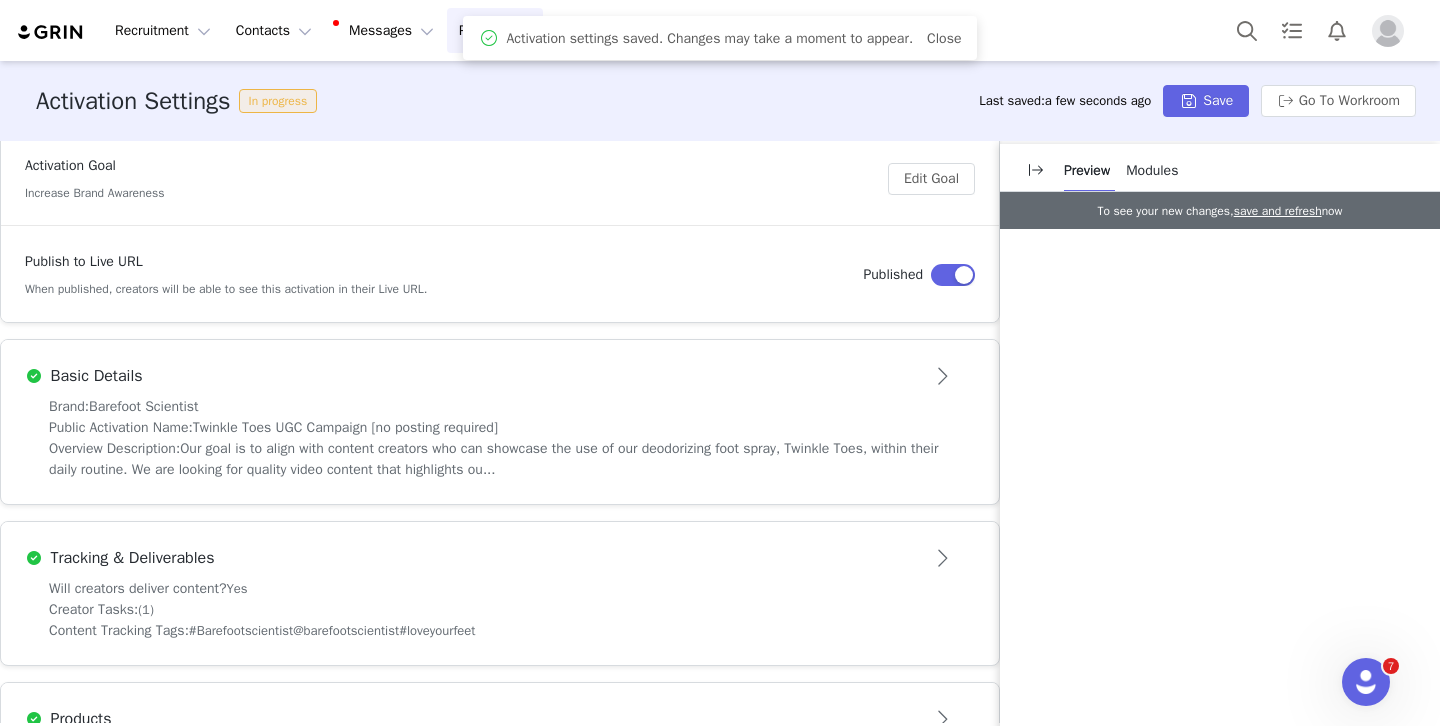 scroll, scrollTop: 290, scrollLeft: 0, axis: vertical 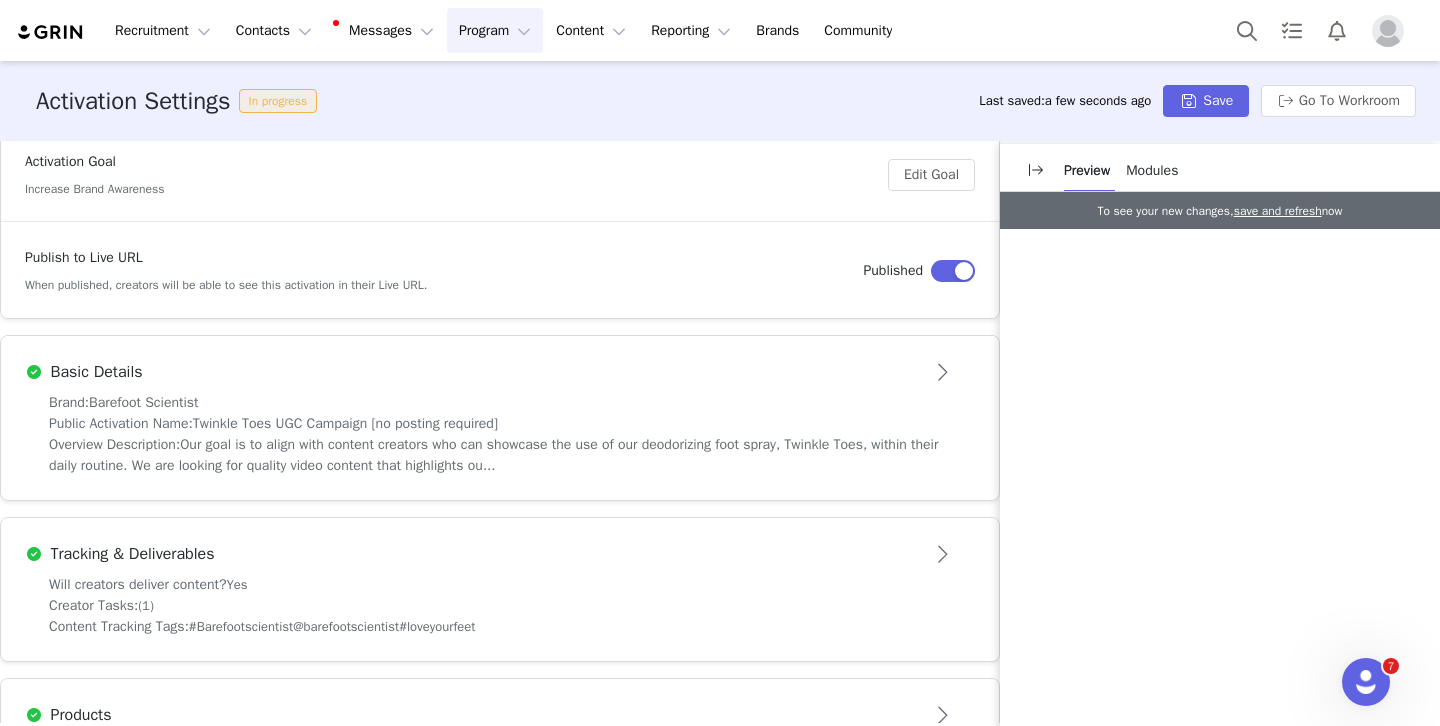 click on "Program Program" at bounding box center [495, 30] 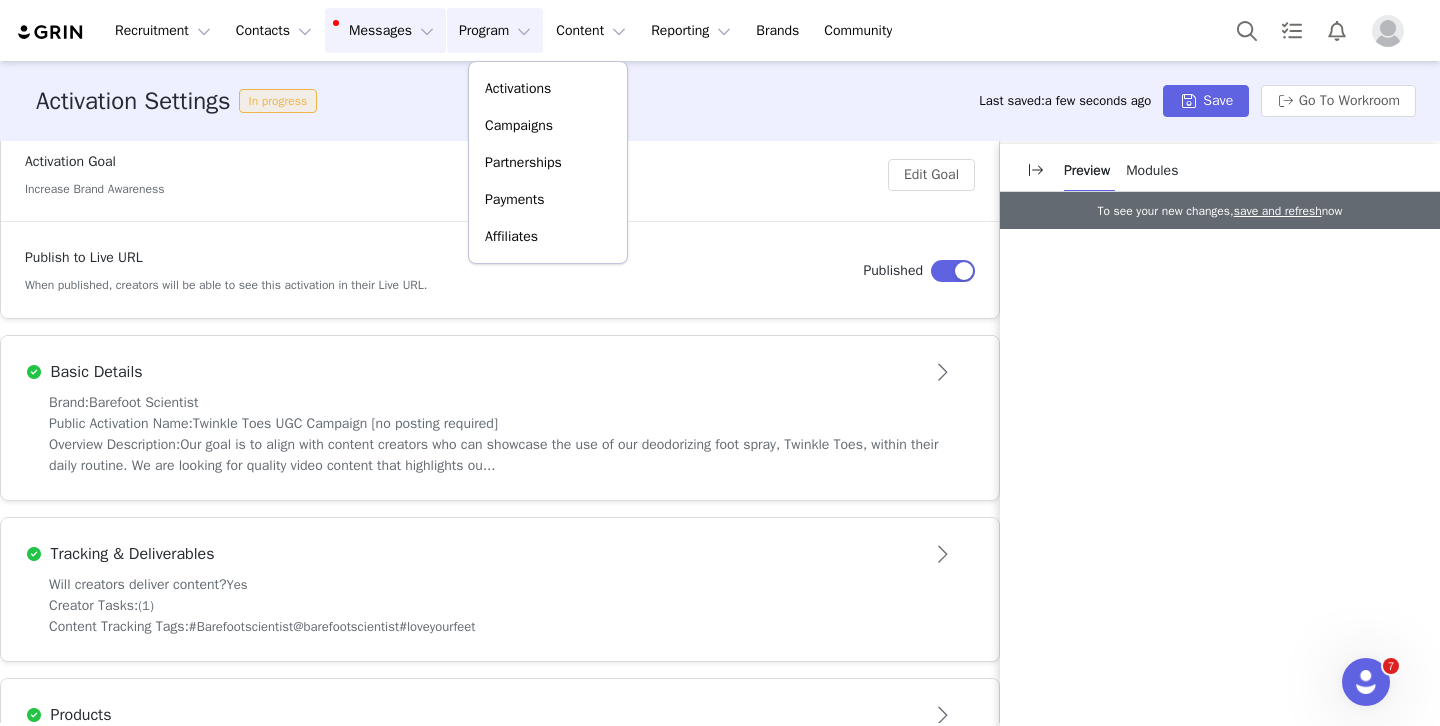 click on "Messages Messages" at bounding box center [385, 30] 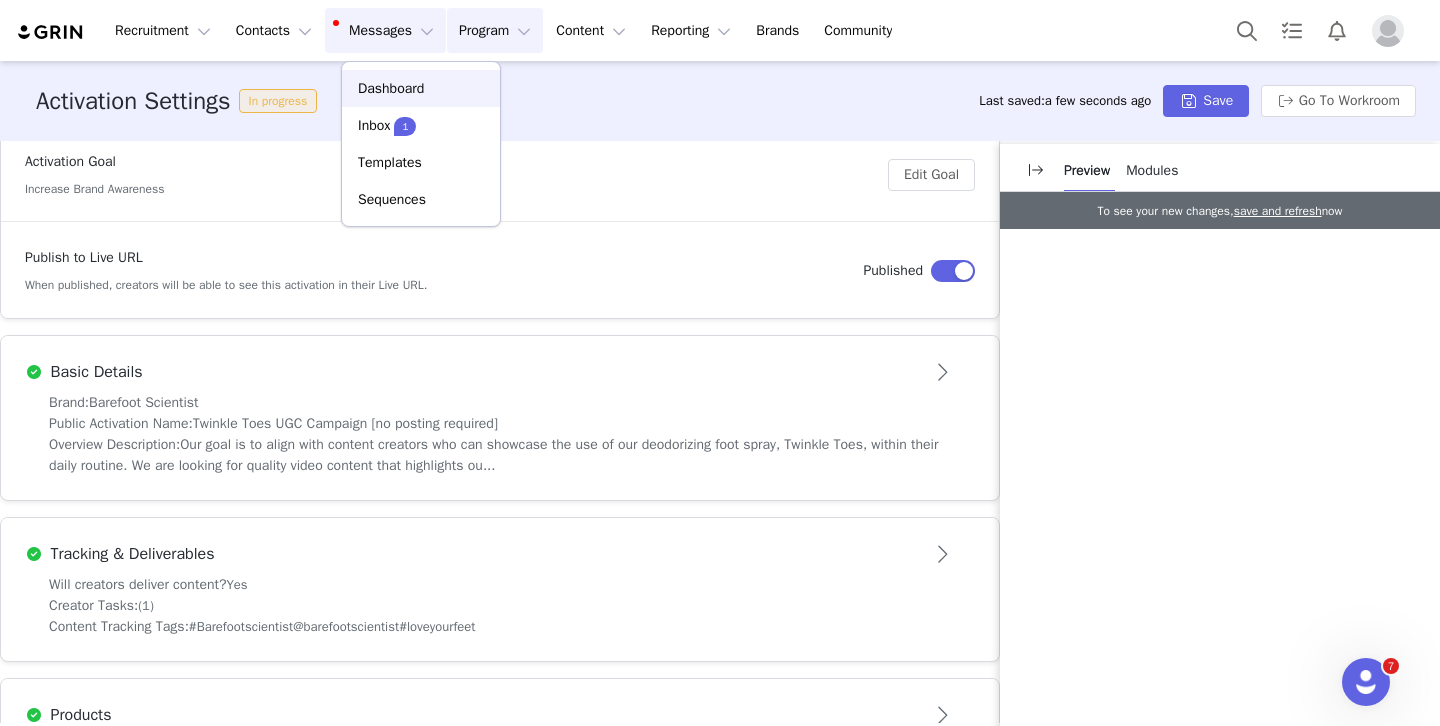 click on "Dashboard" at bounding box center (391, 88) 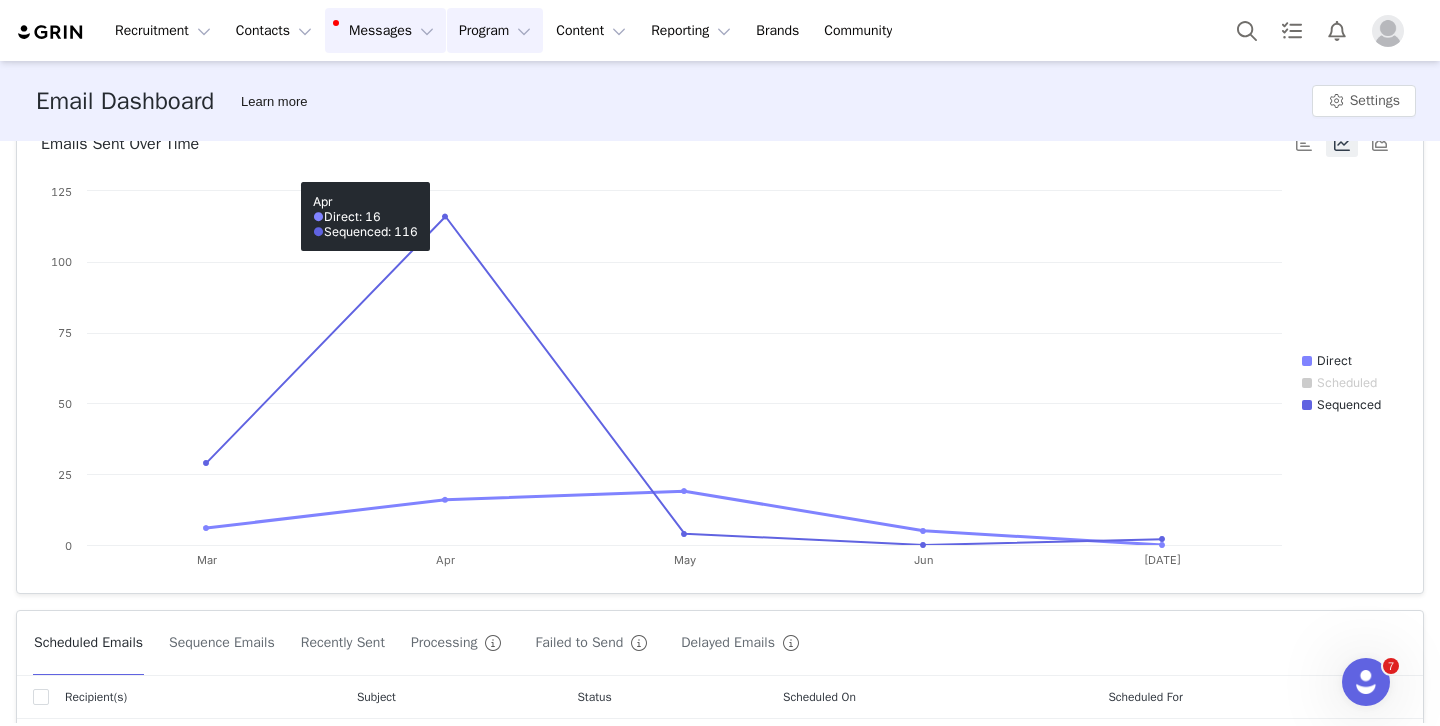 scroll, scrollTop: 35, scrollLeft: 0, axis: vertical 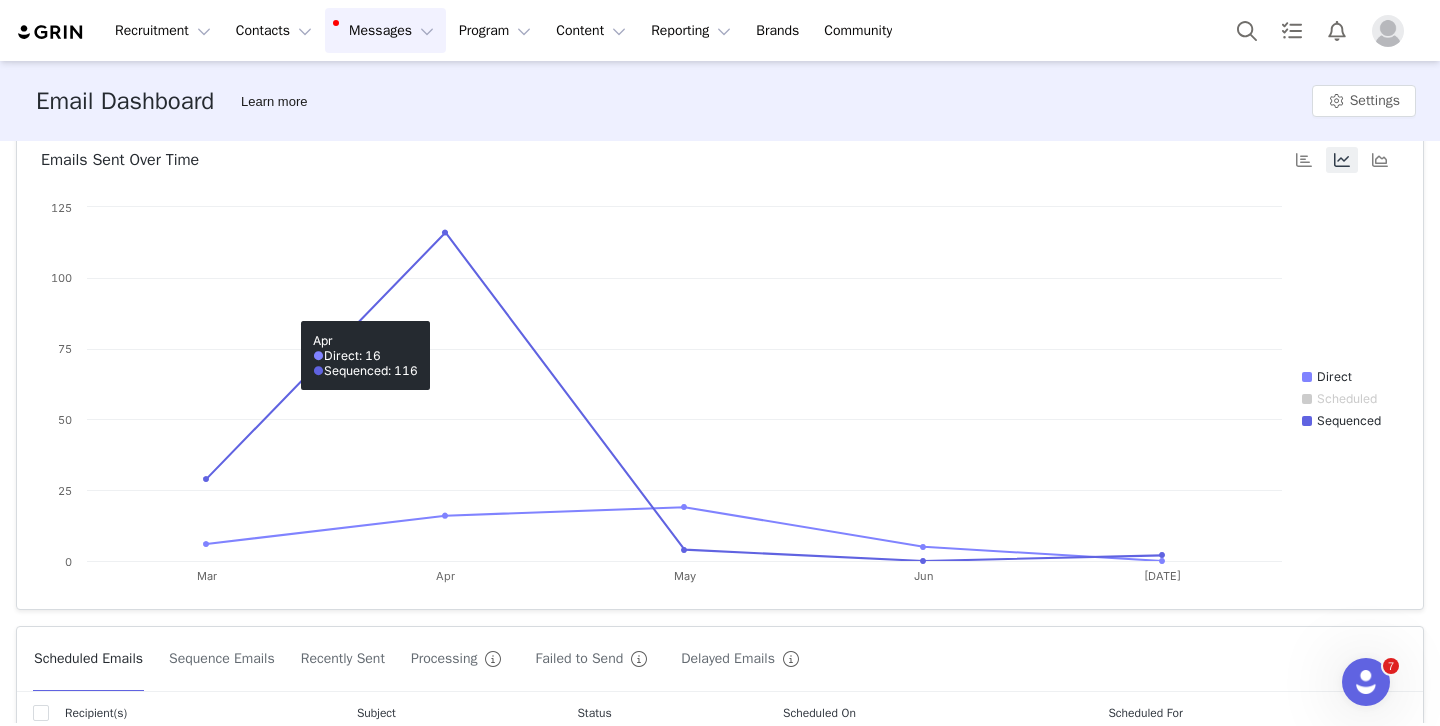 click on "Messages Messages" at bounding box center (385, 30) 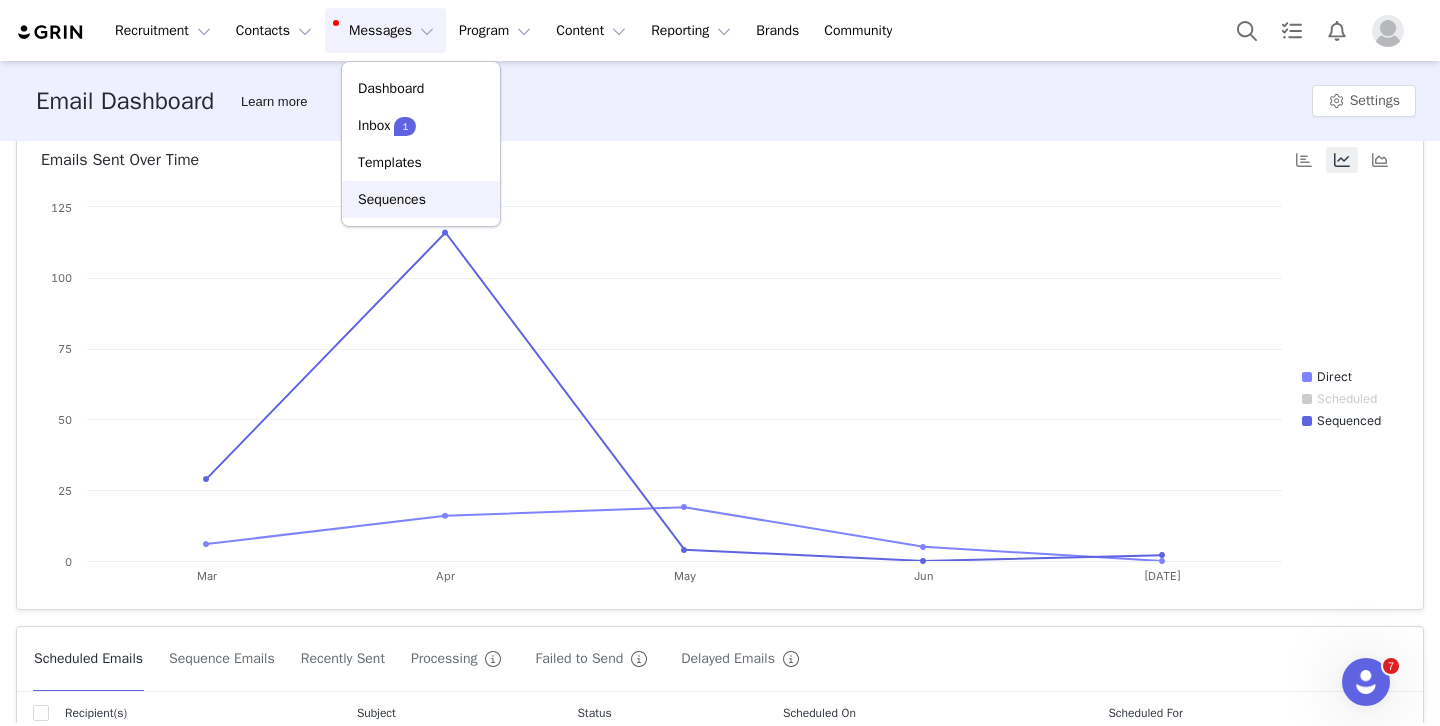 click on "Sequences" at bounding box center [421, 199] 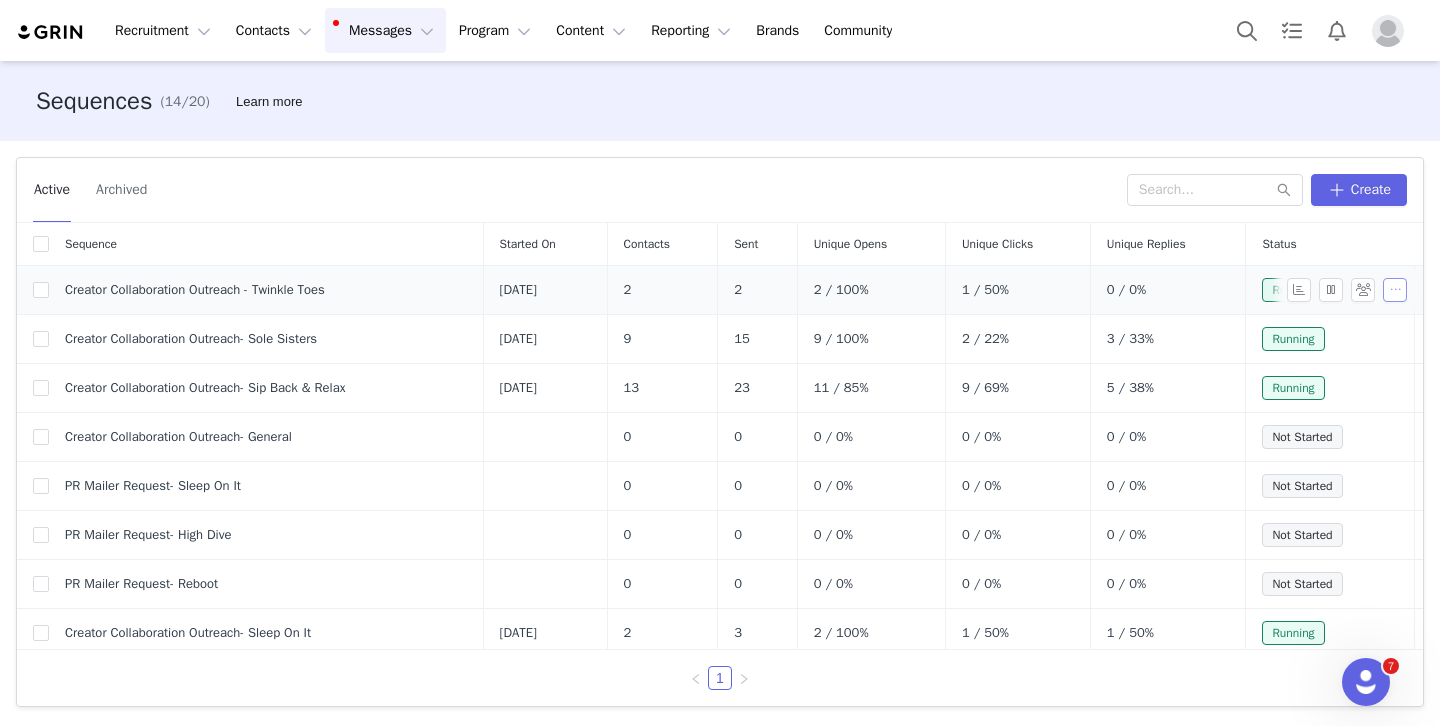 click at bounding box center (1395, 290) 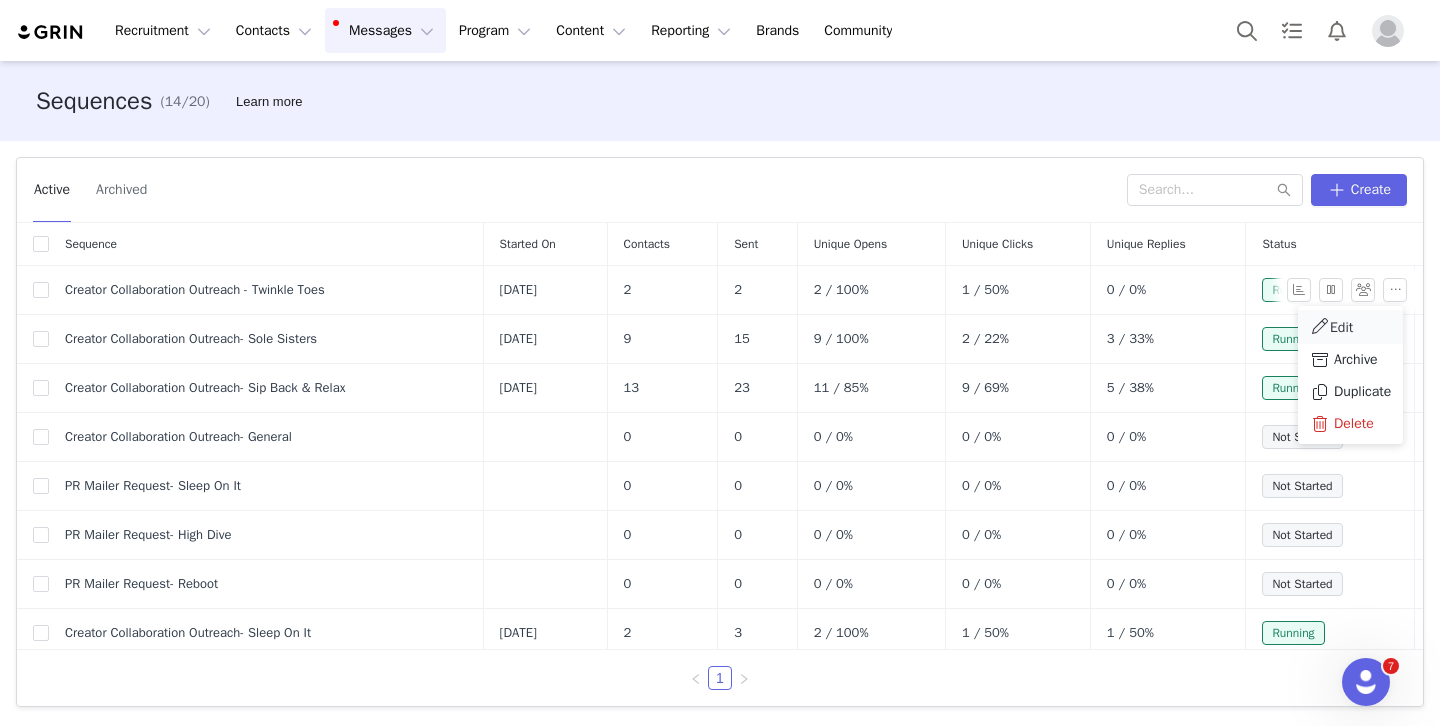 click on "Edit" at bounding box center [1350, 327] 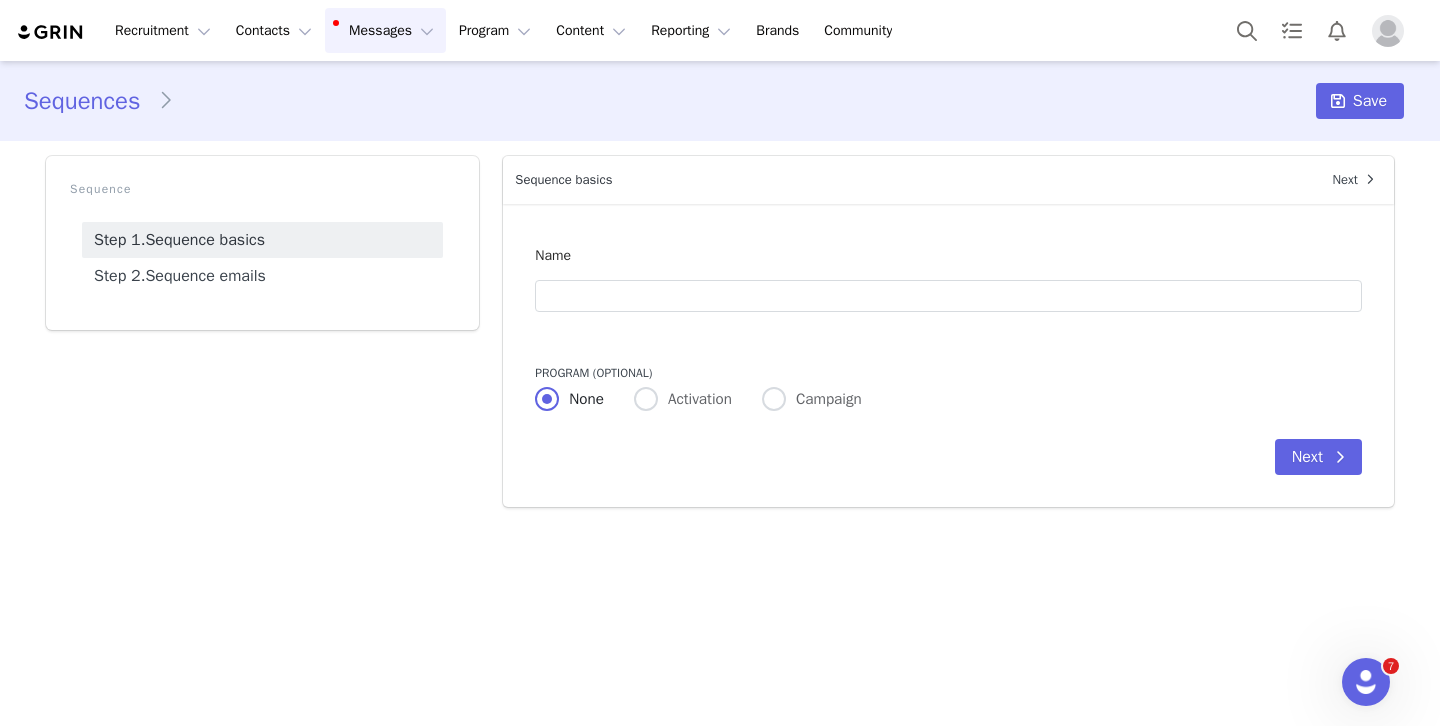 type on "Creator Collaboration Outreach - Twinkle Toes" 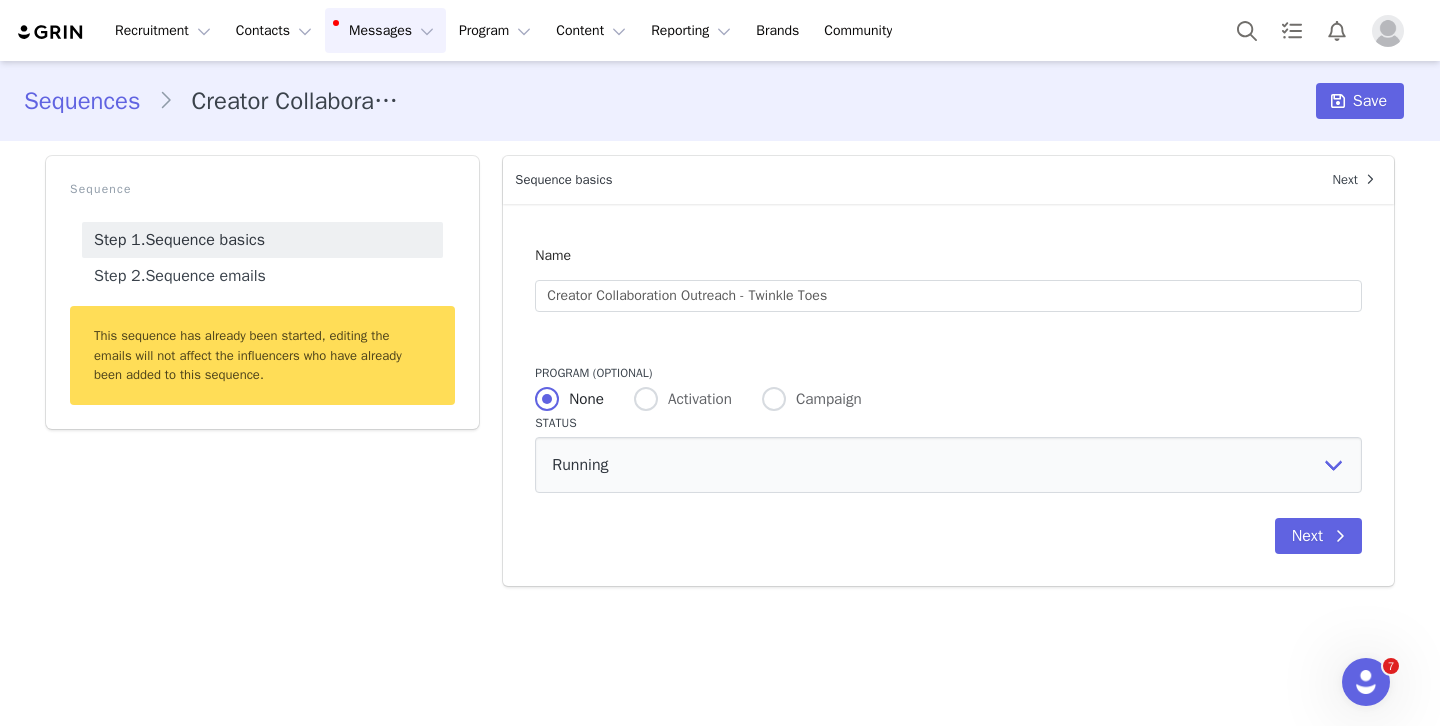 radio on "false" 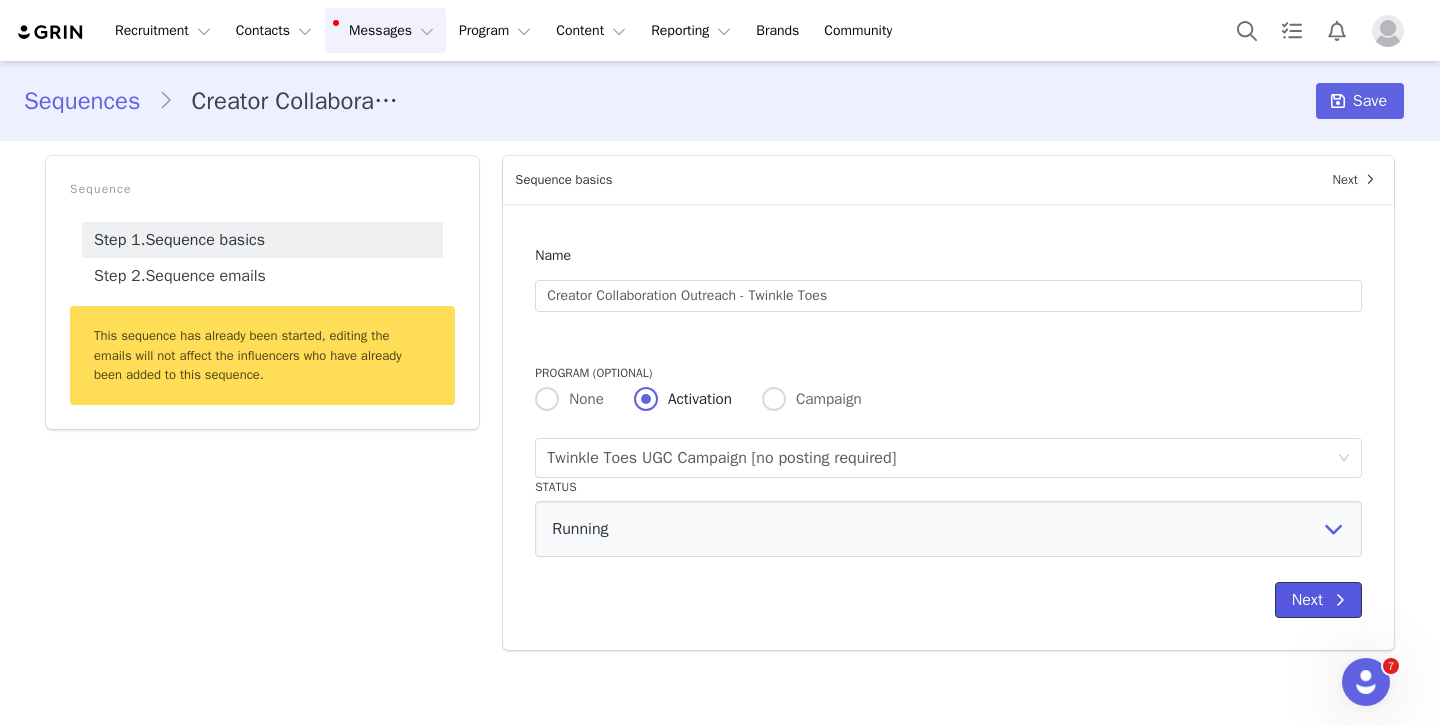 click on "Next" at bounding box center [1318, 600] 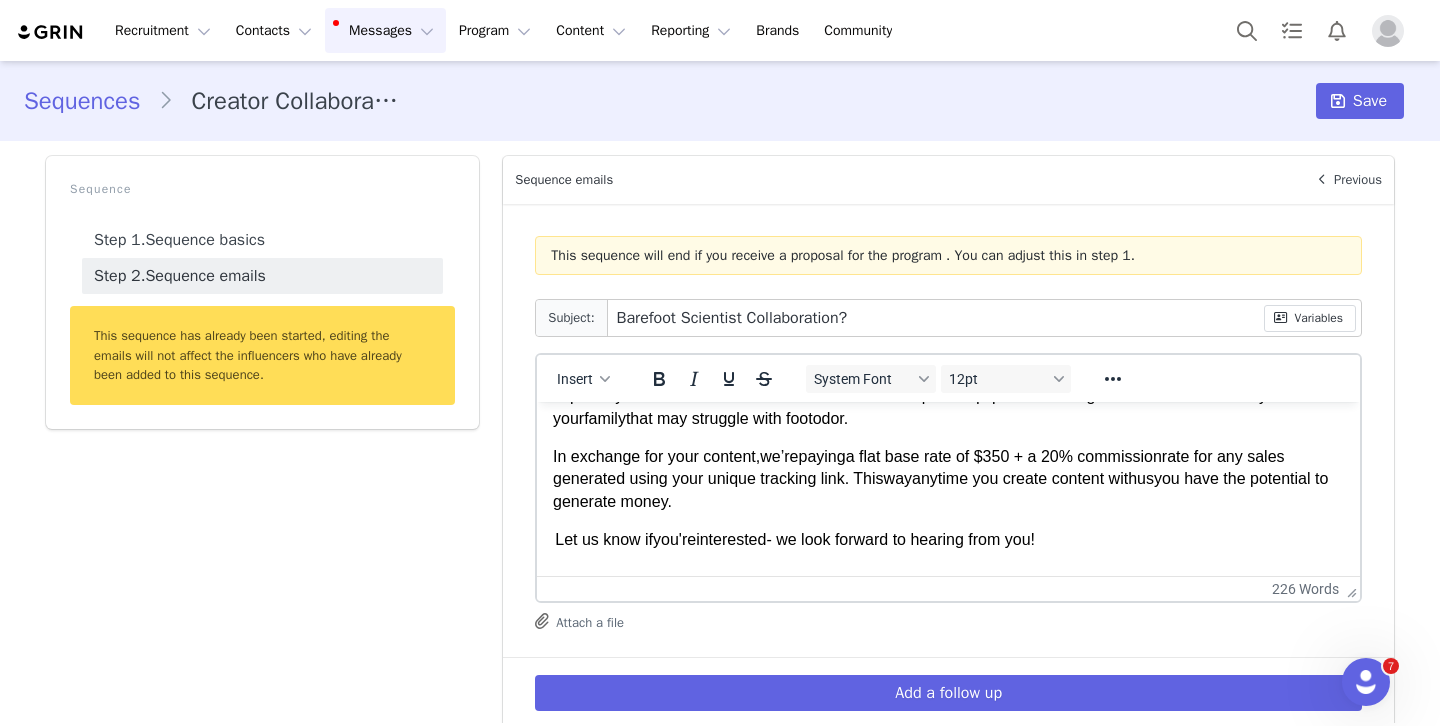 scroll, scrollTop: 247, scrollLeft: 0, axis: vertical 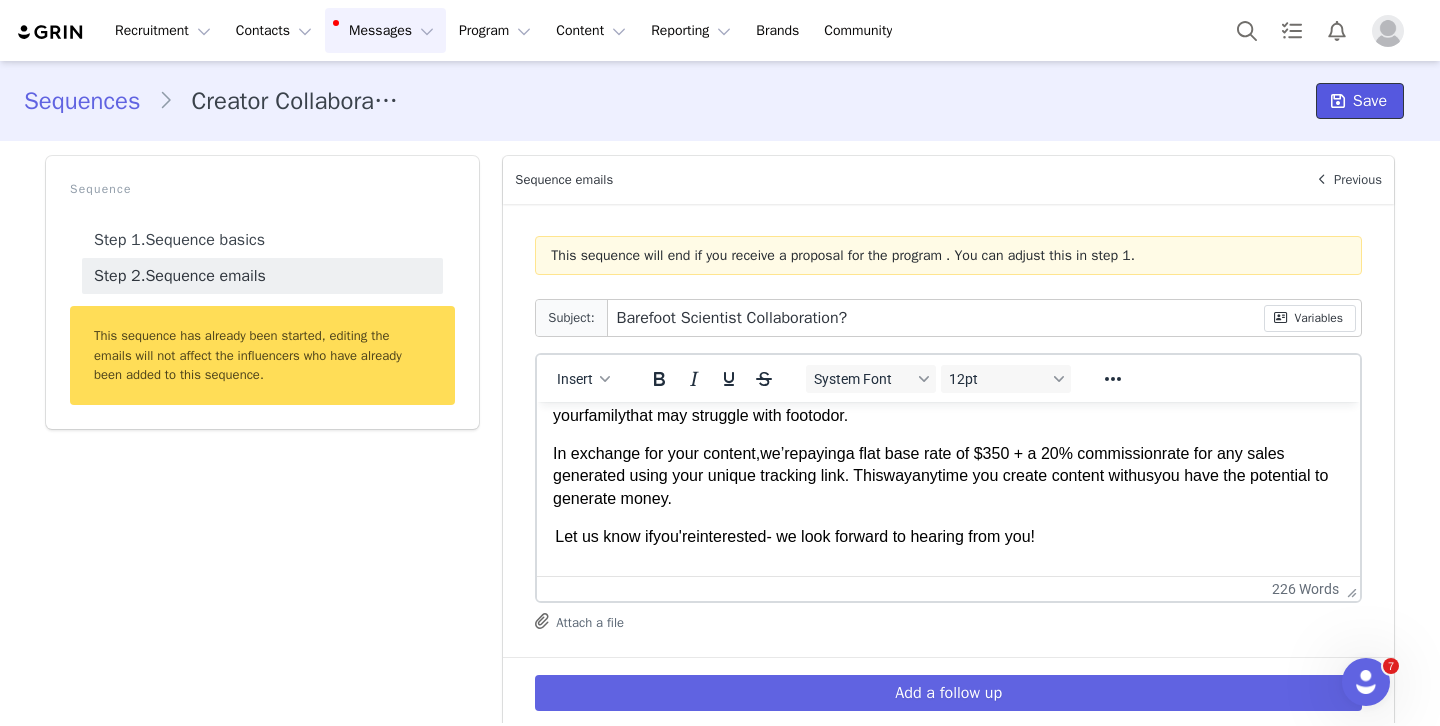 click on "Save" at bounding box center [1370, 101] 